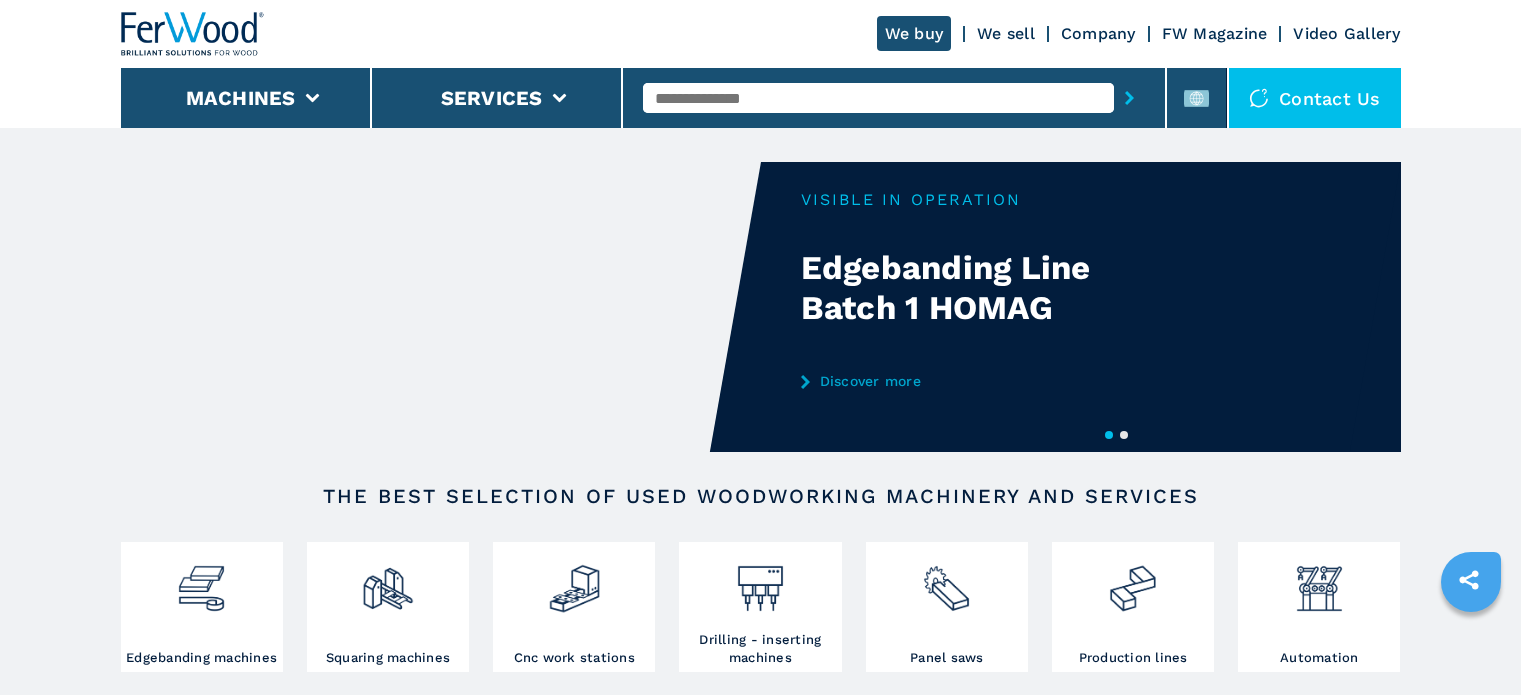 scroll, scrollTop: 0, scrollLeft: 0, axis: both 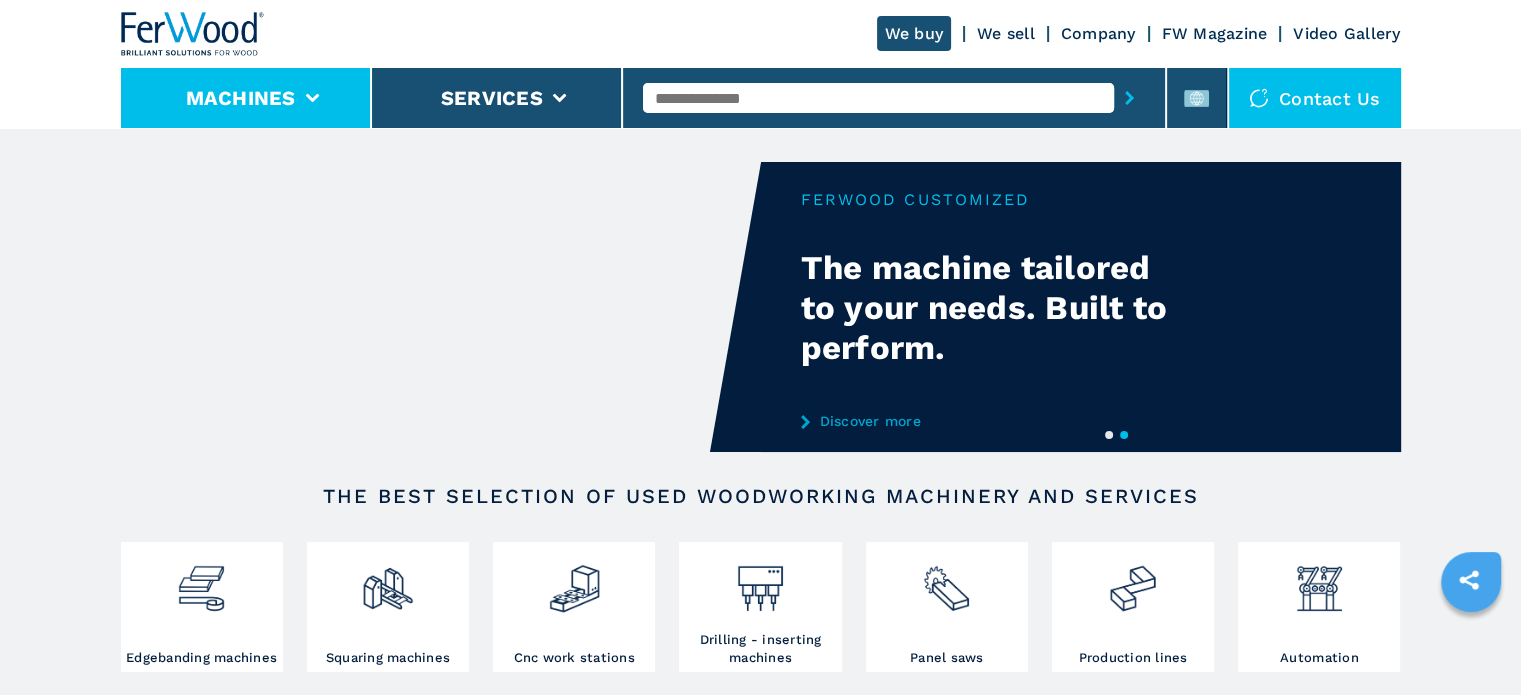 click on "Machines" at bounding box center [246, 98] 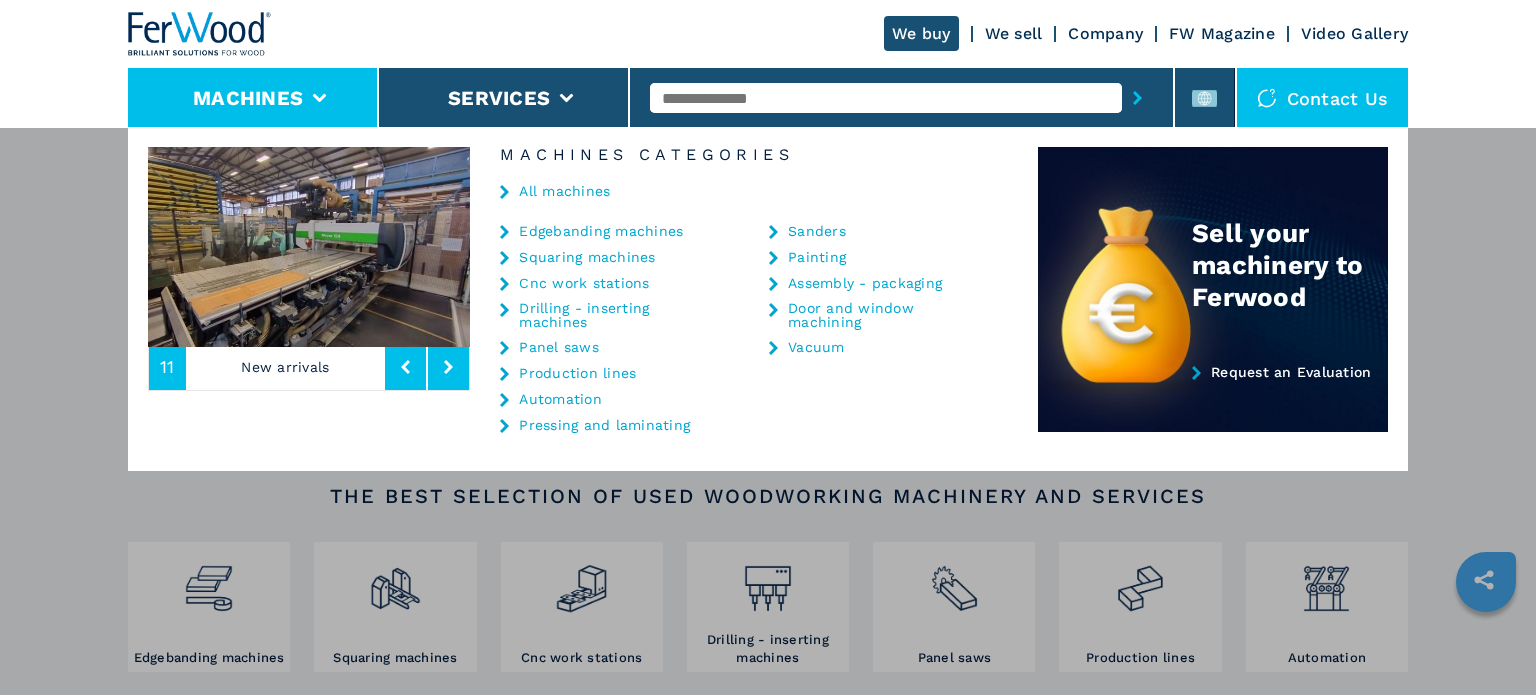 click on "**********" at bounding box center (768, 474) 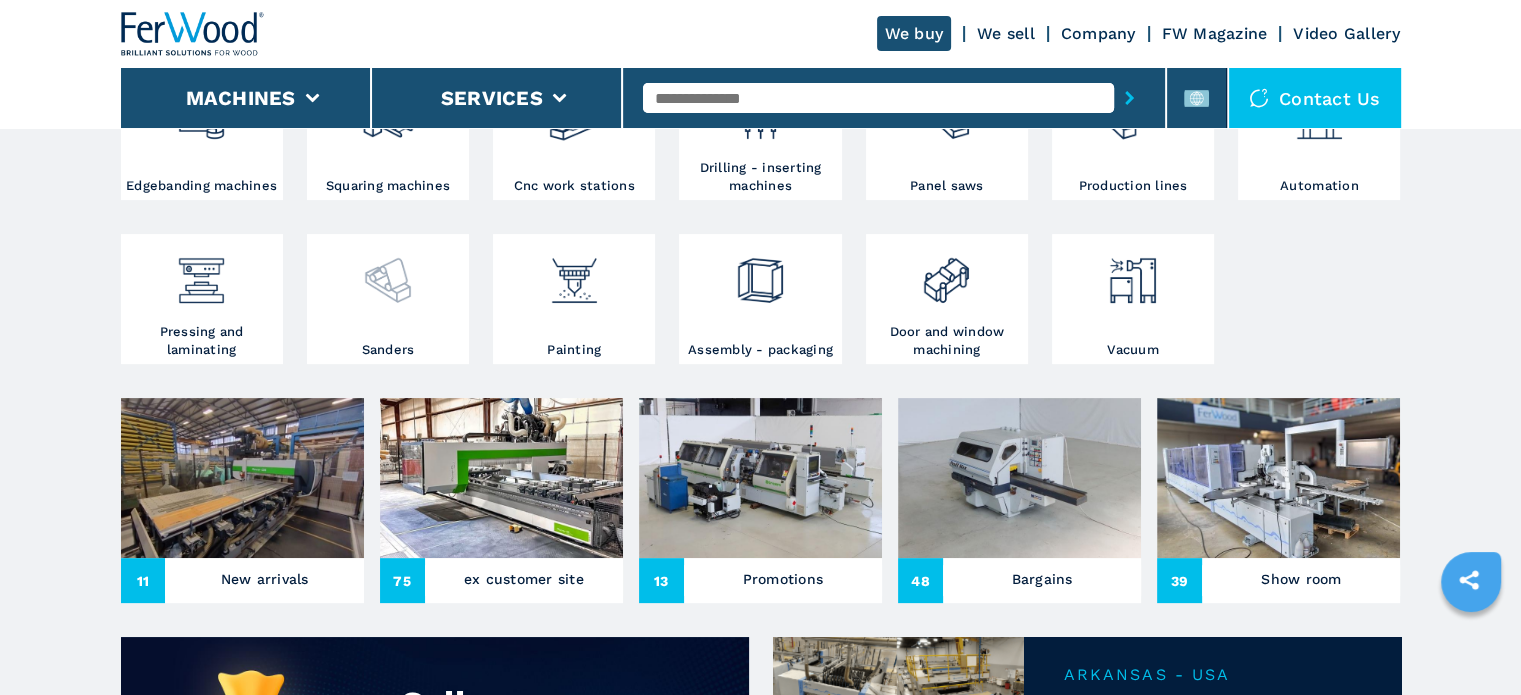 scroll, scrollTop: 500, scrollLeft: 0, axis: vertical 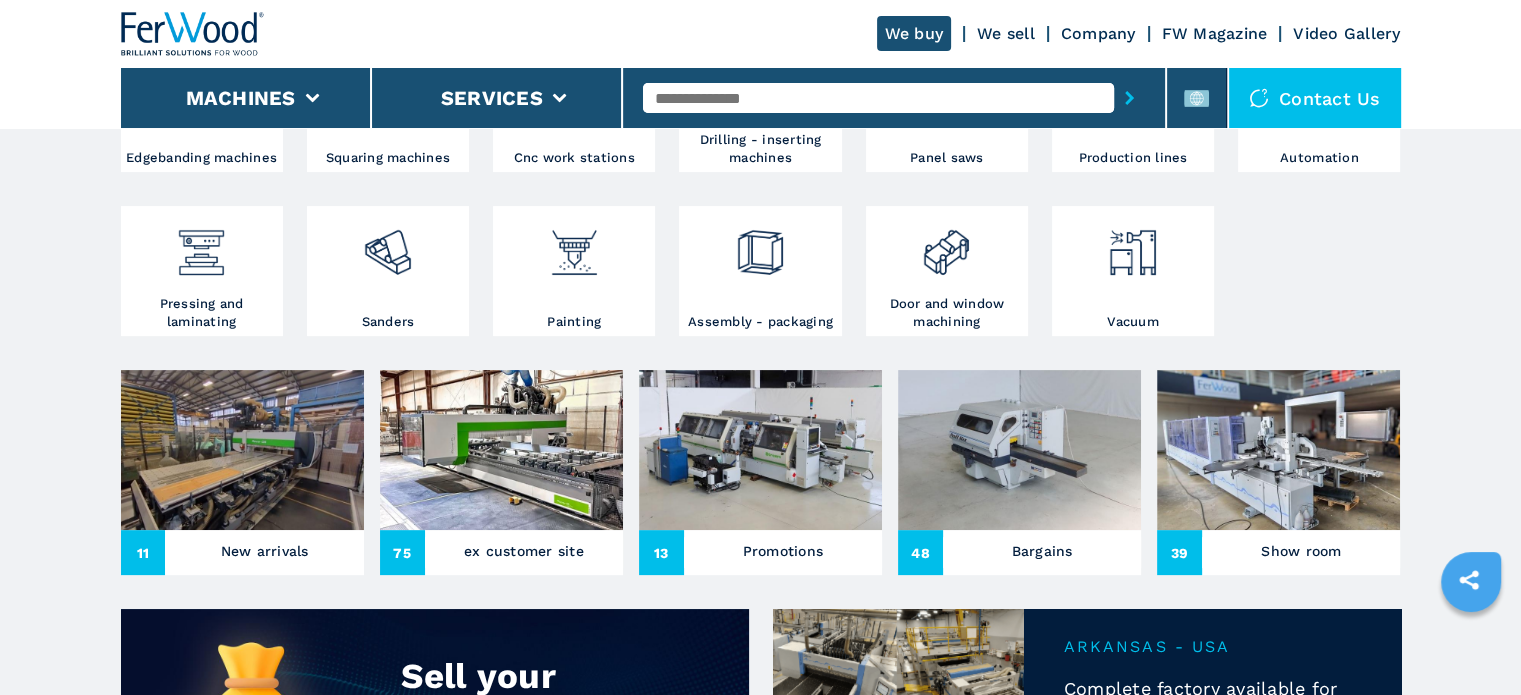 click at bounding box center (760, 450) 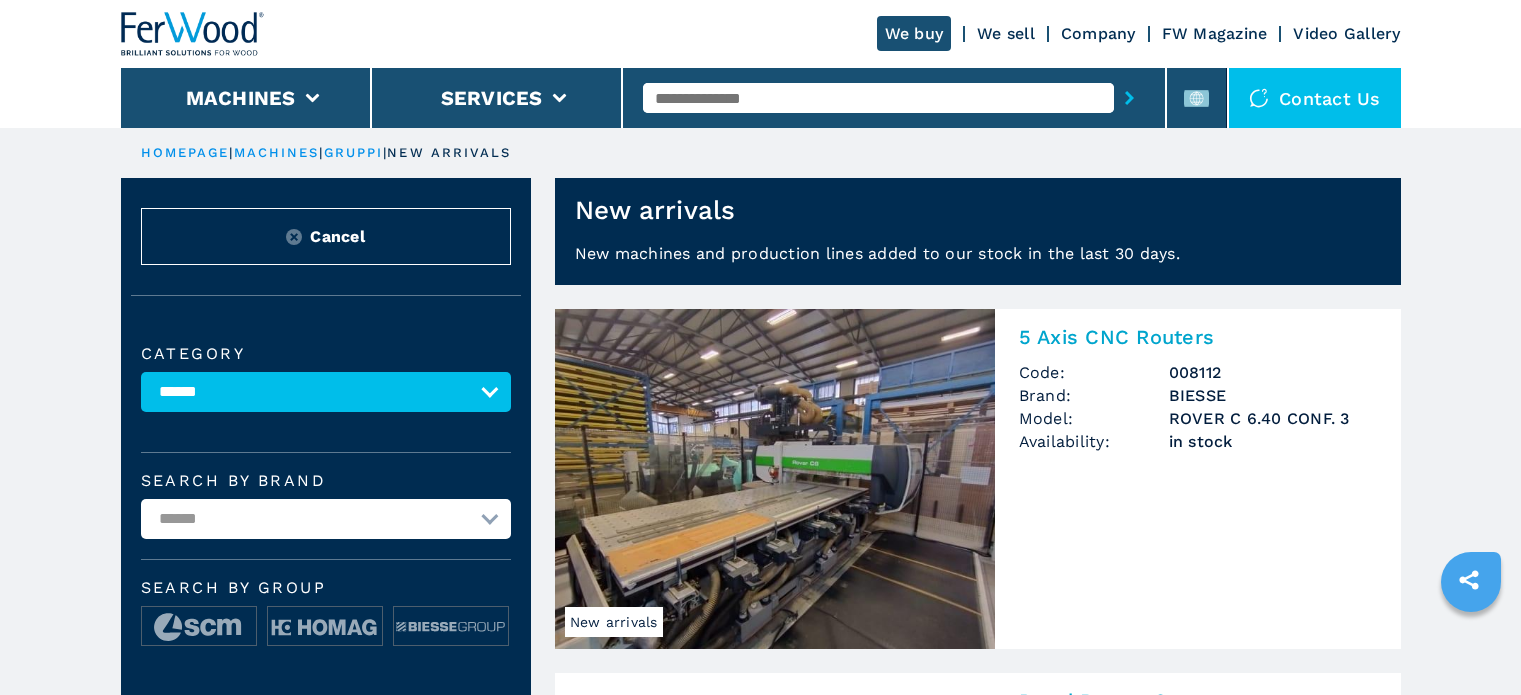 scroll, scrollTop: 0, scrollLeft: 0, axis: both 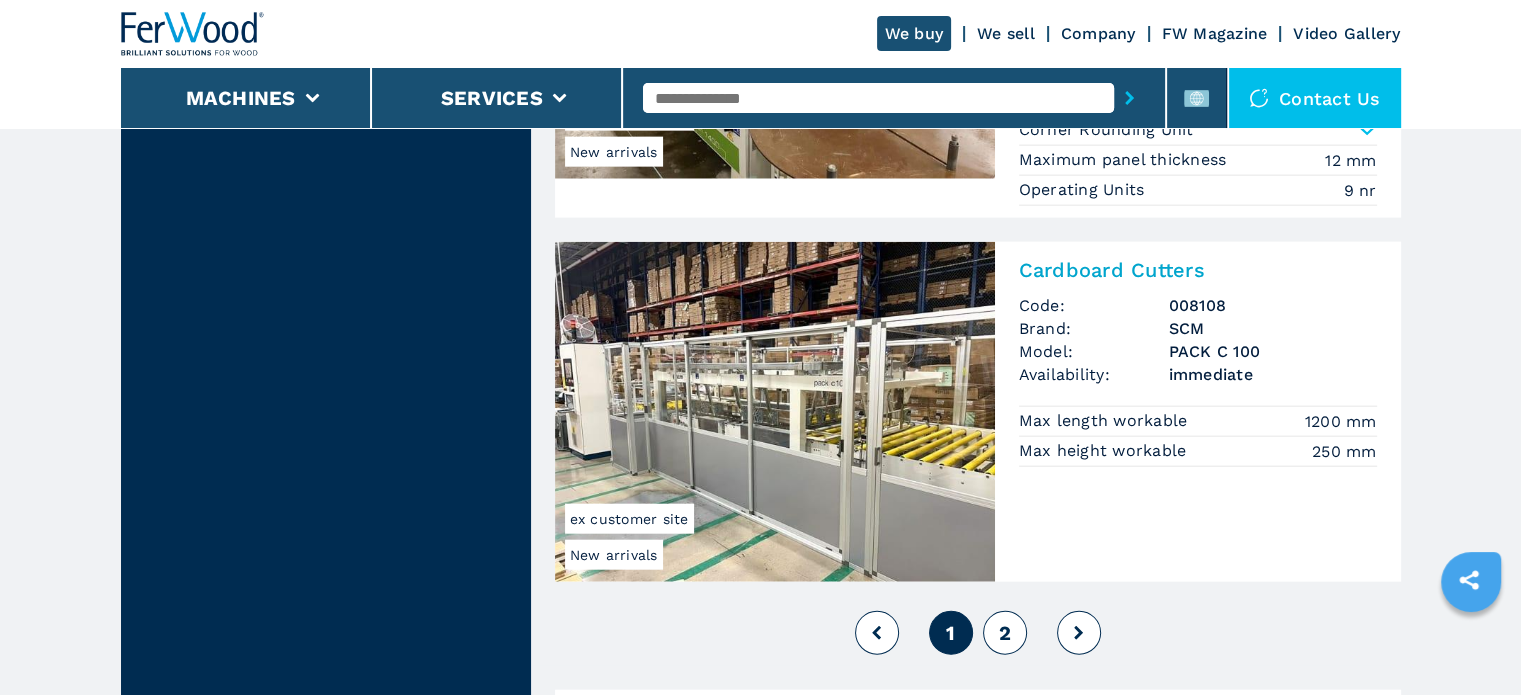 click on "2" at bounding box center [1005, 633] 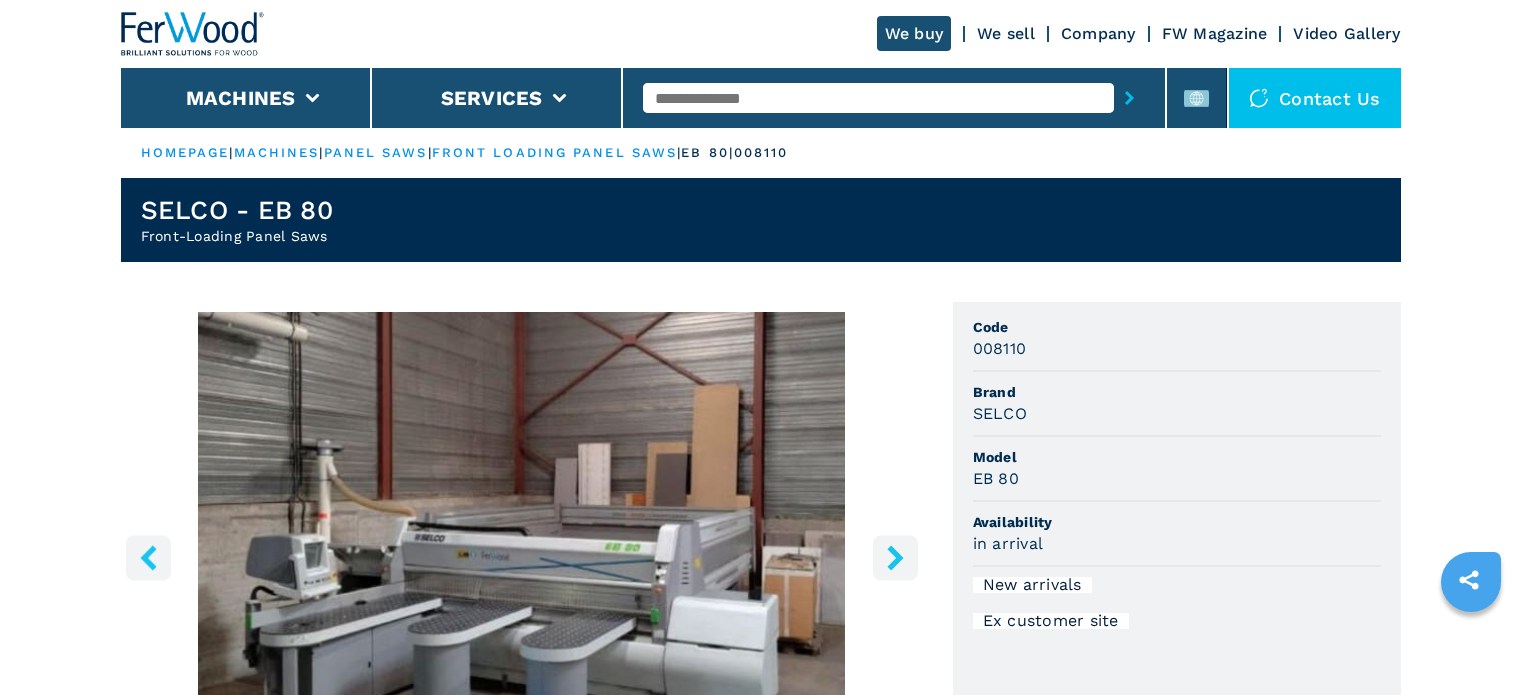 scroll, scrollTop: 0, scrollLeft: 0, axis: both 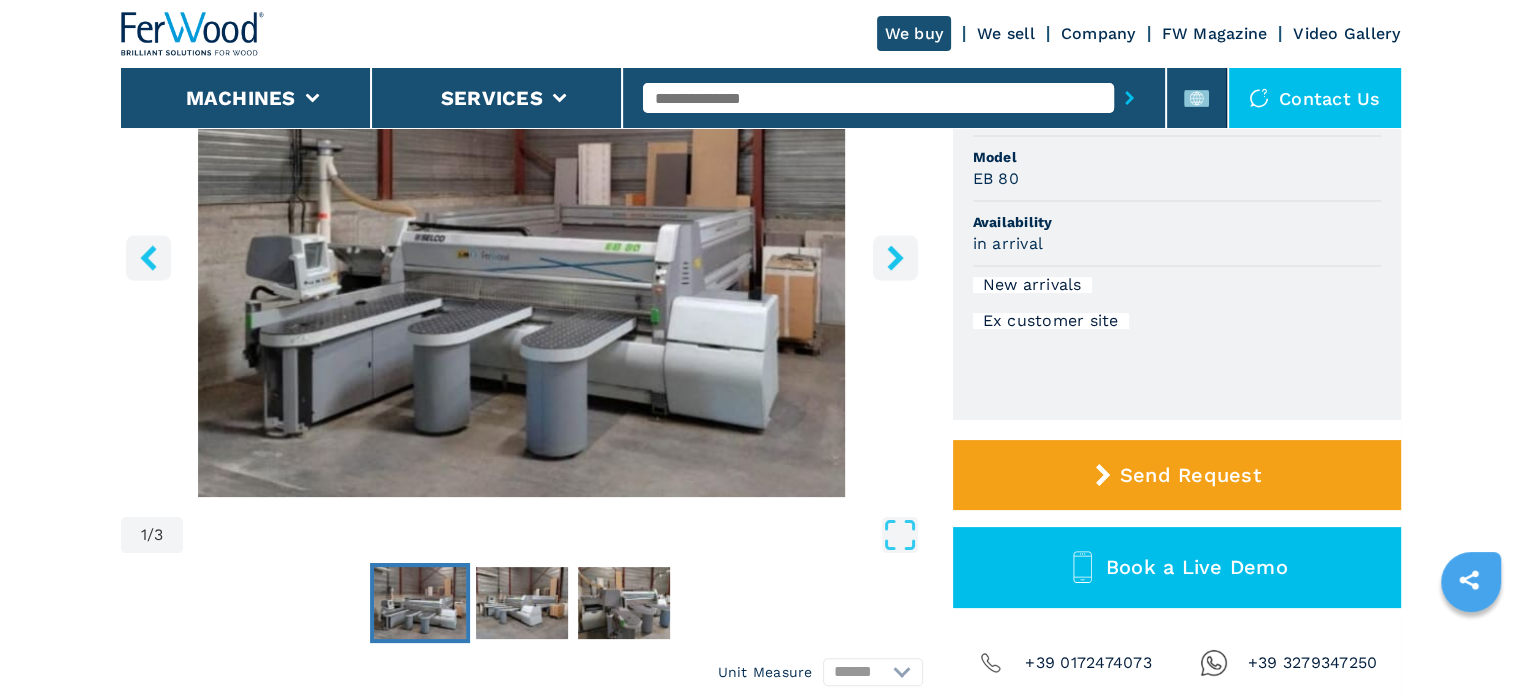 click at bounding box center (522, 254) 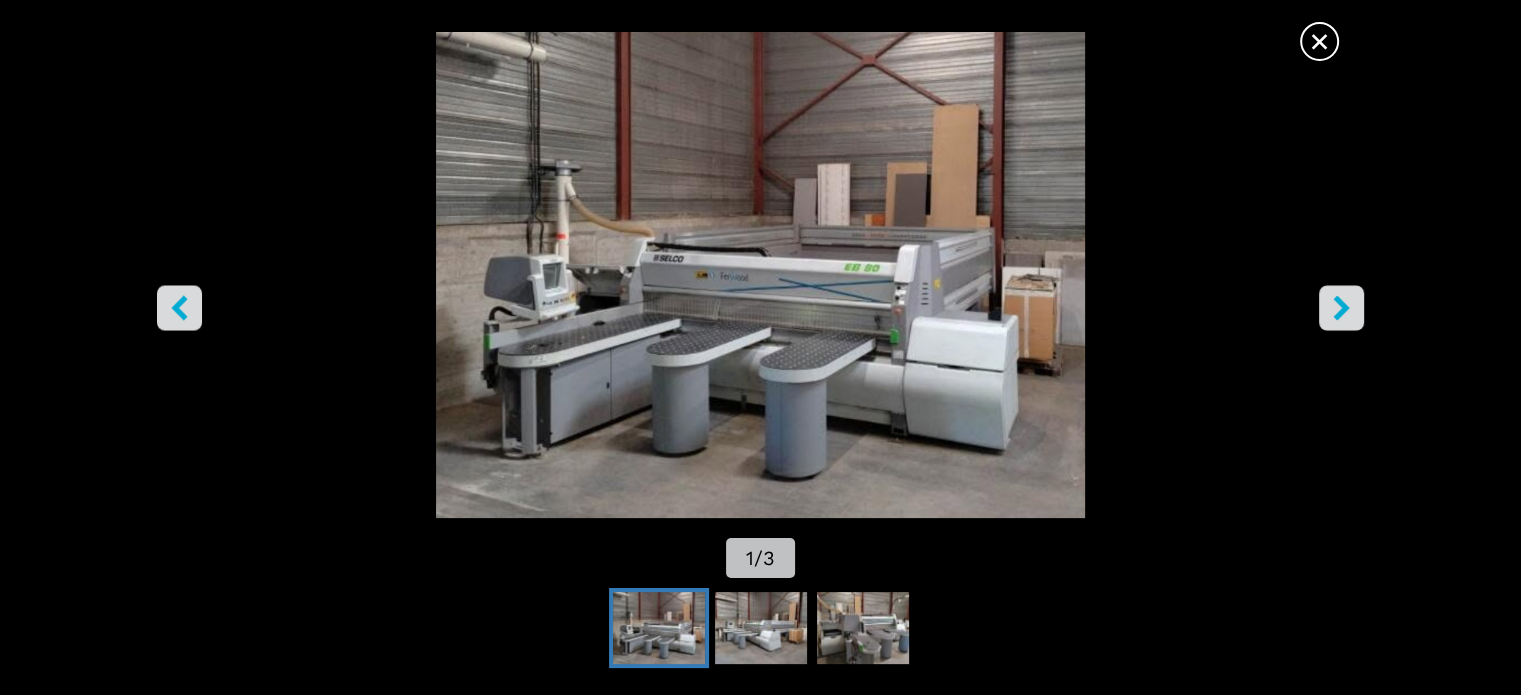 click on "×" at bounding box center [1319, 37] 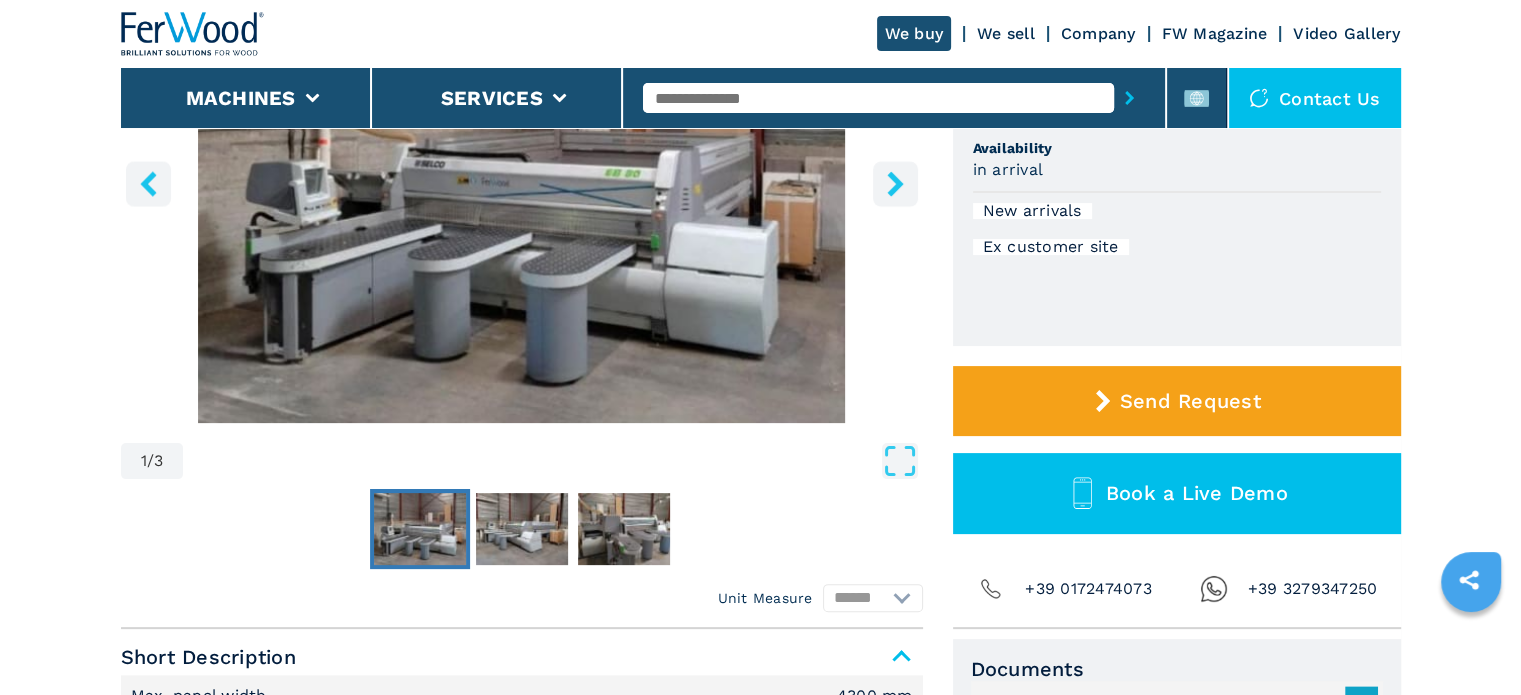 scroll, scrollTop: 800, scrollLeft: 0, axis: vertical 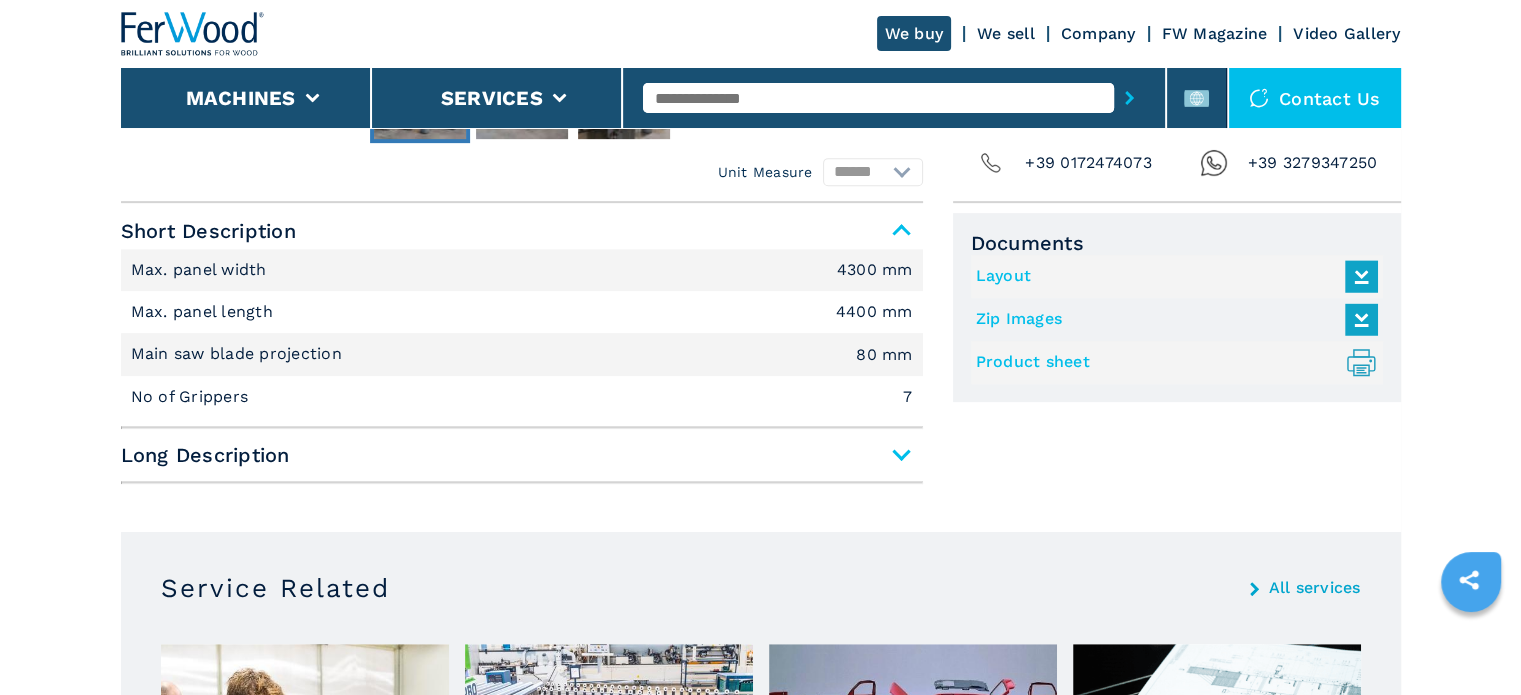 click on "Long Description" at bounding box center (522, 455) 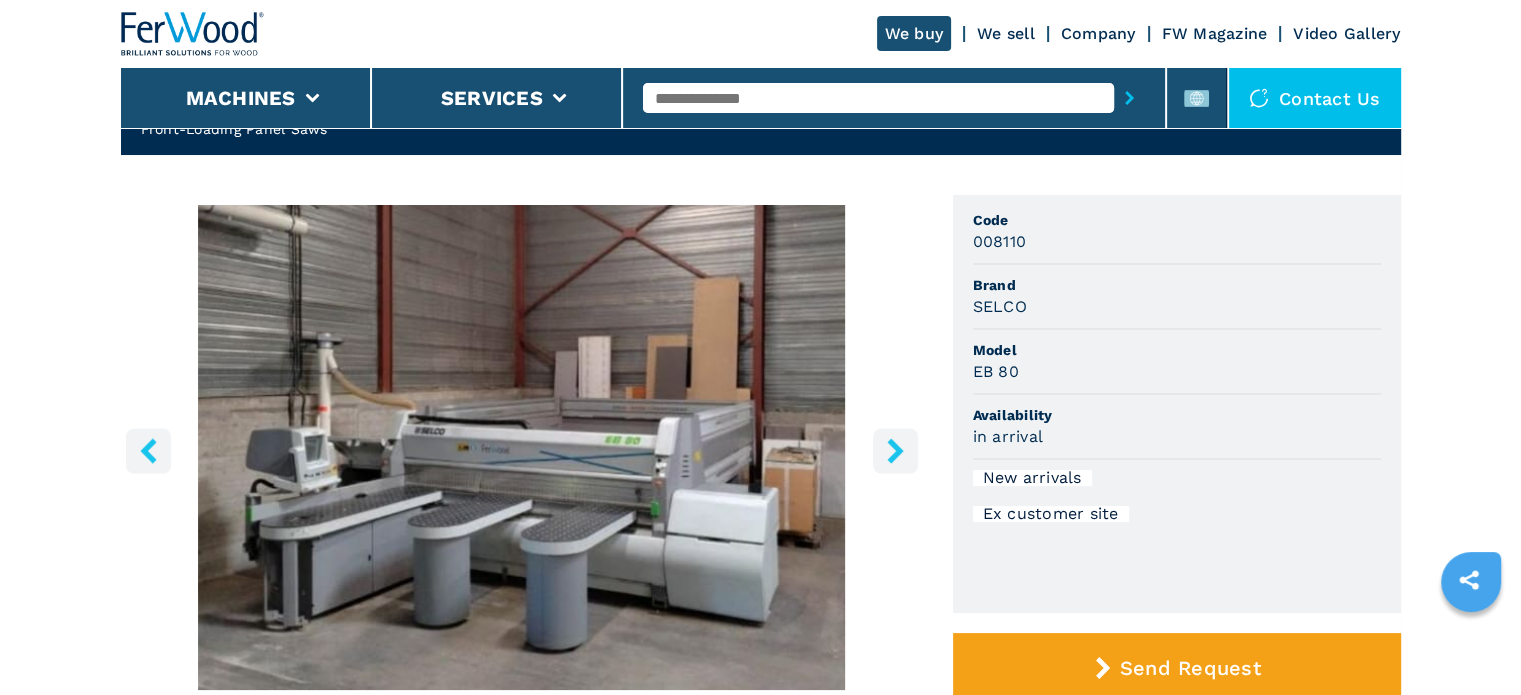 scroll, scrollTop: 100, scrollLeft: 0, axis: vertical 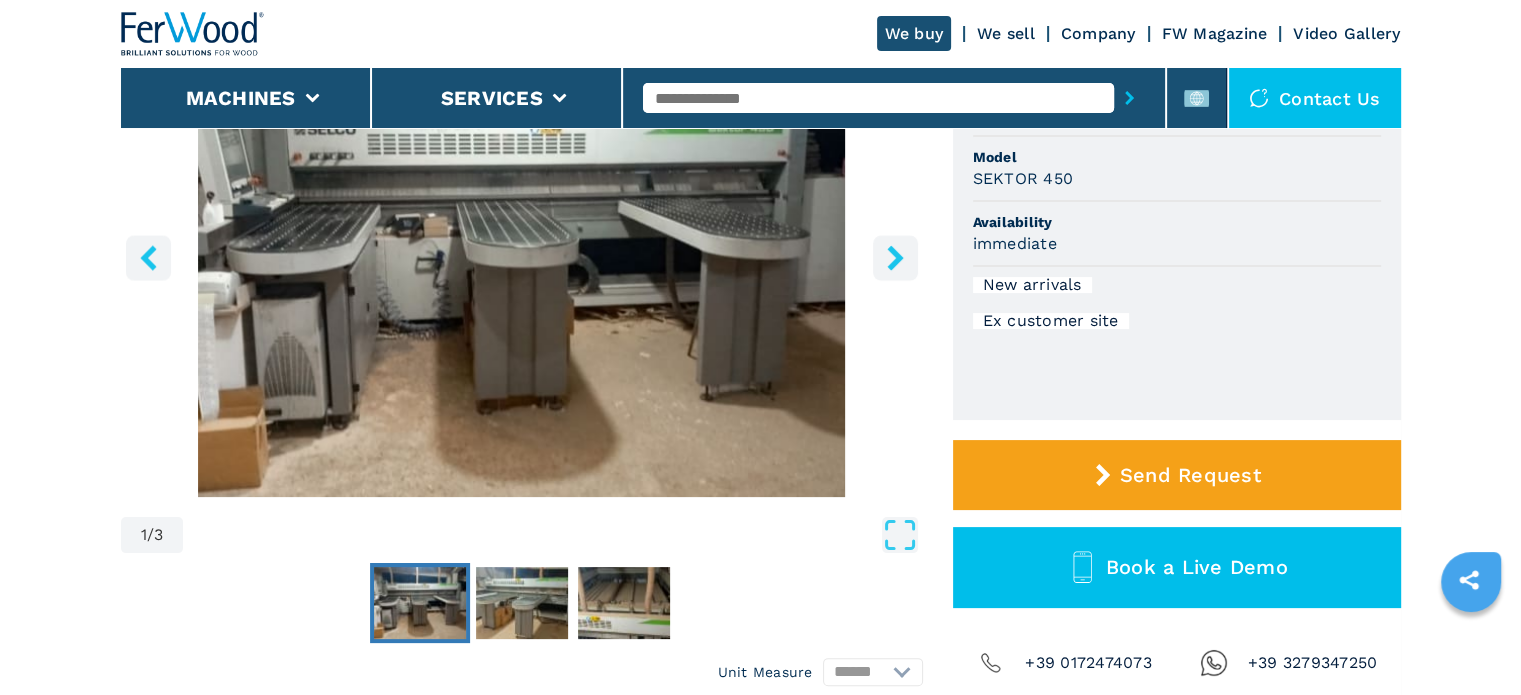 click at bounding box center [522, 254] 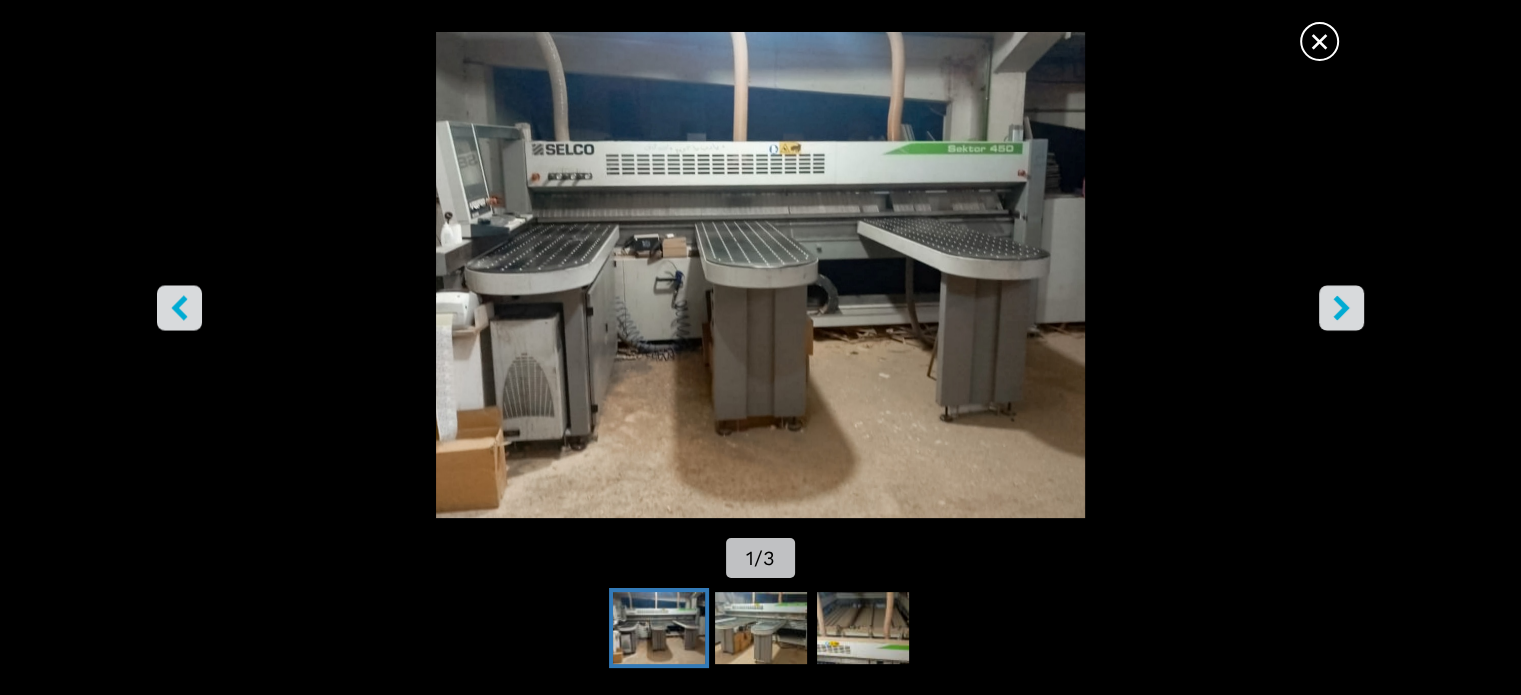 click at bounding box center (760, 275) 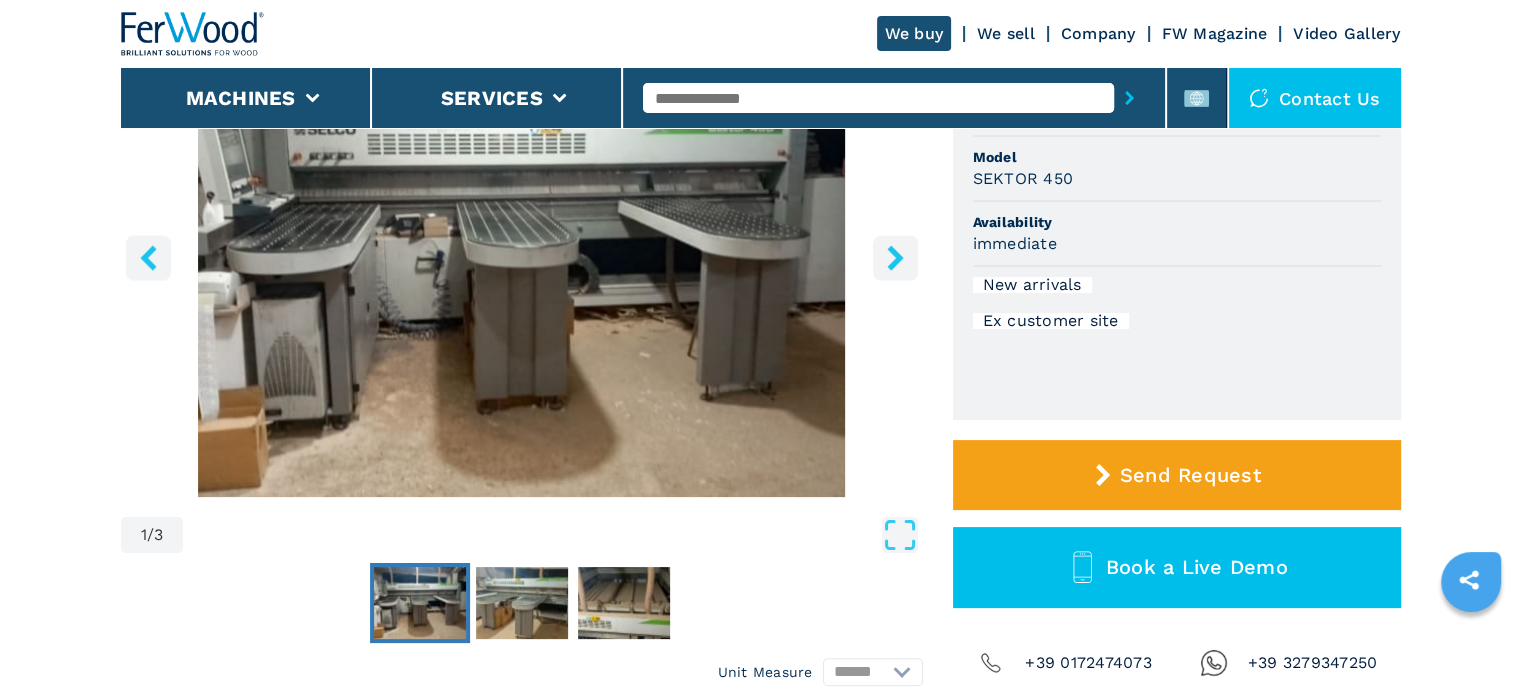 scroll, scrollTop: 700, scrollLeft: 0, axis: vertical 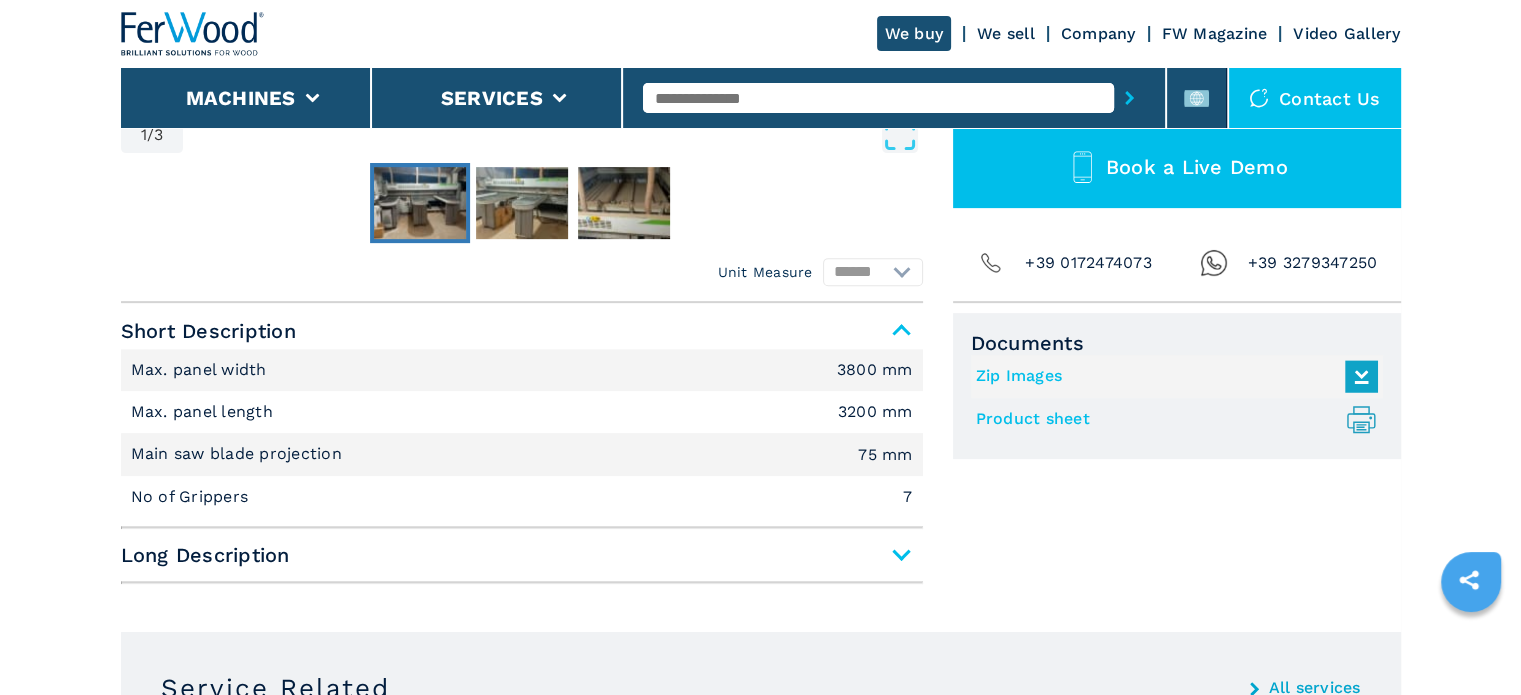 click on "Long Description" at bounding box center (522, 555) 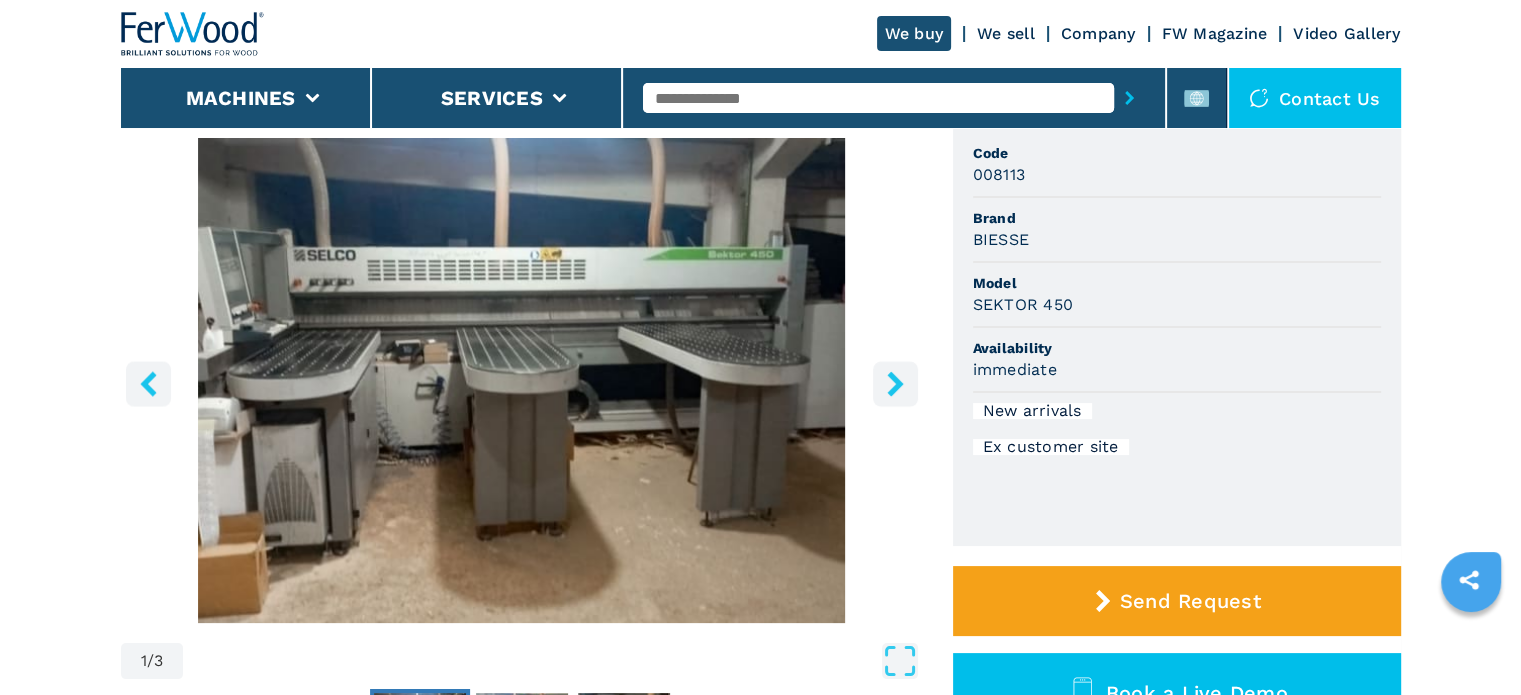 scroll, scrollTop: 200, scrollLeft: 0, axis: vertical 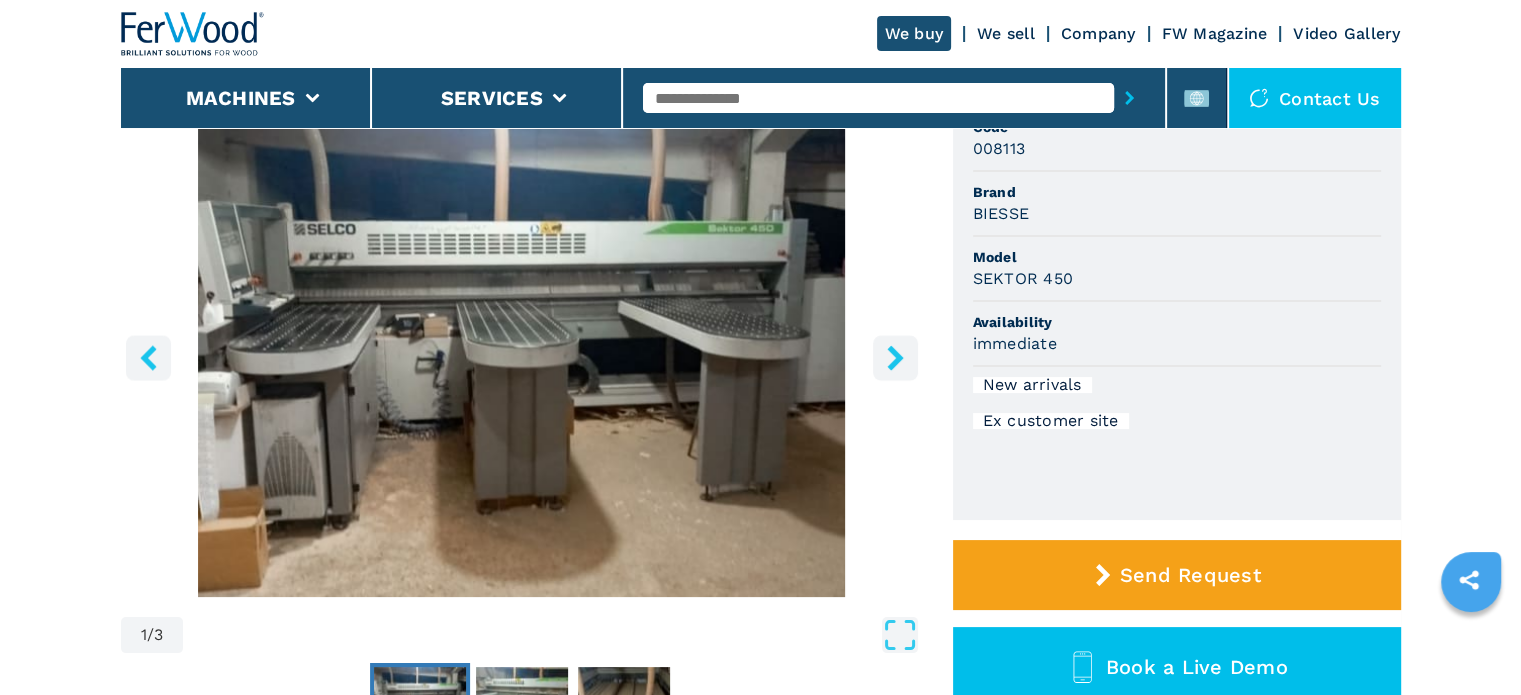 click 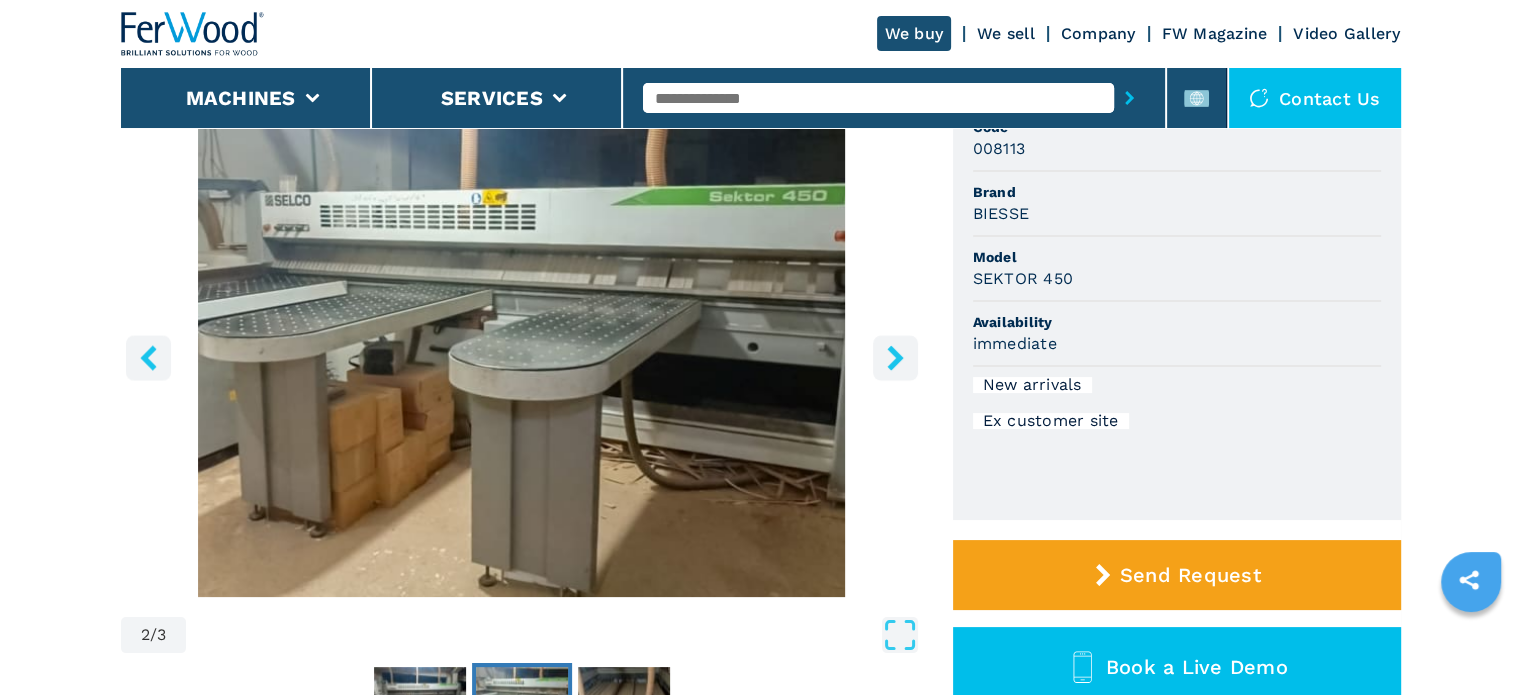 click 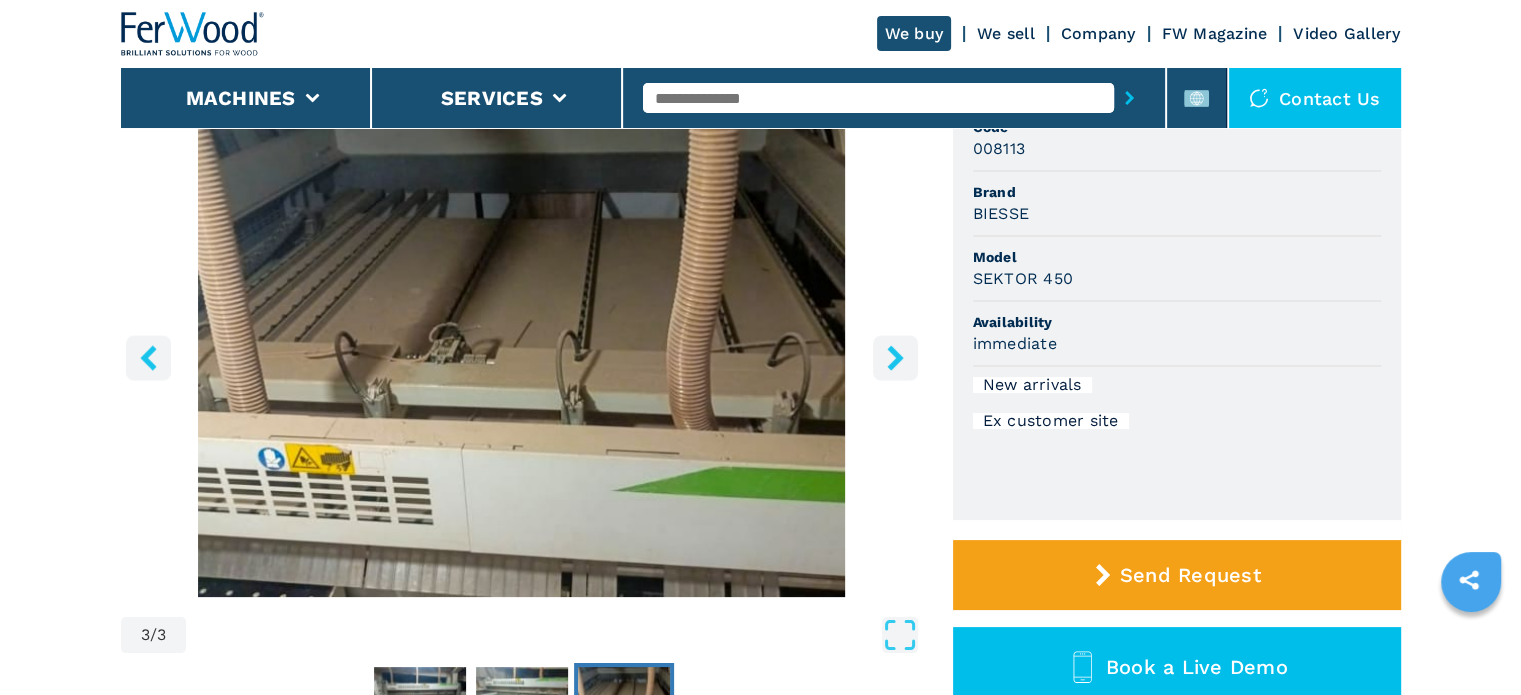 click 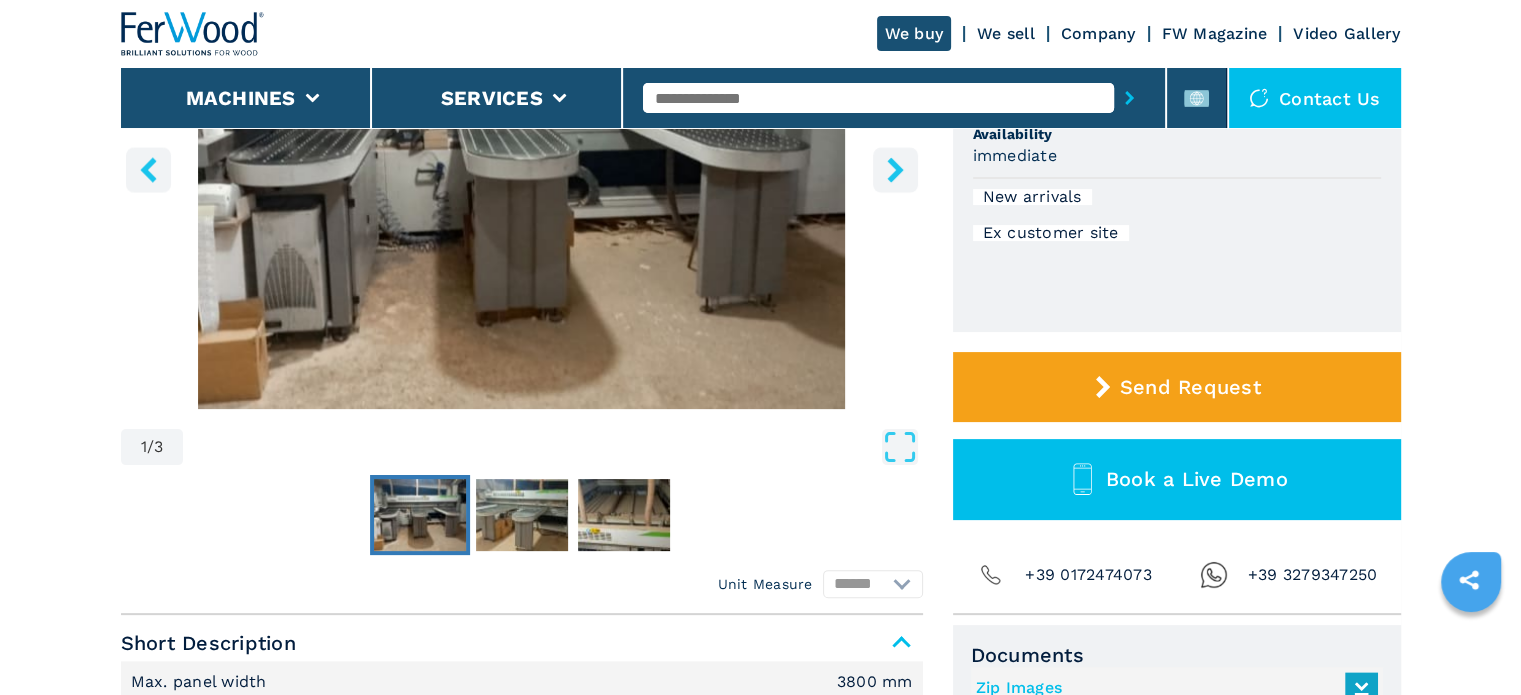 scroll, scrollTop: 300, scrollLeft: 0, axis: vertical 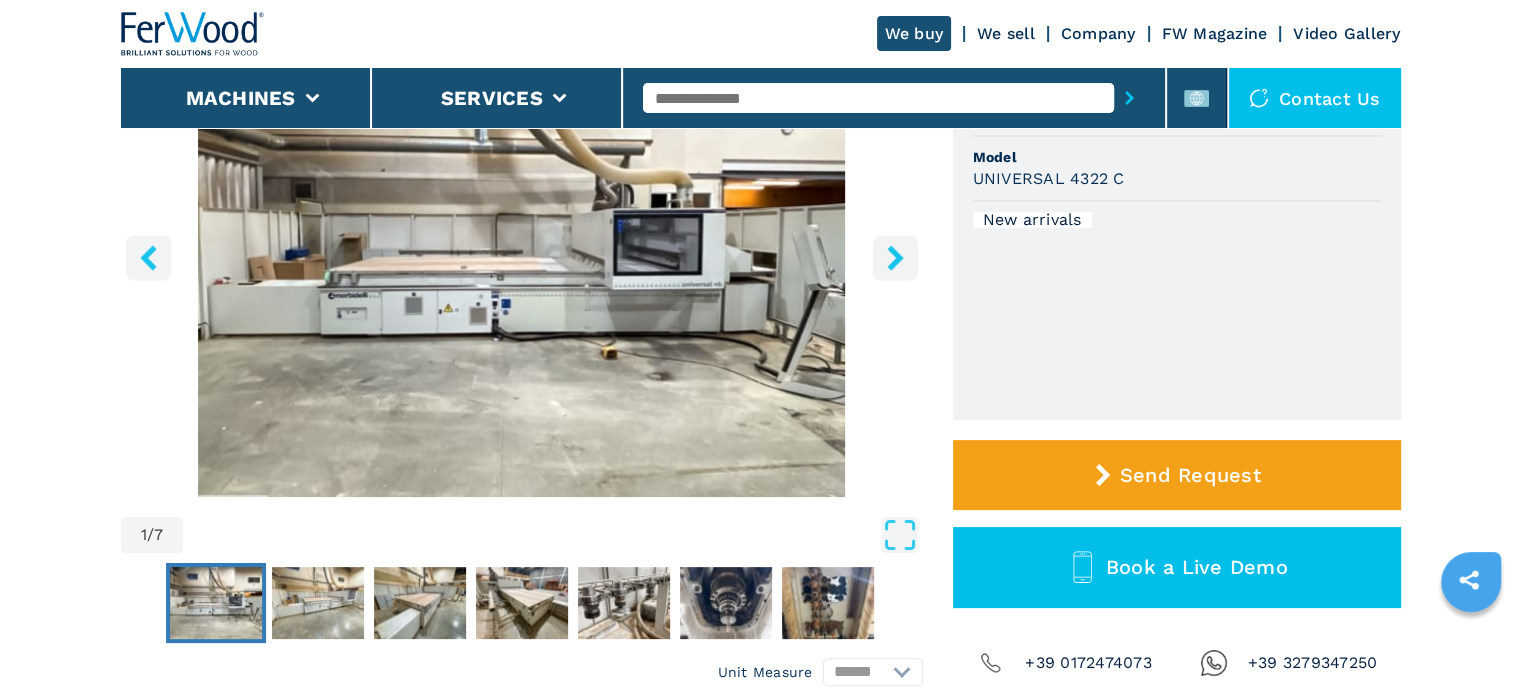click at bounding box center (522, 603) 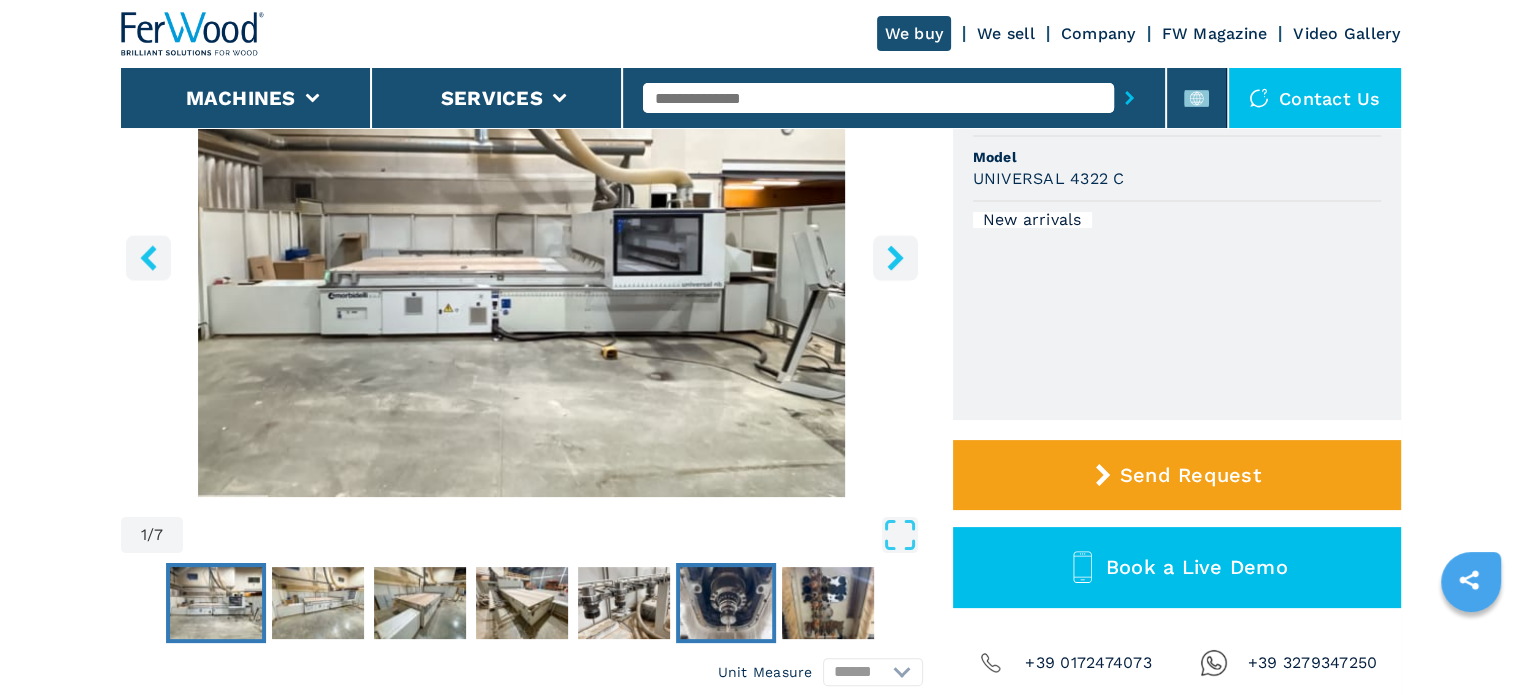 click at bounding box center (726, 603) 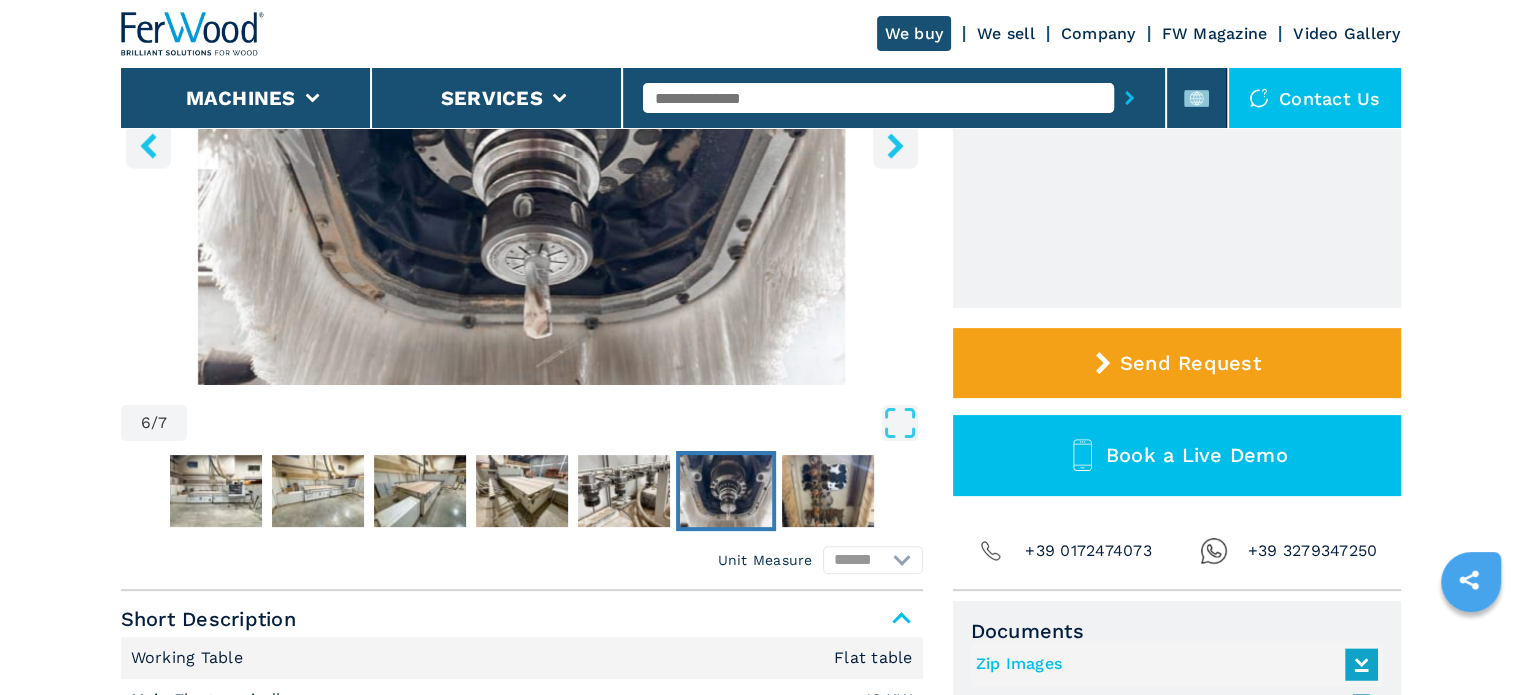 scroll, scrollTop: 300, scrollLeft: 0, axis: vertical 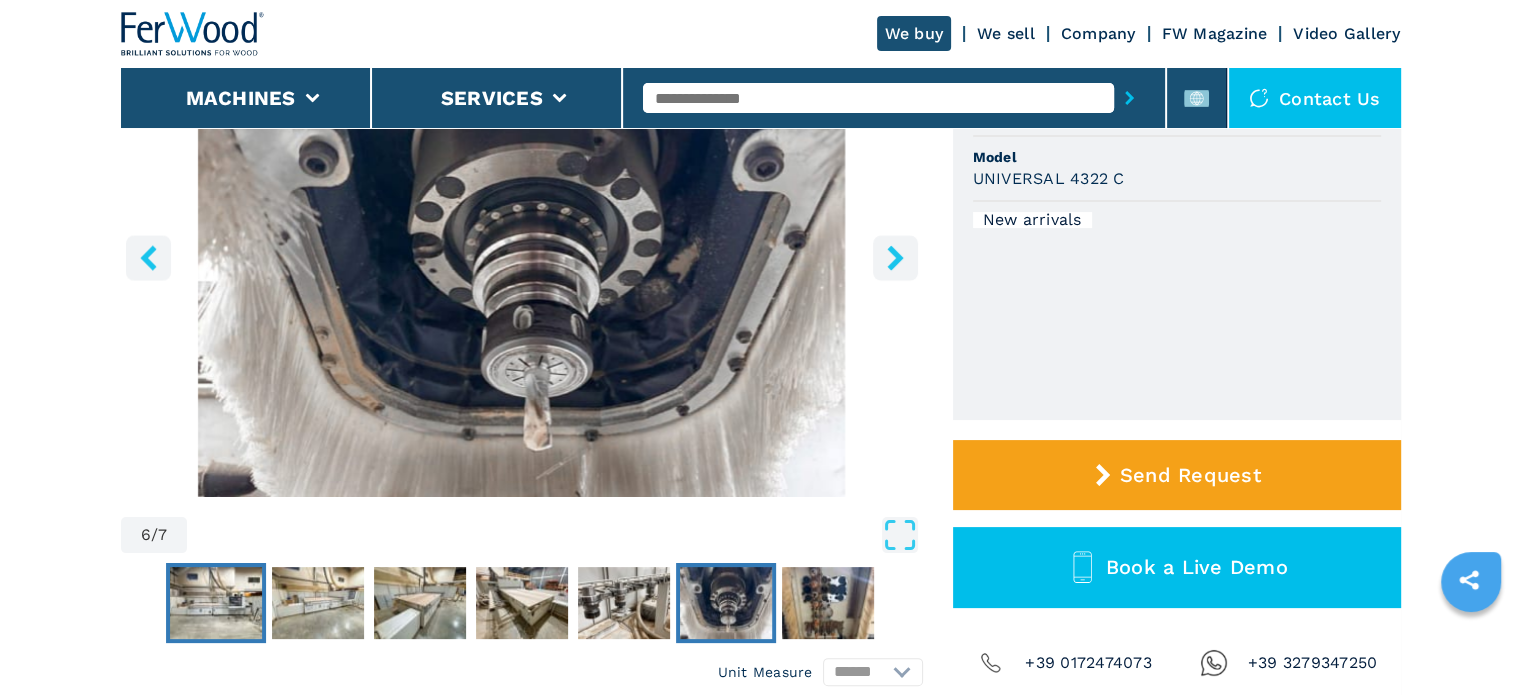click at bounding box center [216, 603] 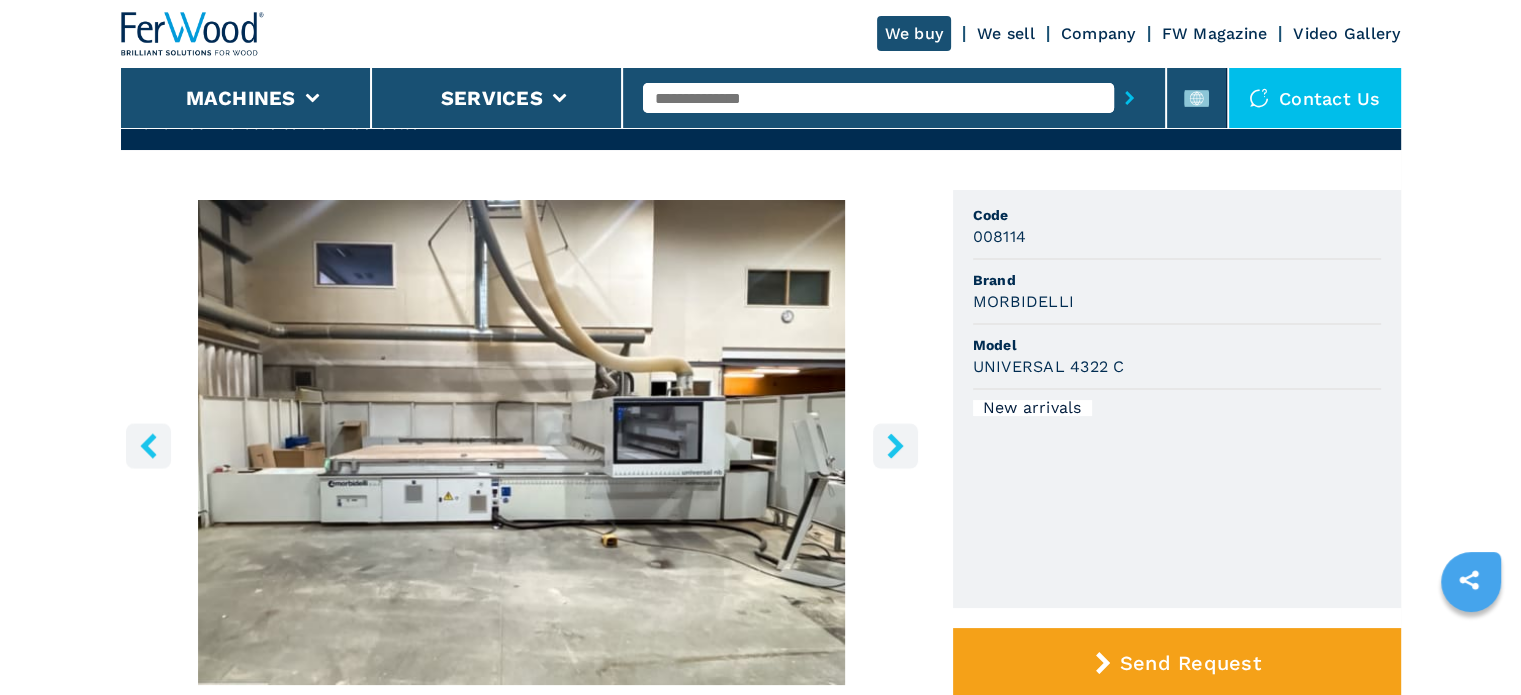 scroll, scrollTop: 100, scrollLeft: 0, axis: vertical 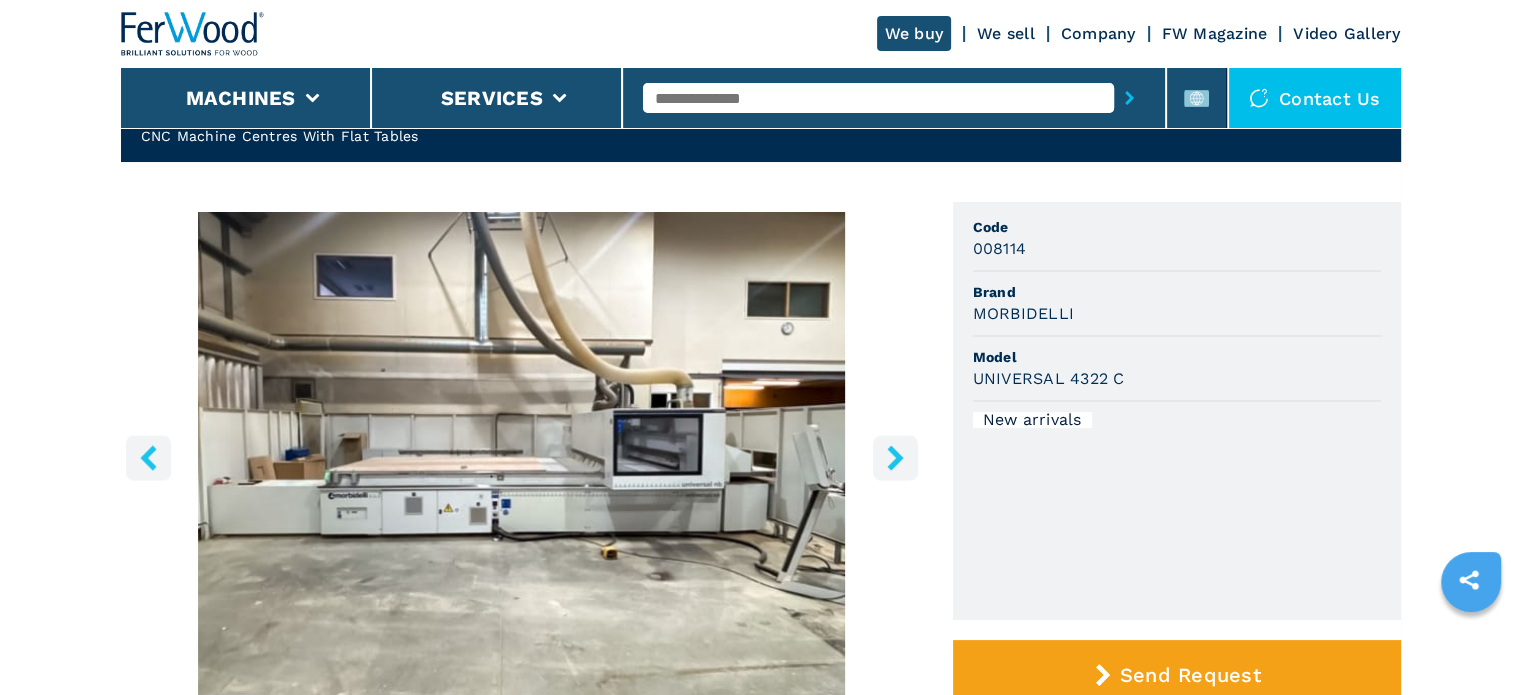 click at bounding box center [522, 454] 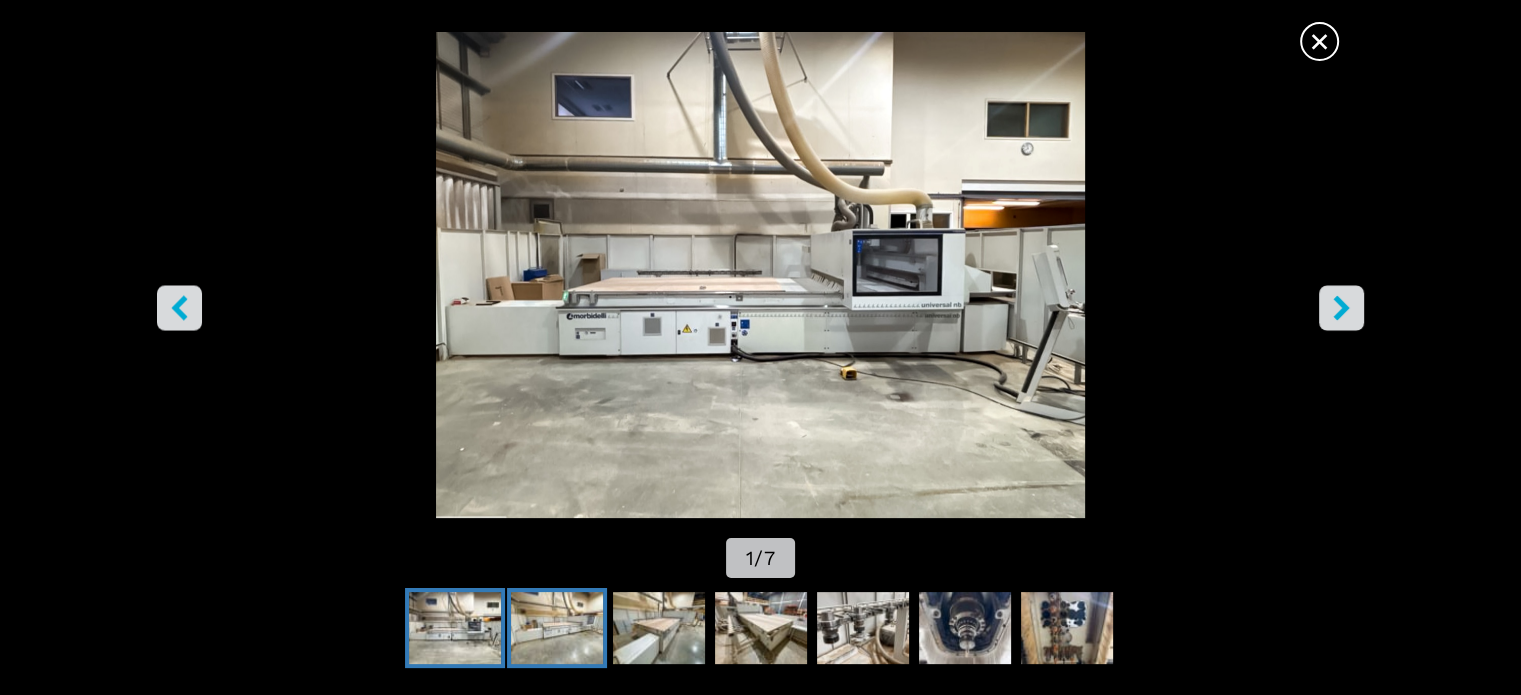 click at bounding box center (557, 628) 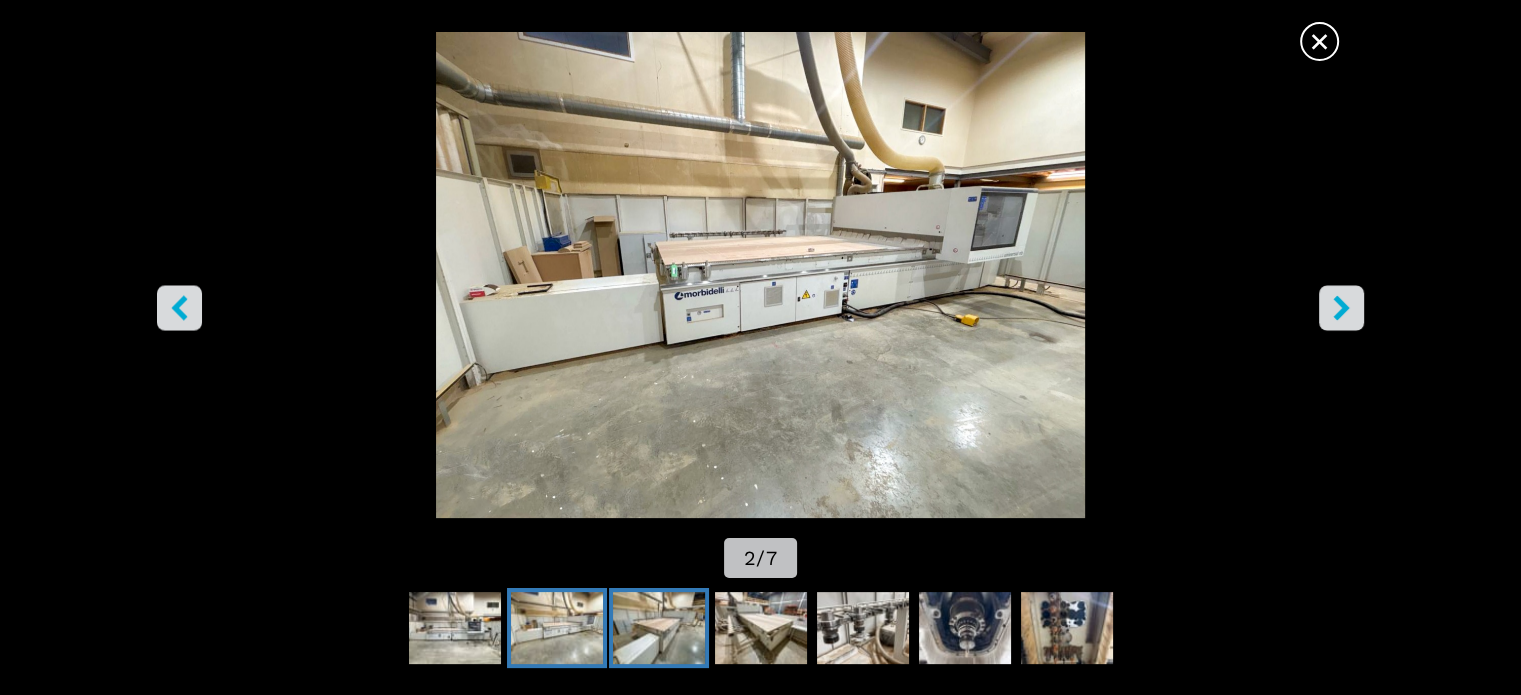 click at bounding box center [658, 628] 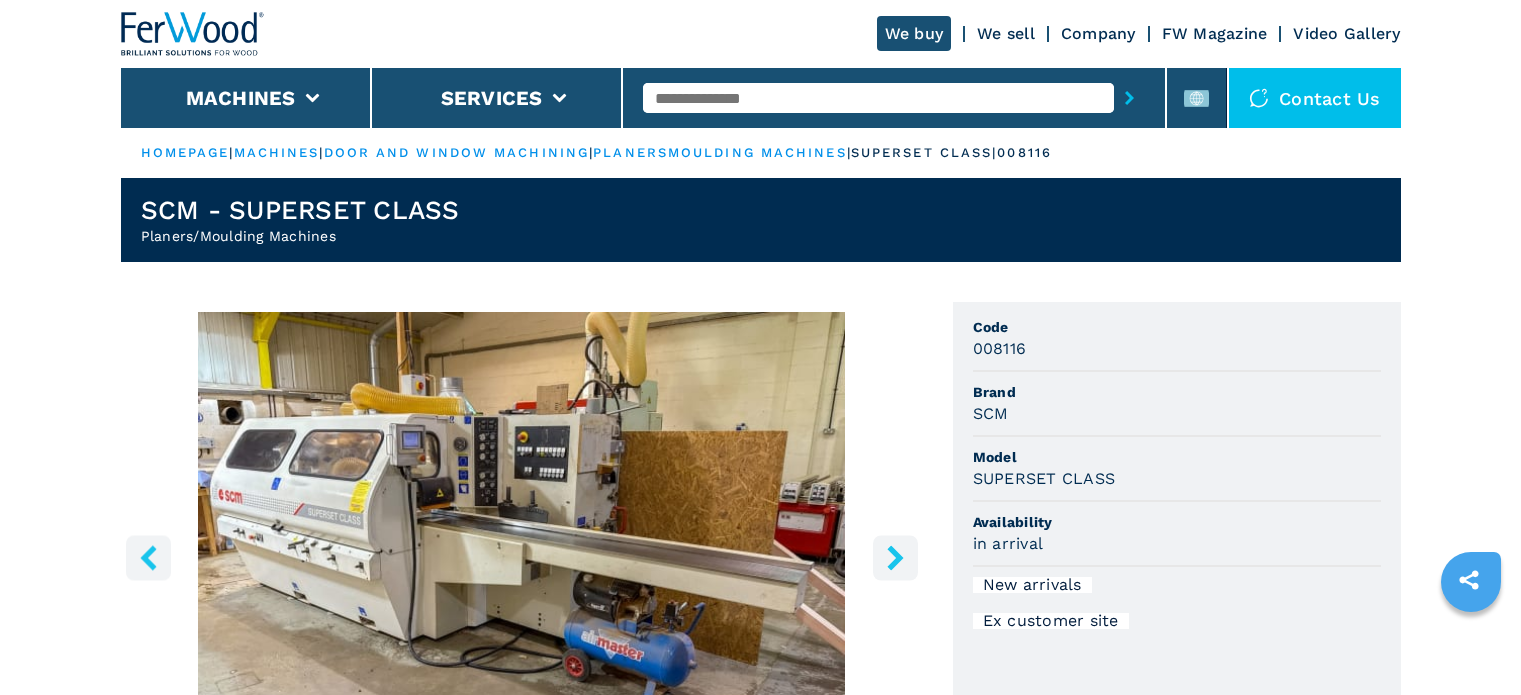 scroll, scrollTop: 0, scrollLeft: 0, axis: both 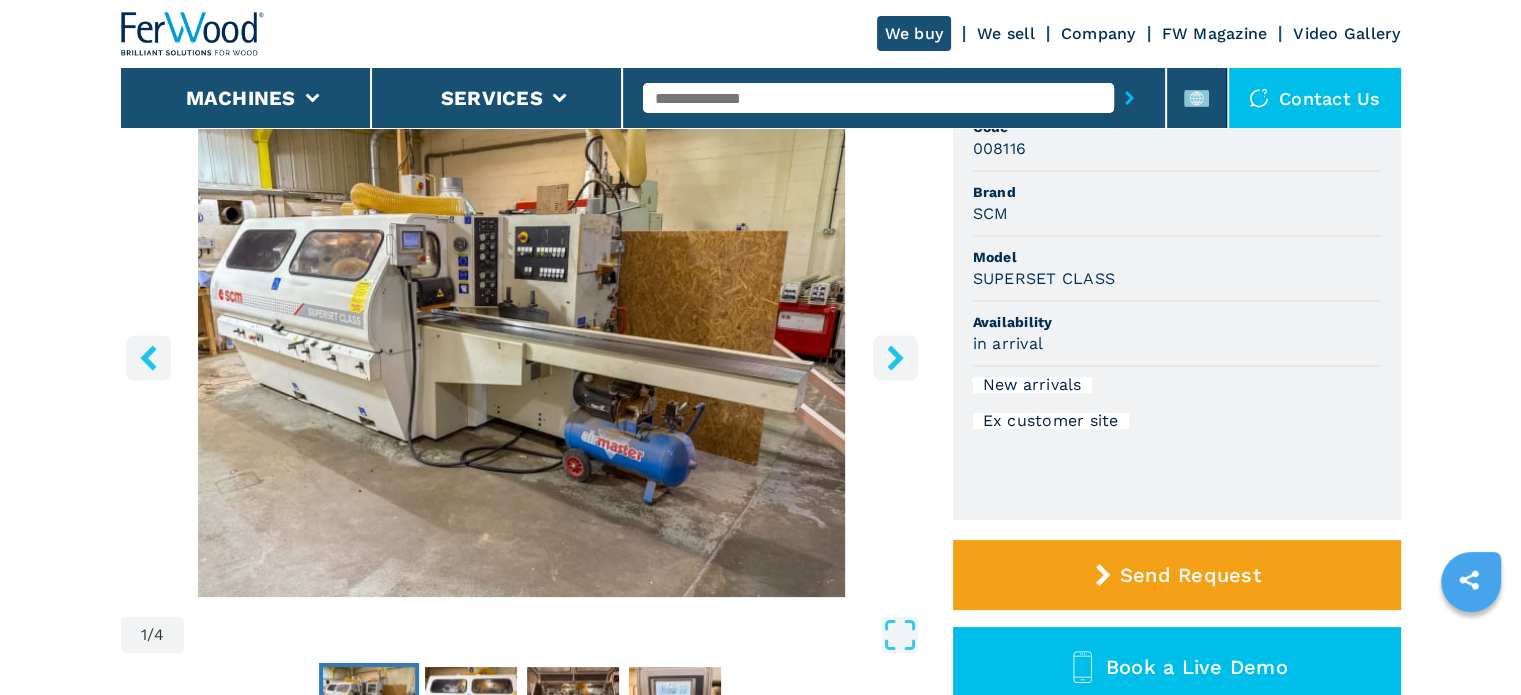 click at bounding box center [895, 357] 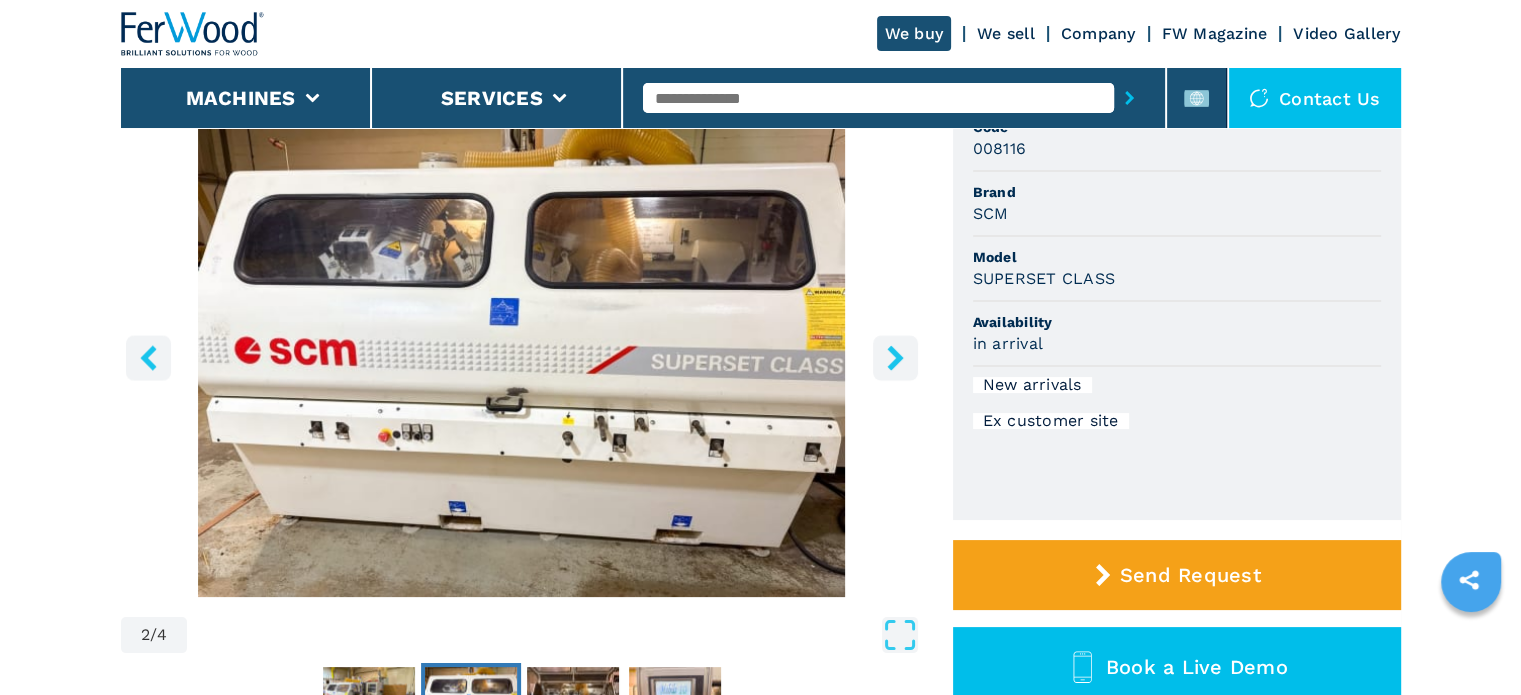 click at bounding box center (895, 357) 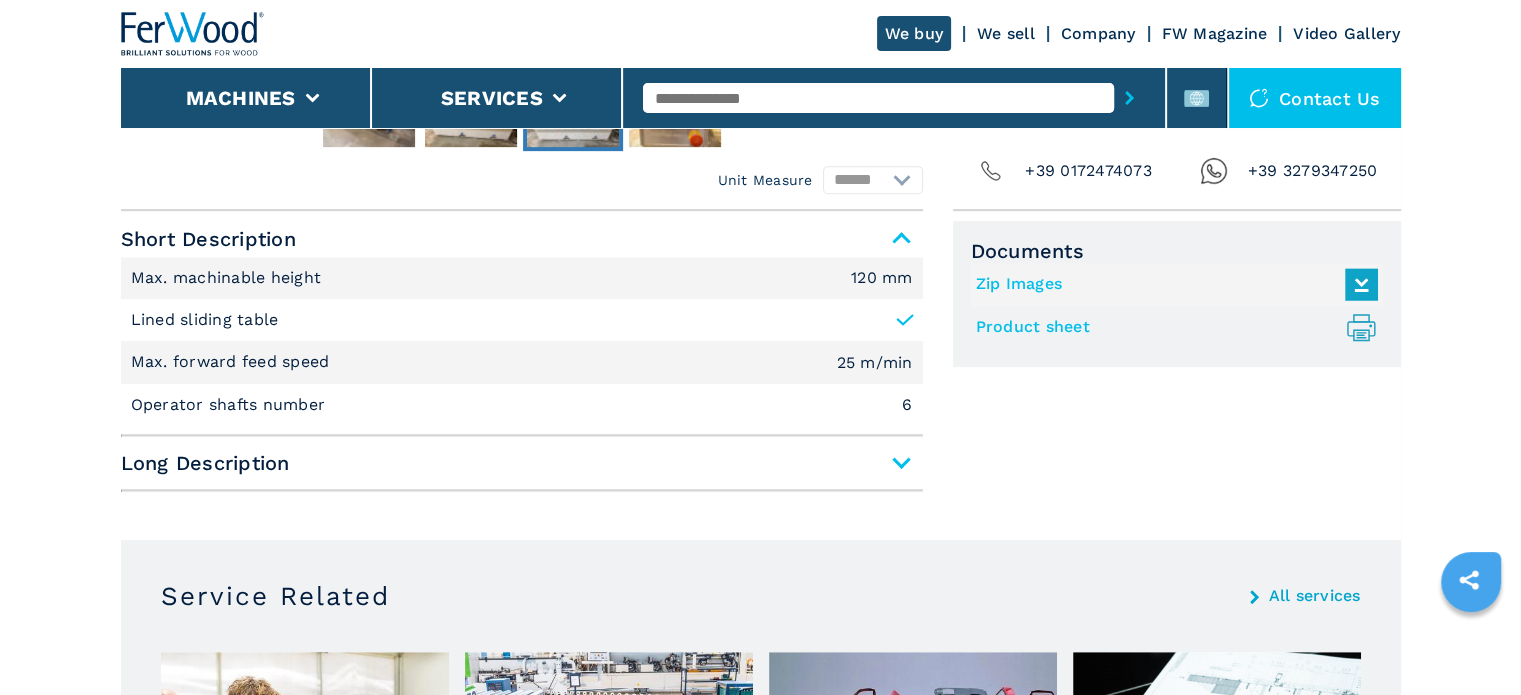 scroll, scrollTop: 900, scrollLeft: 0, axis: vertical 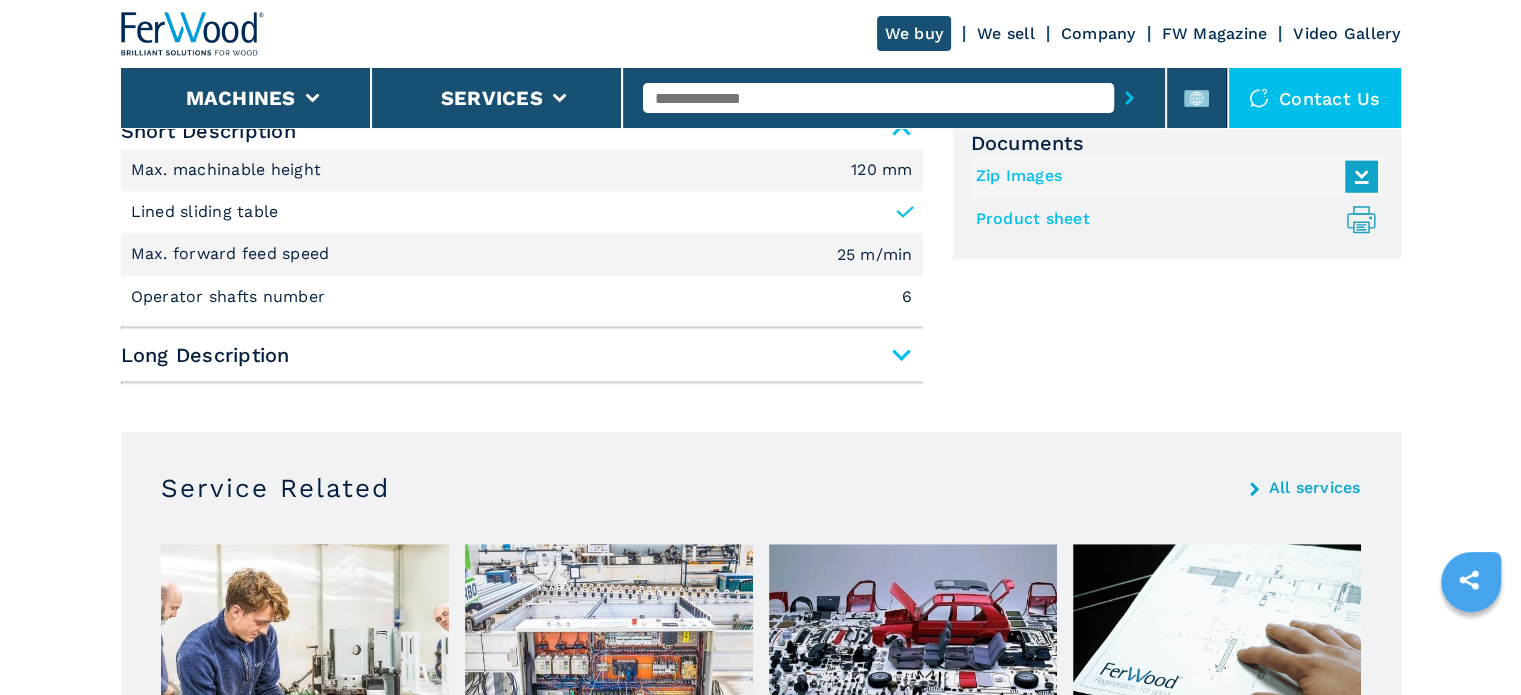 click on "Long Description" at bounding box center [522, 355] 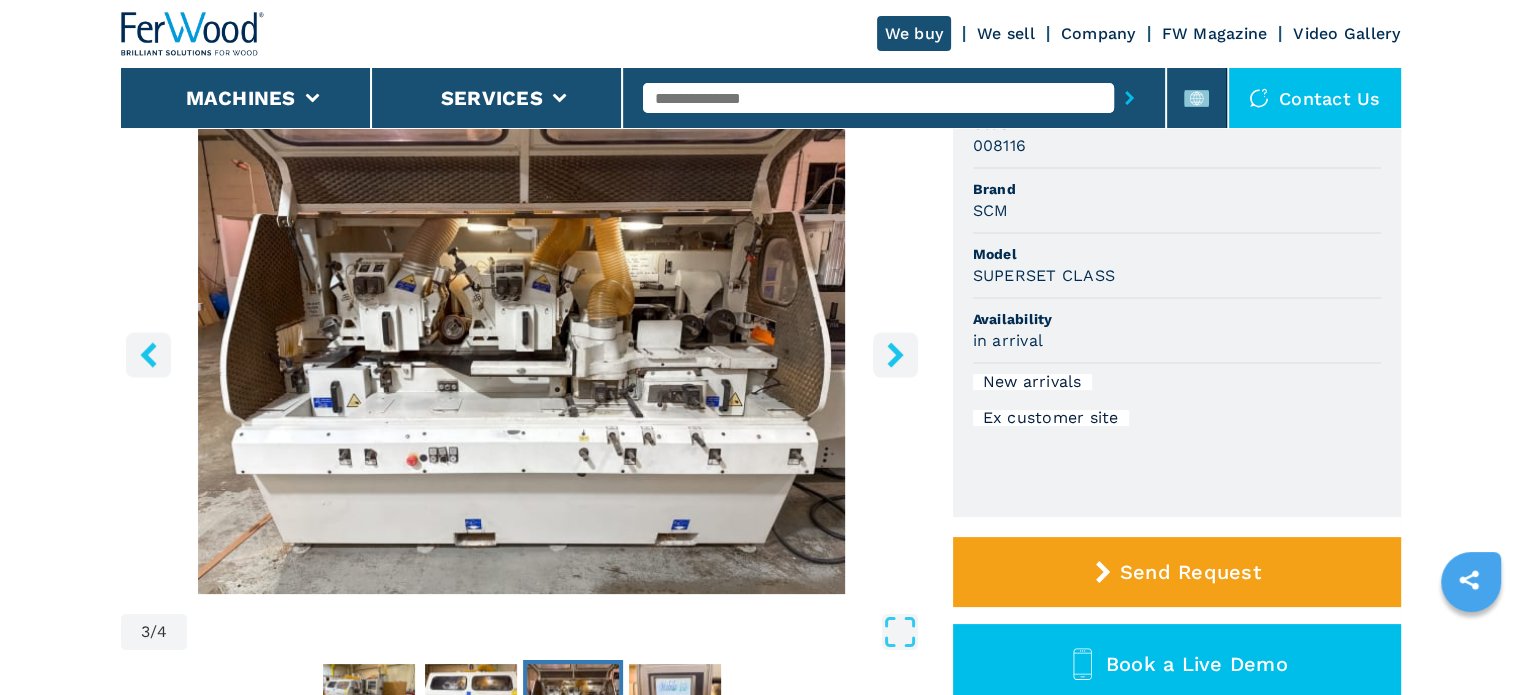 scroll, scrollTop: 200, scrollLeft: 0, axis: vertical 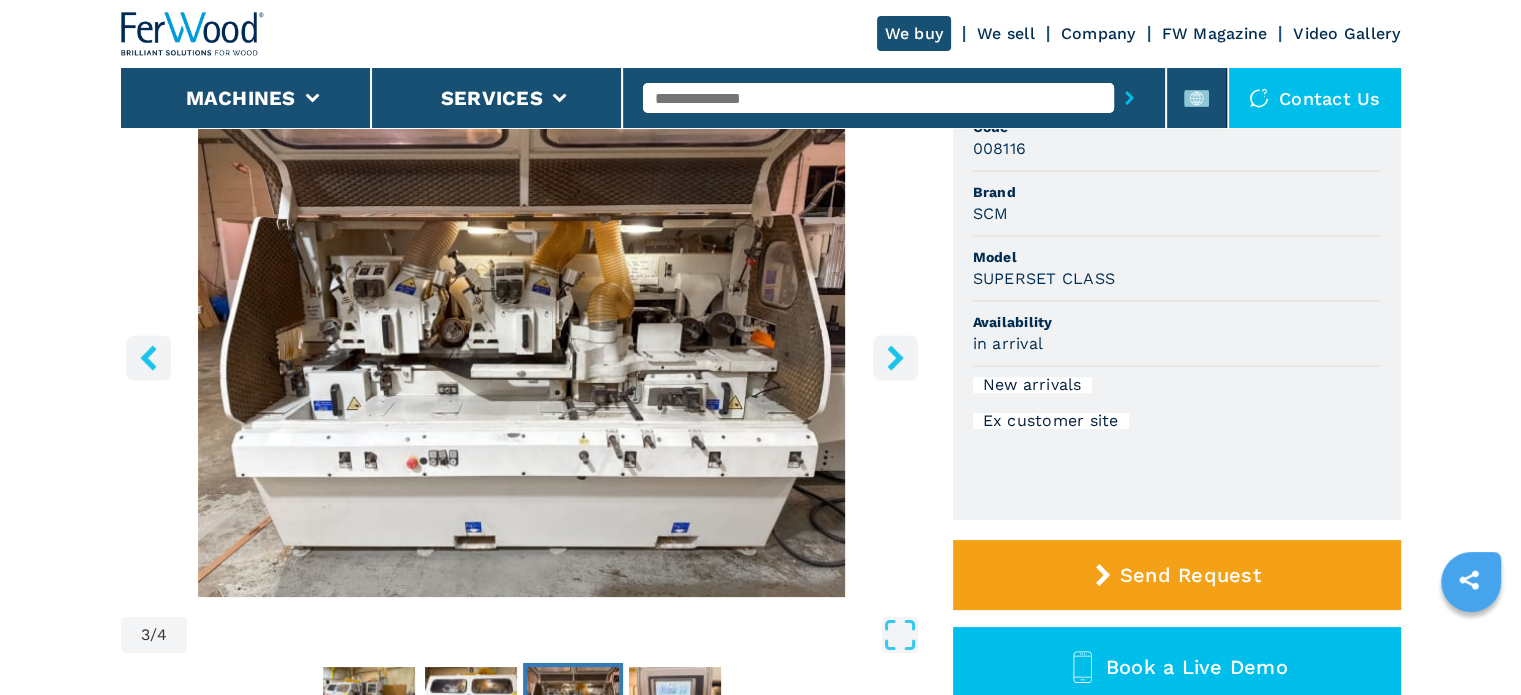 click at bounding box center (895, 357) 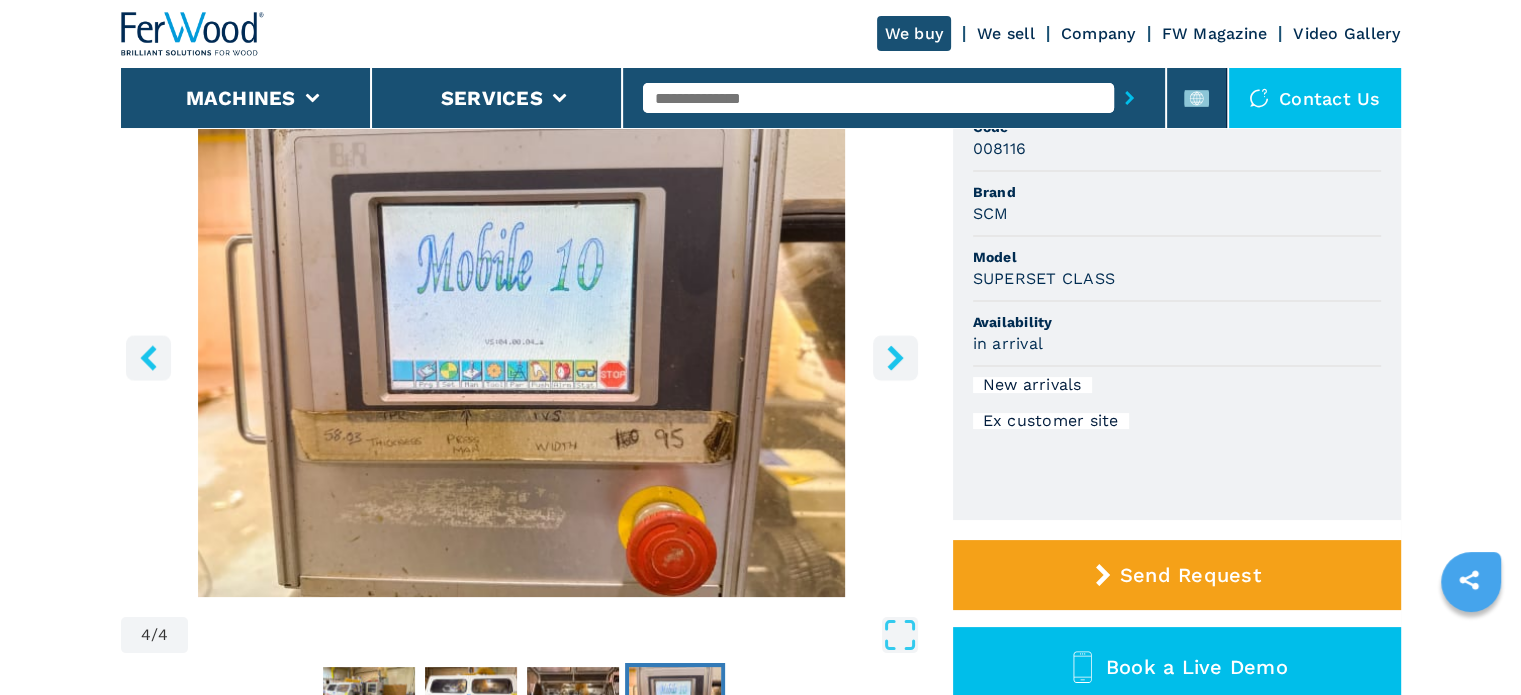 click at bounding box center [895, 357] 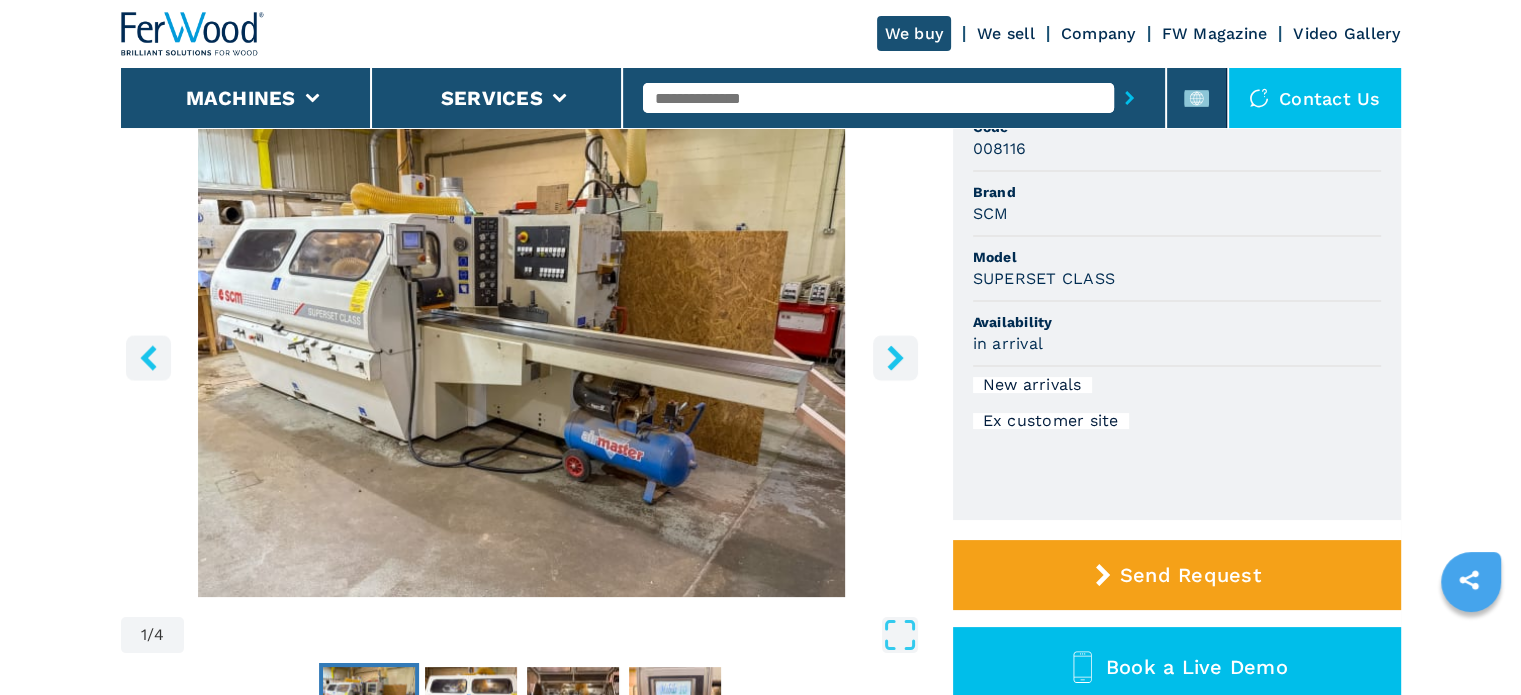 click at bounding box center [895, 357] 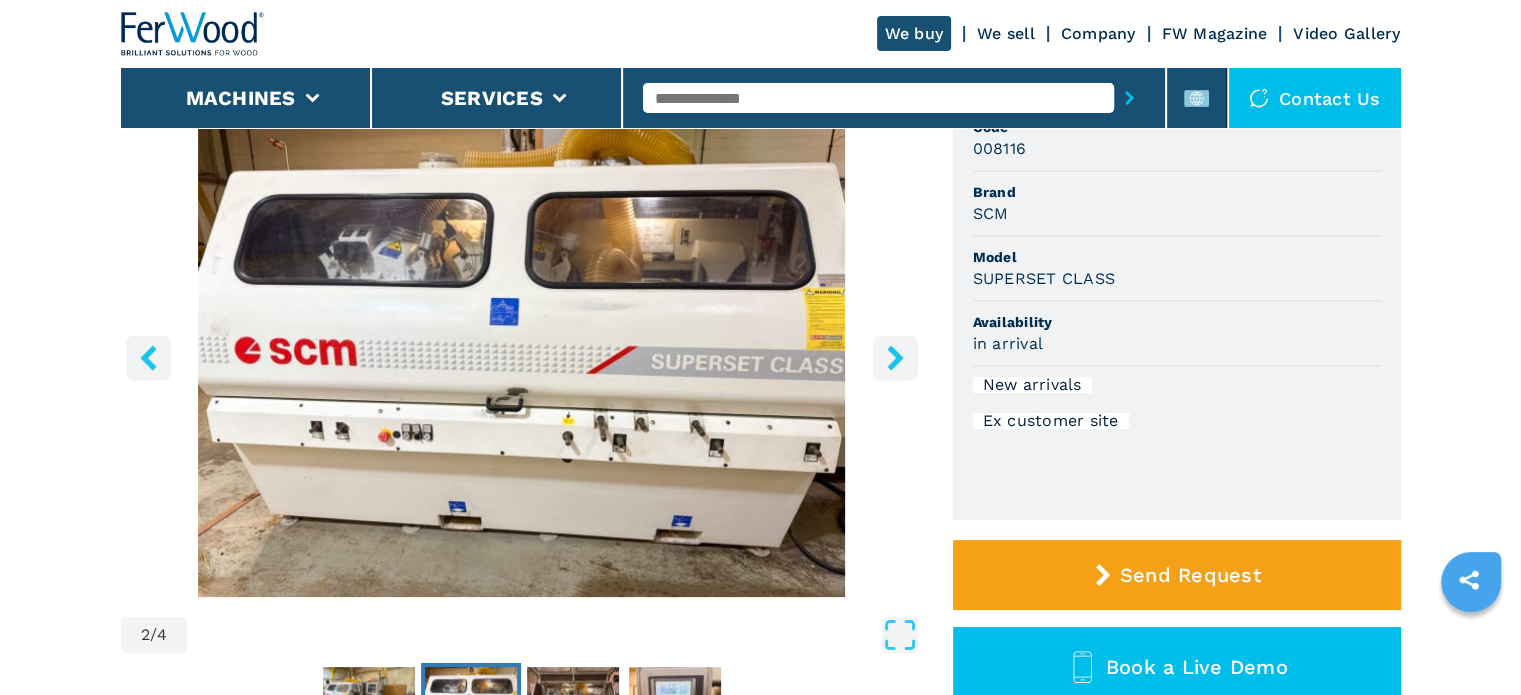 click at bounding box center (895, 357) 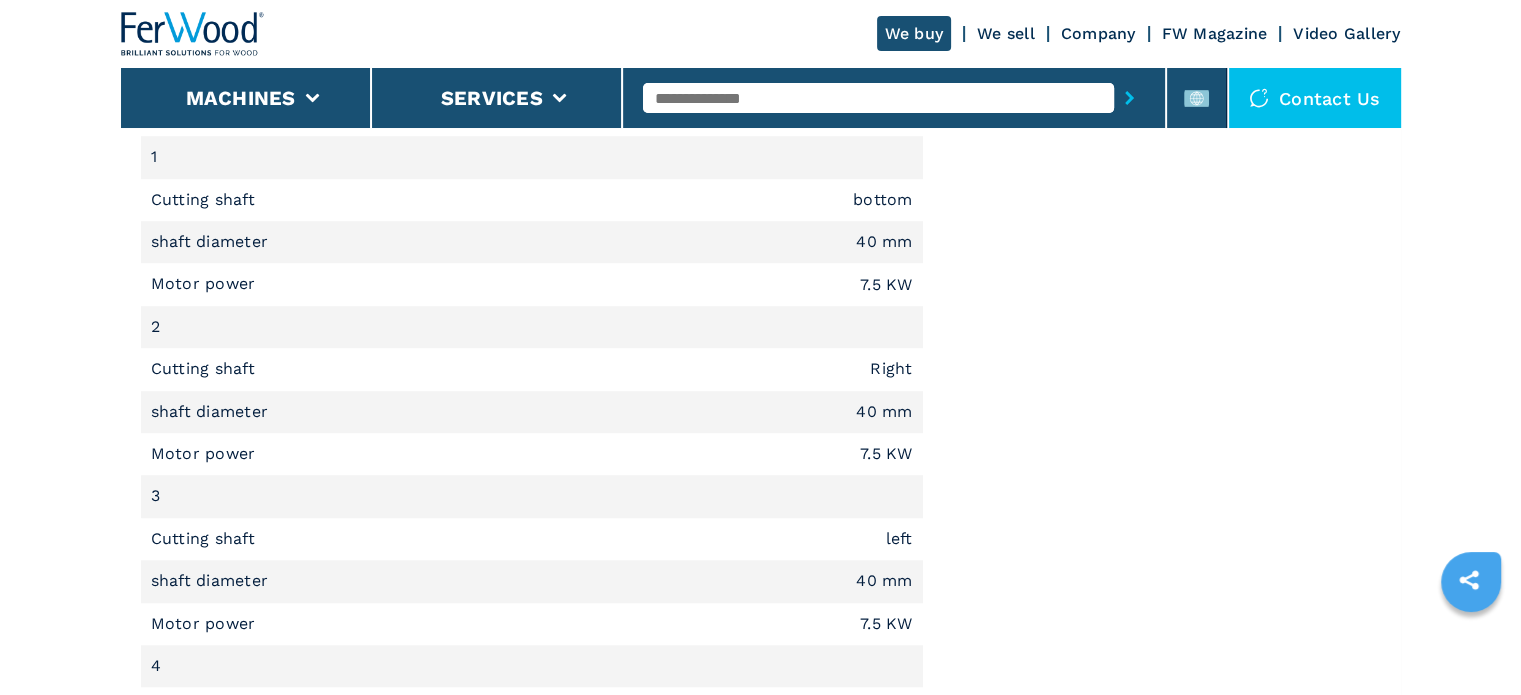 scroll, scrollTop: 1400, scrollLeft: 0, axis: vertical 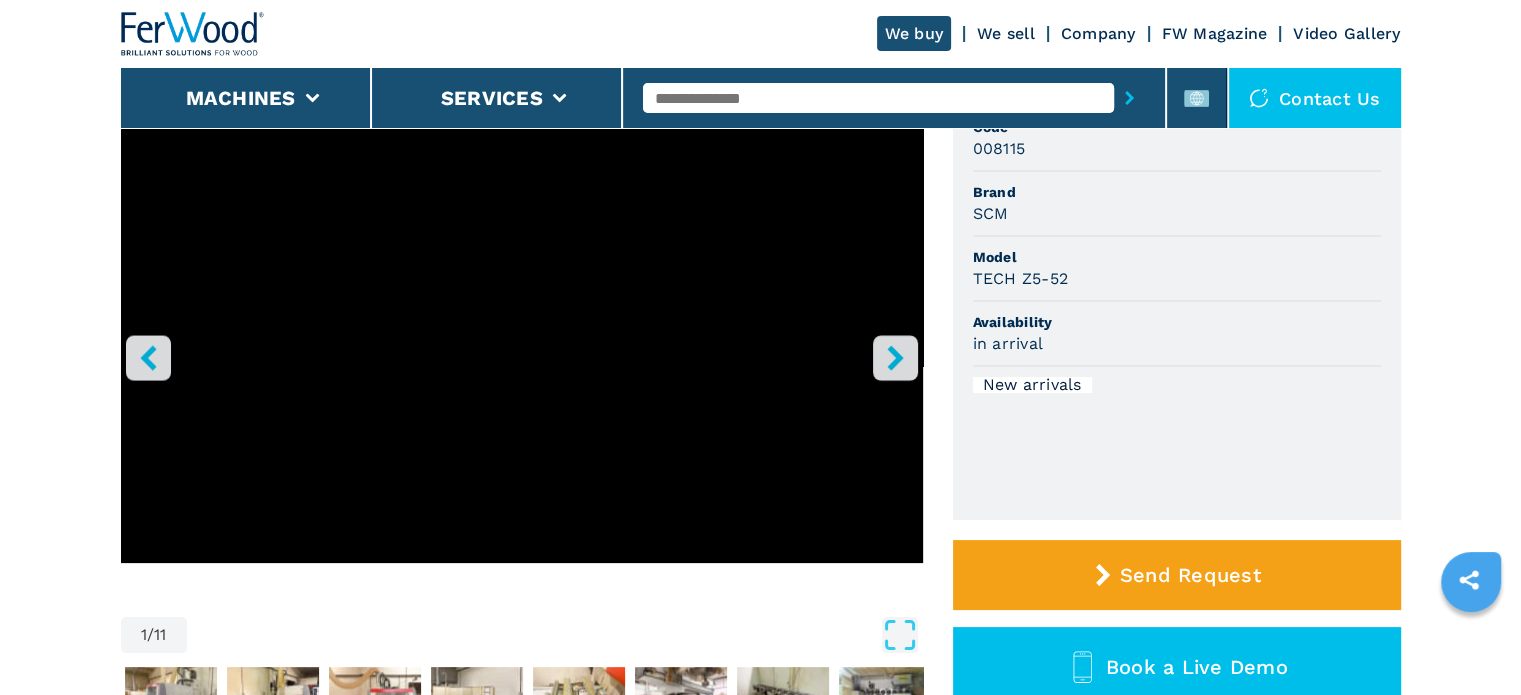 click 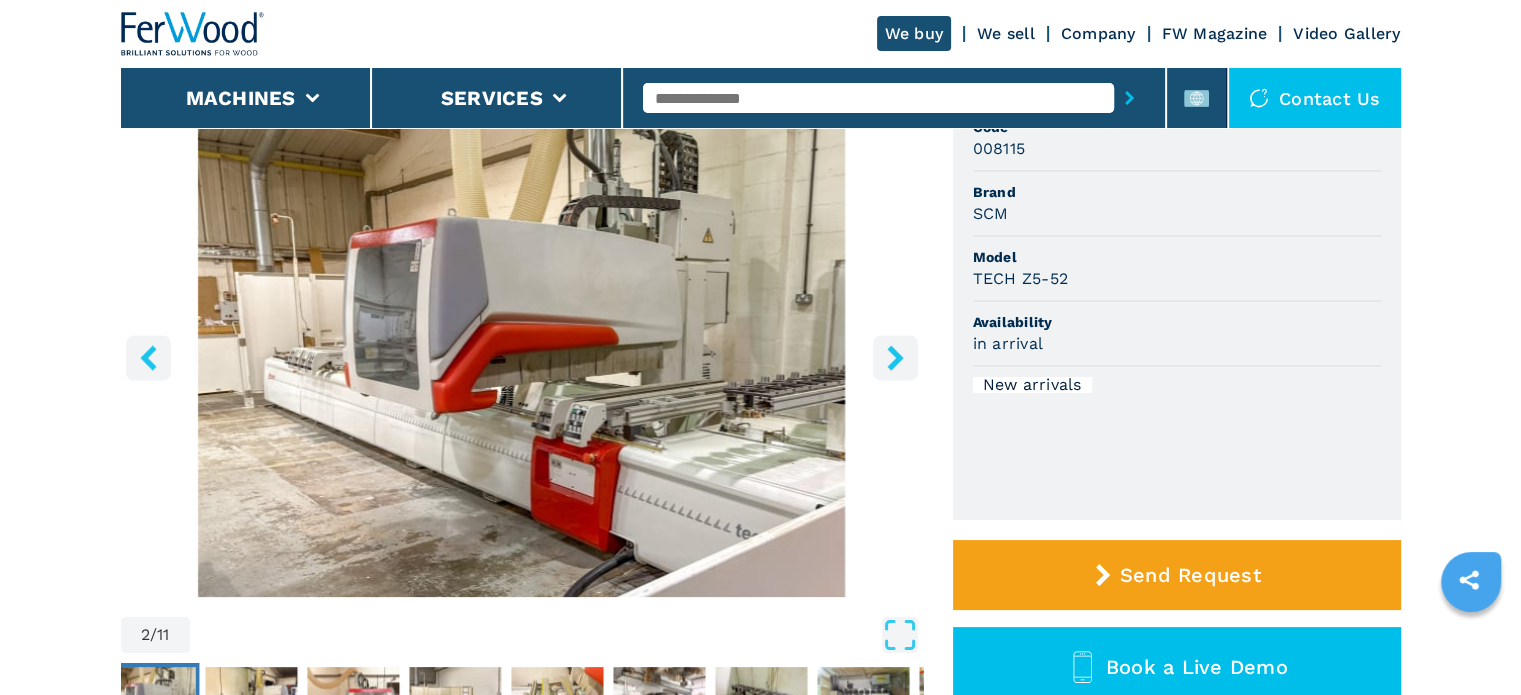 click 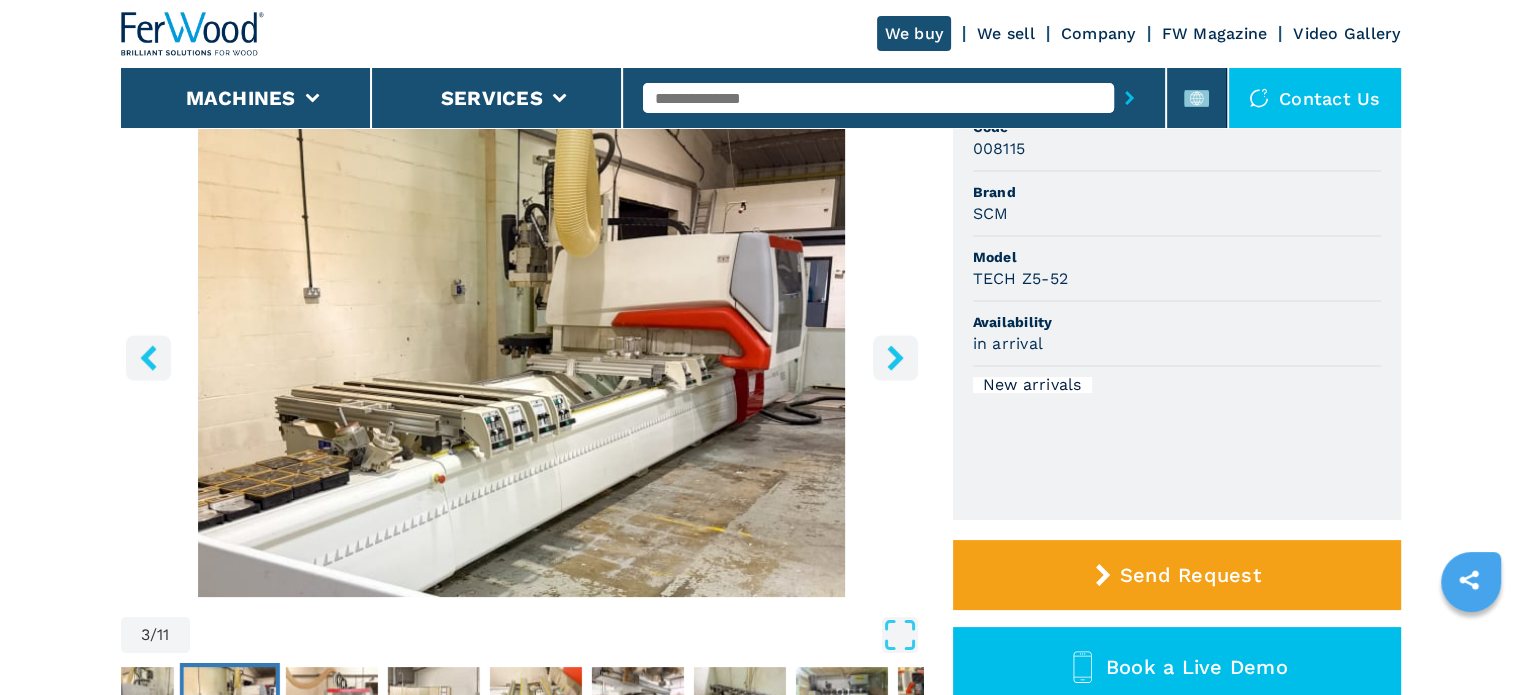click 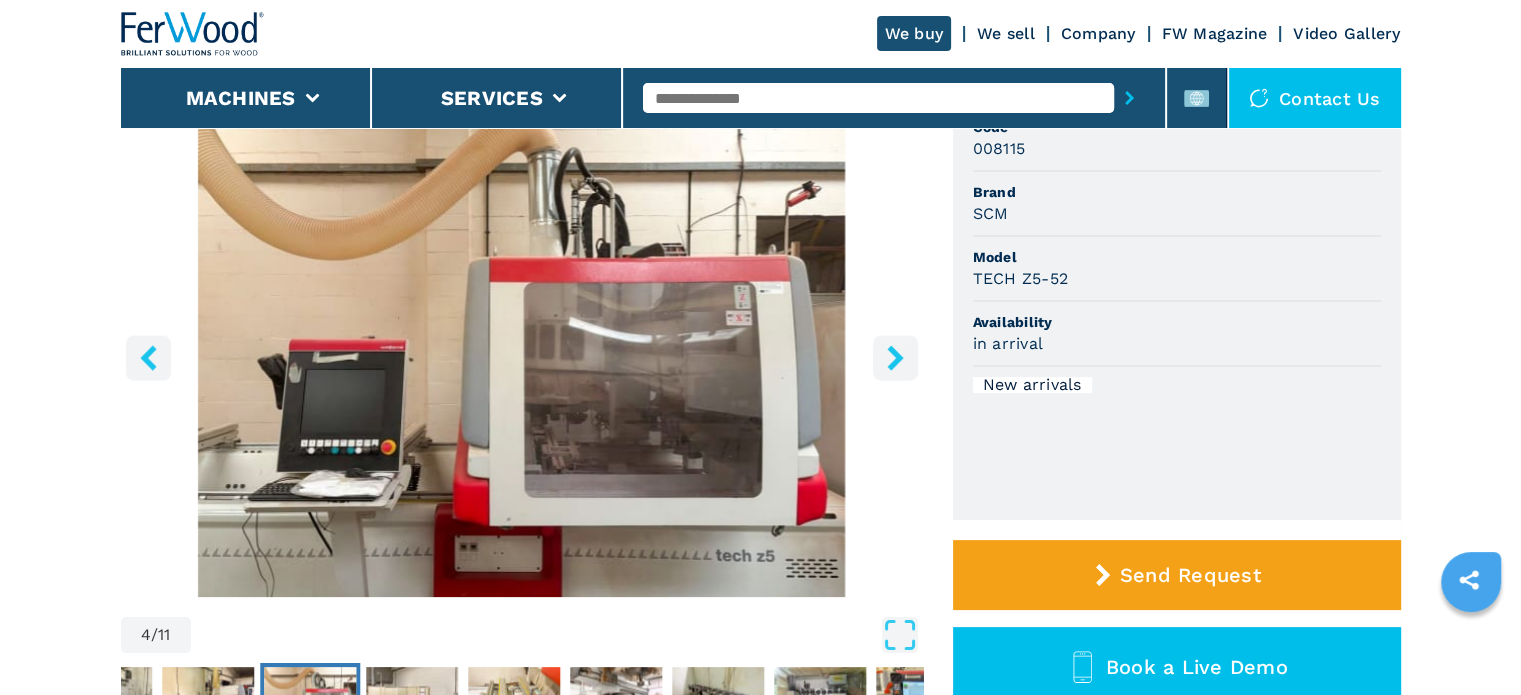 click 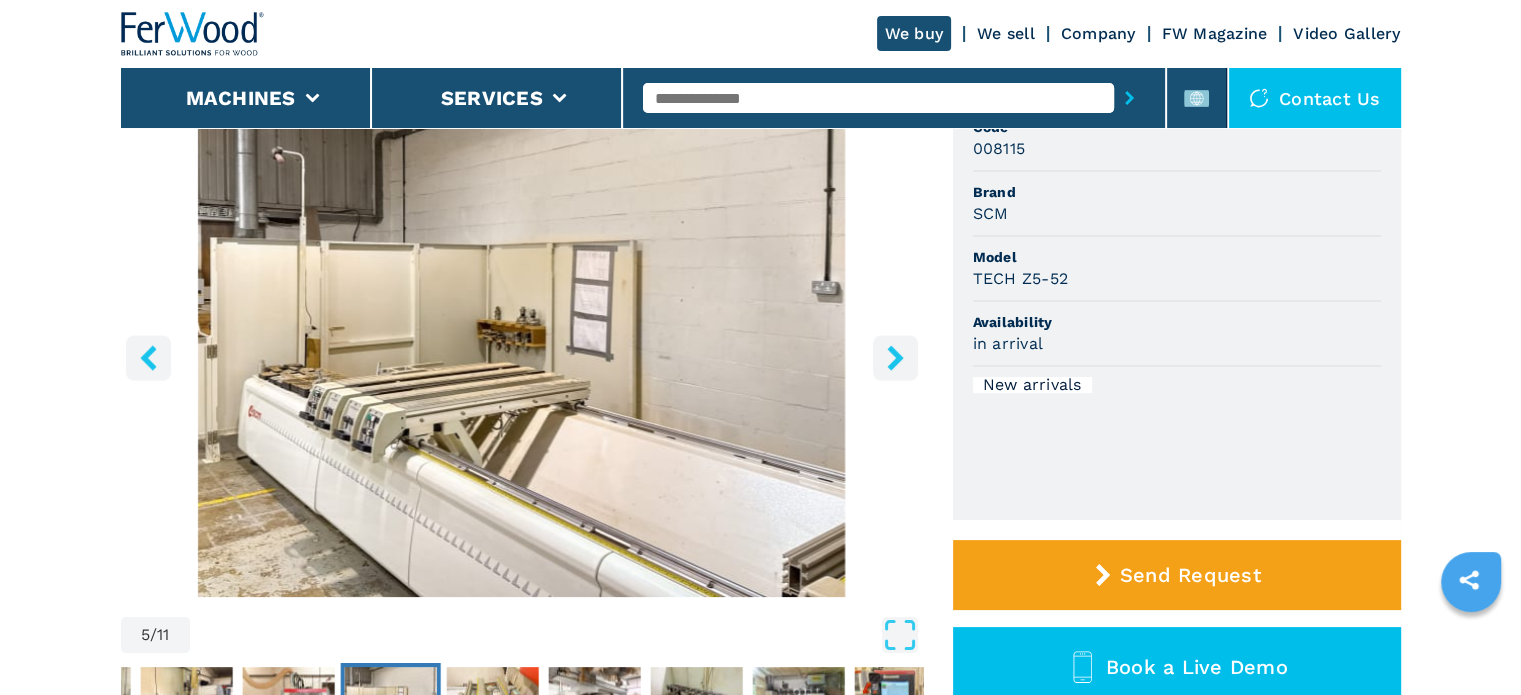 click 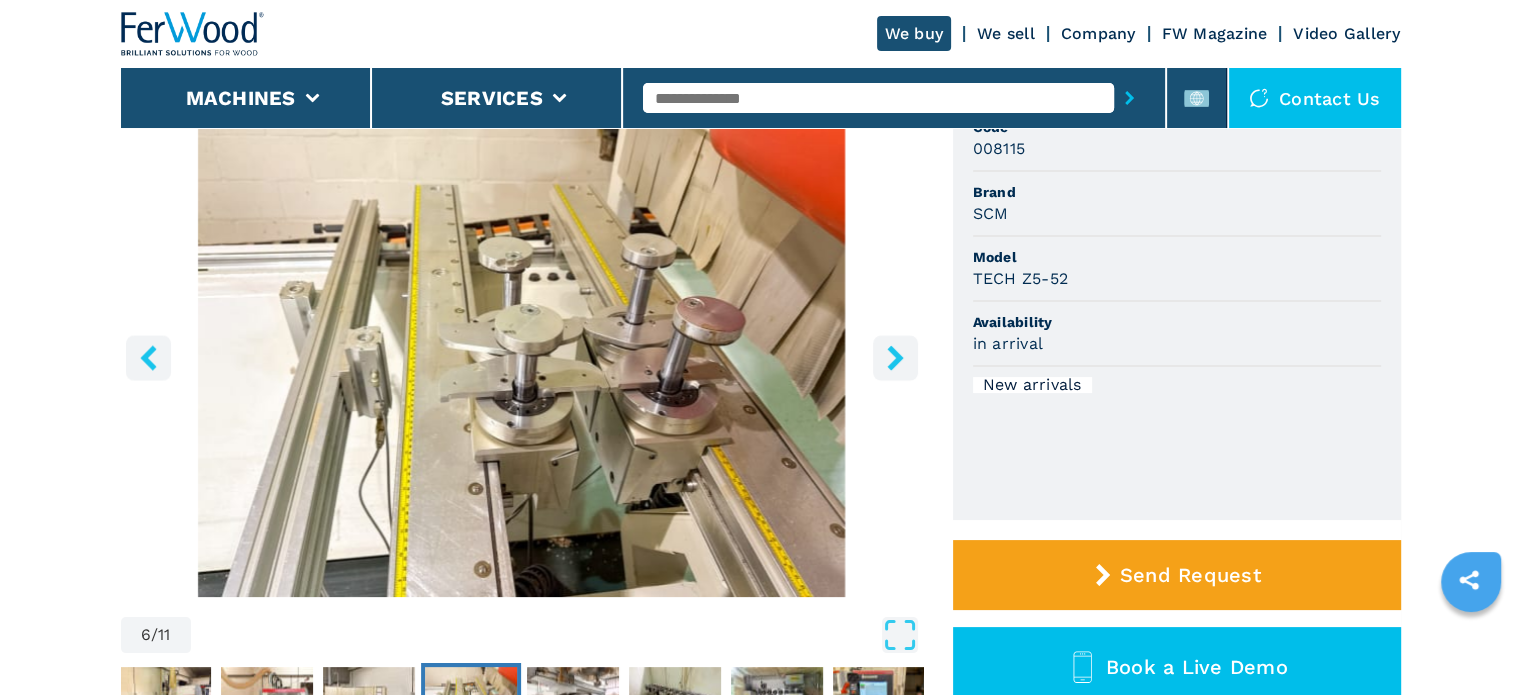click 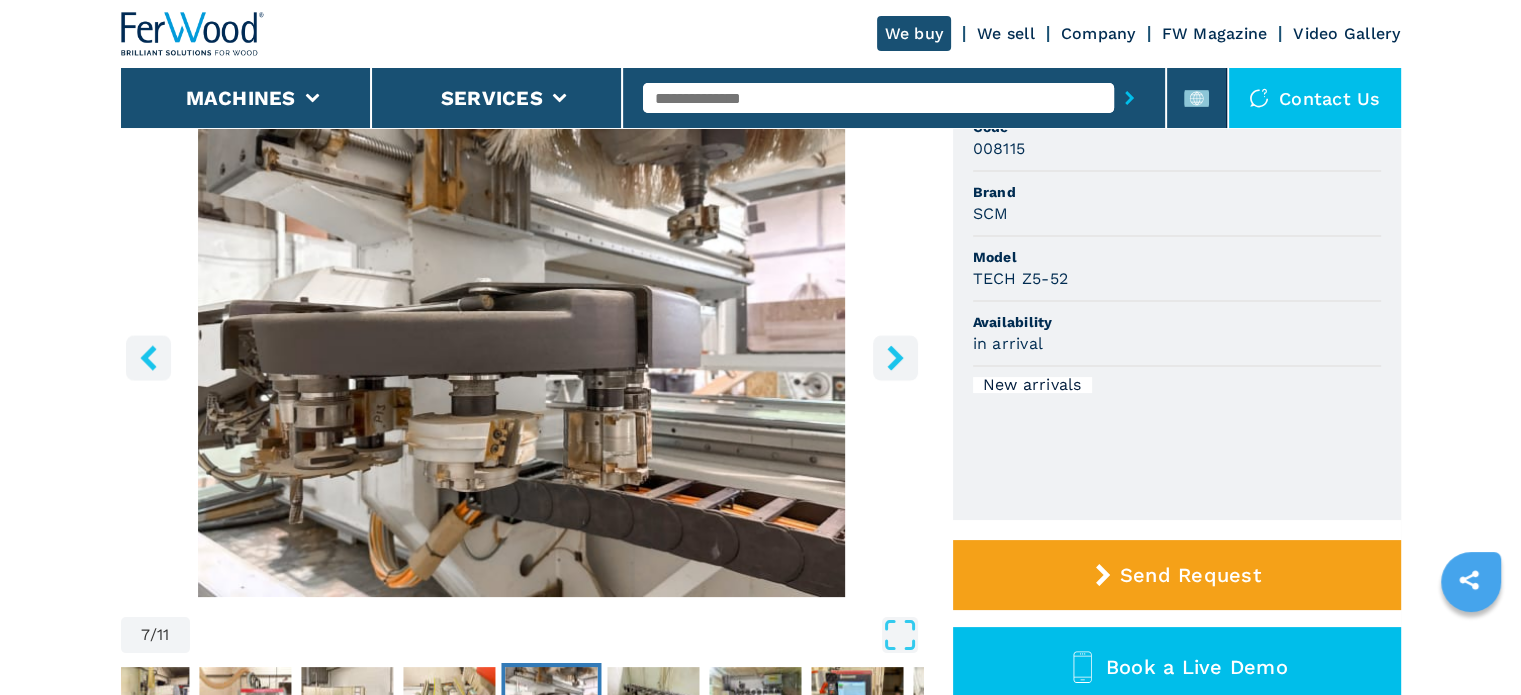 click 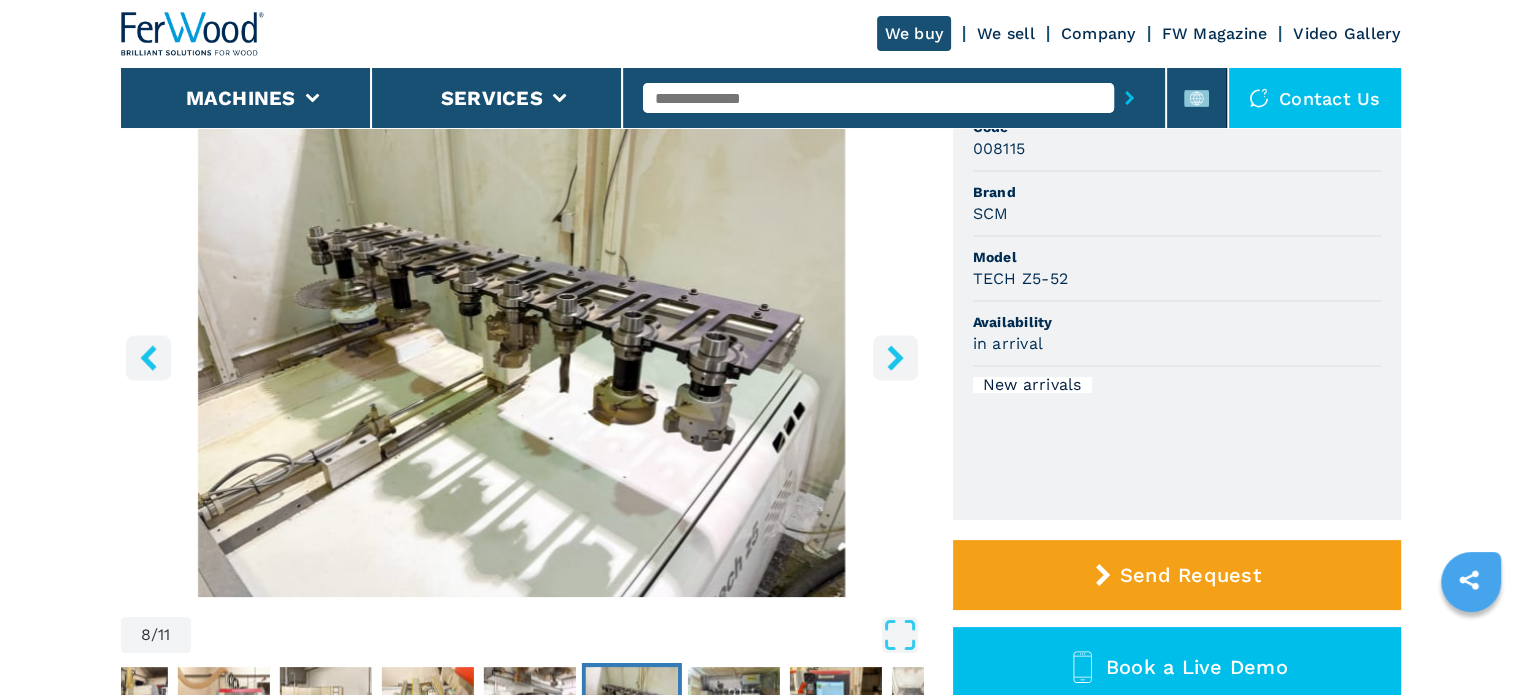 click 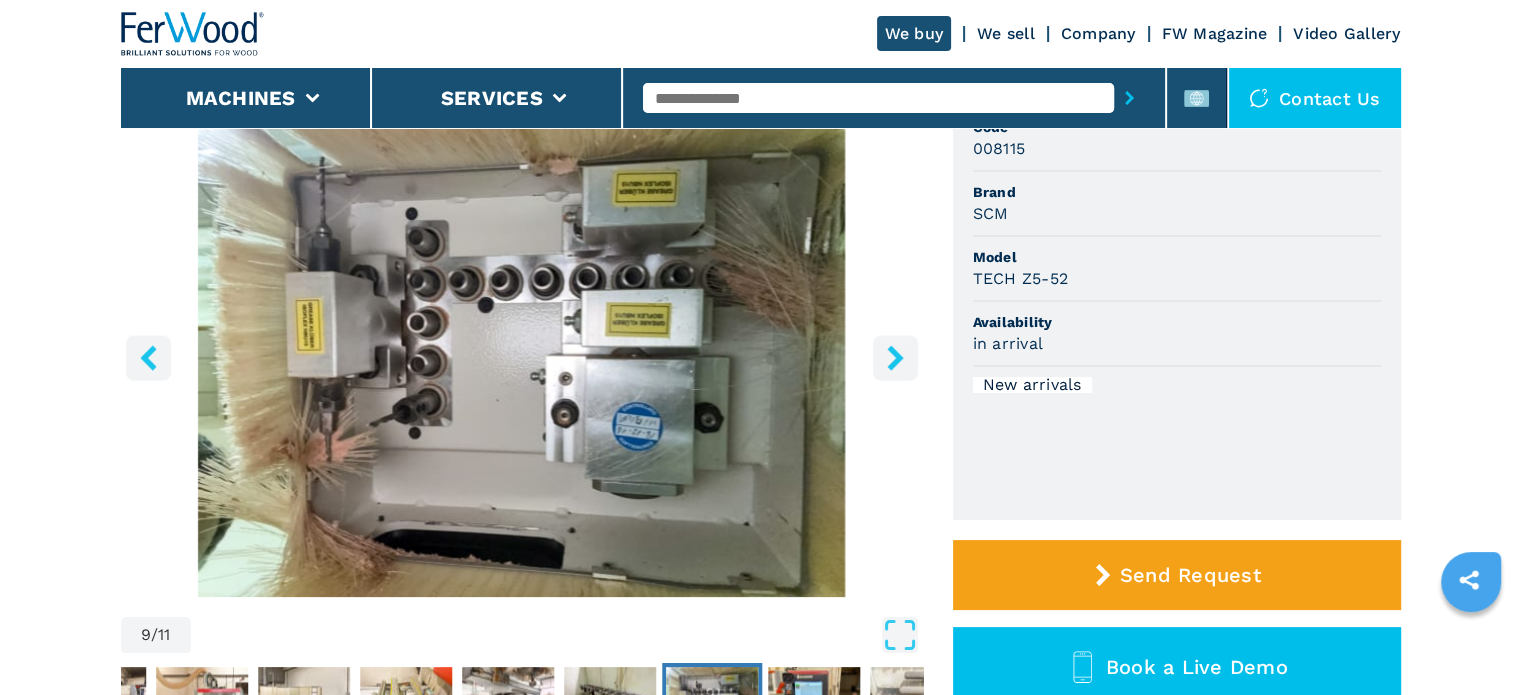 click 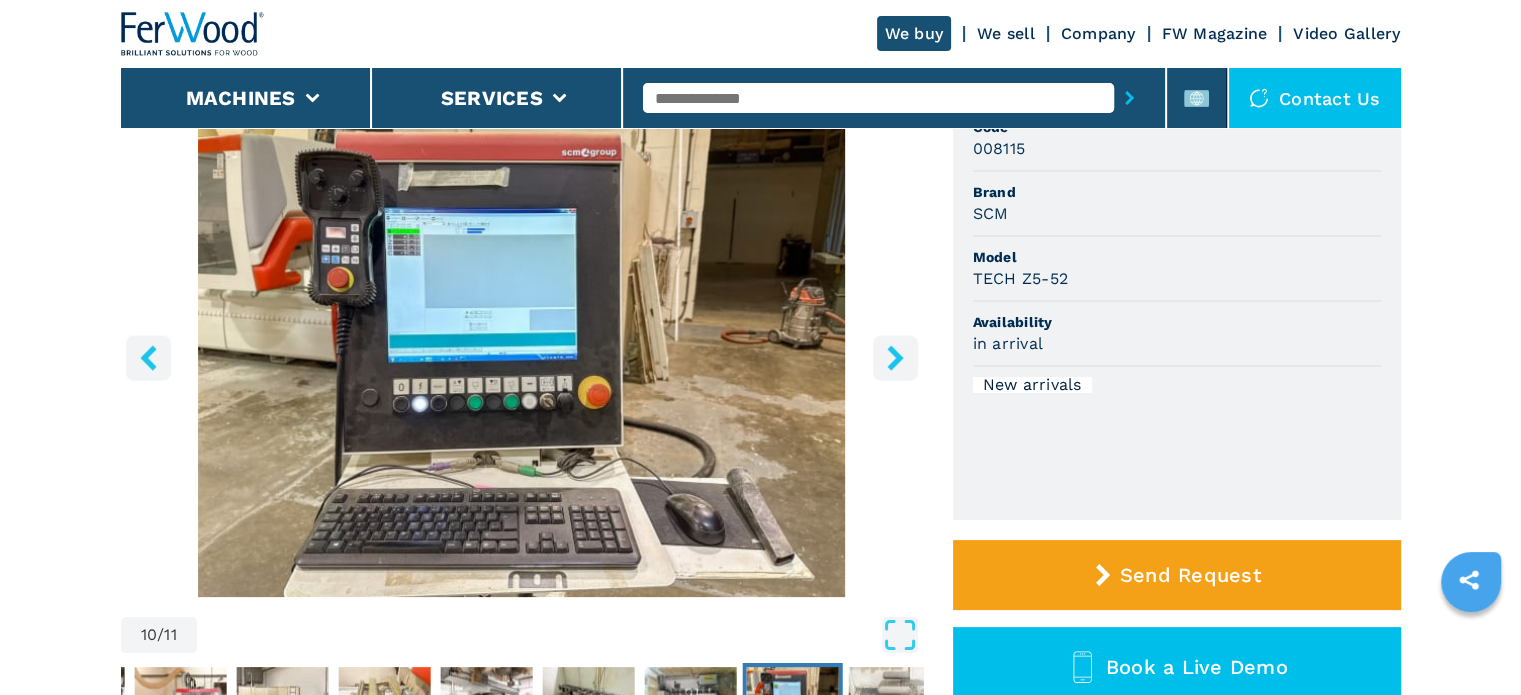 click 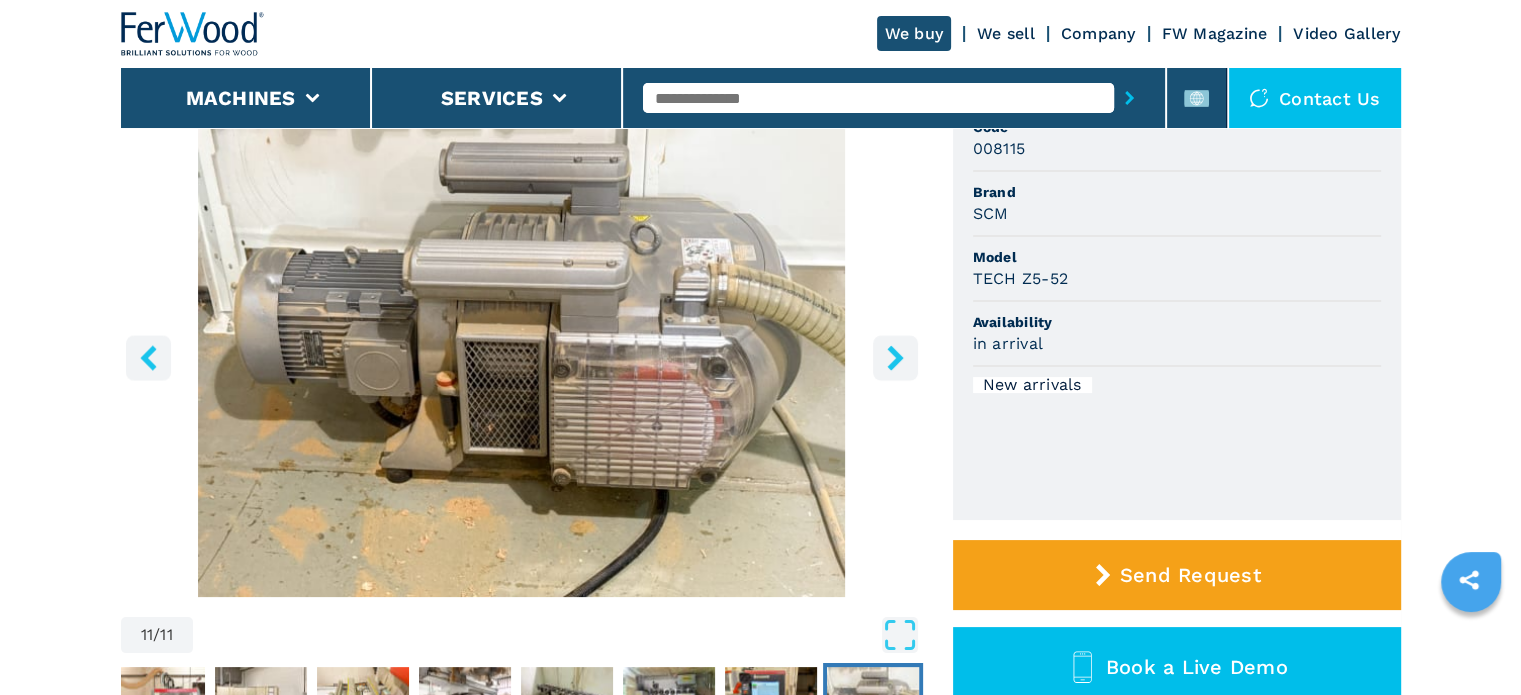 click 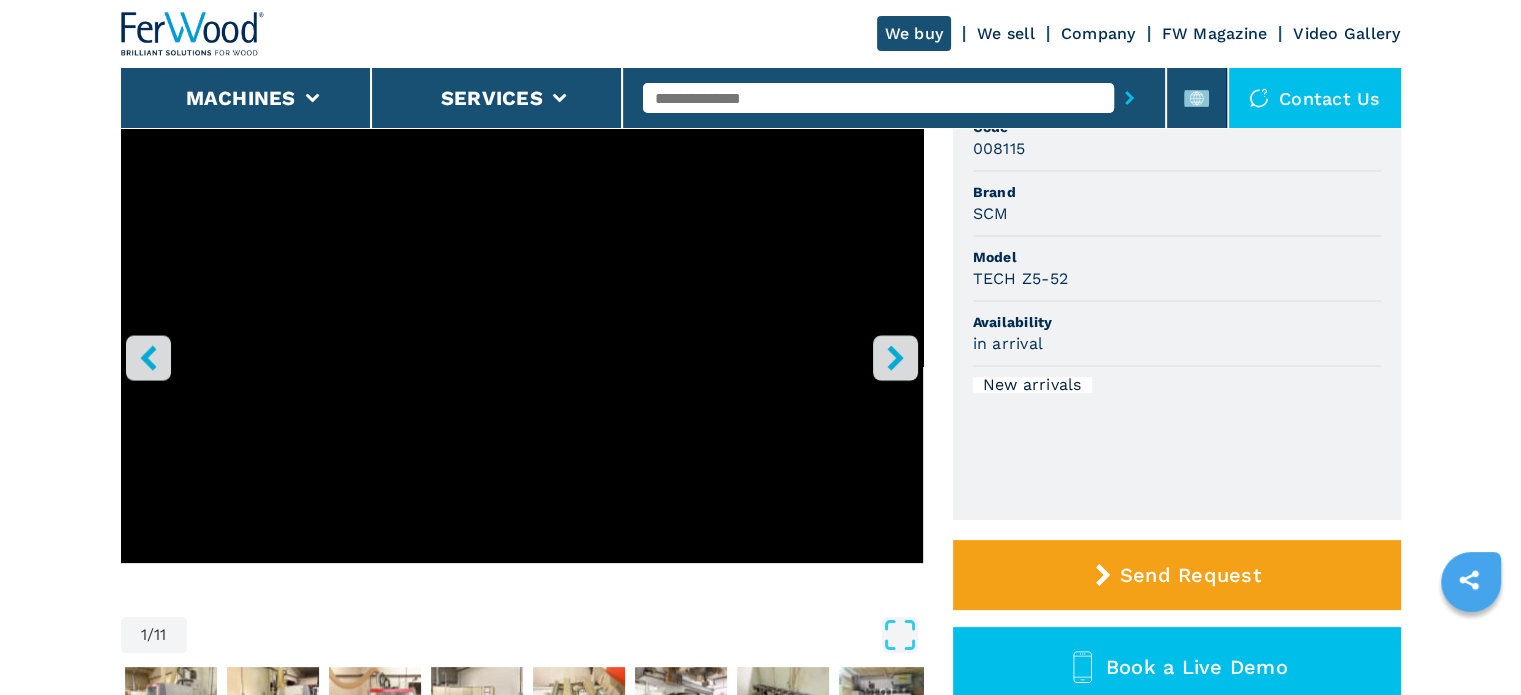 click 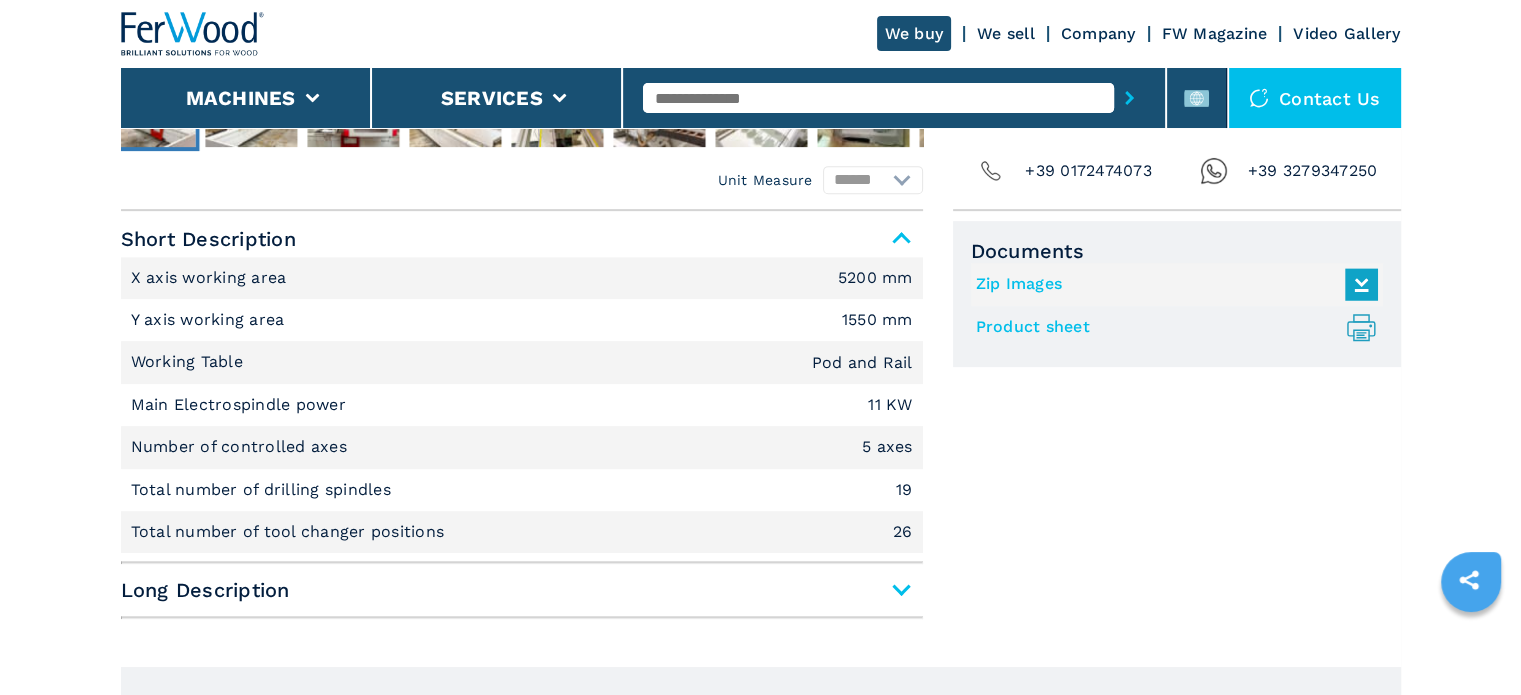 scroll, scrollTop: 800, scrollLeft: 0, axis: vertical 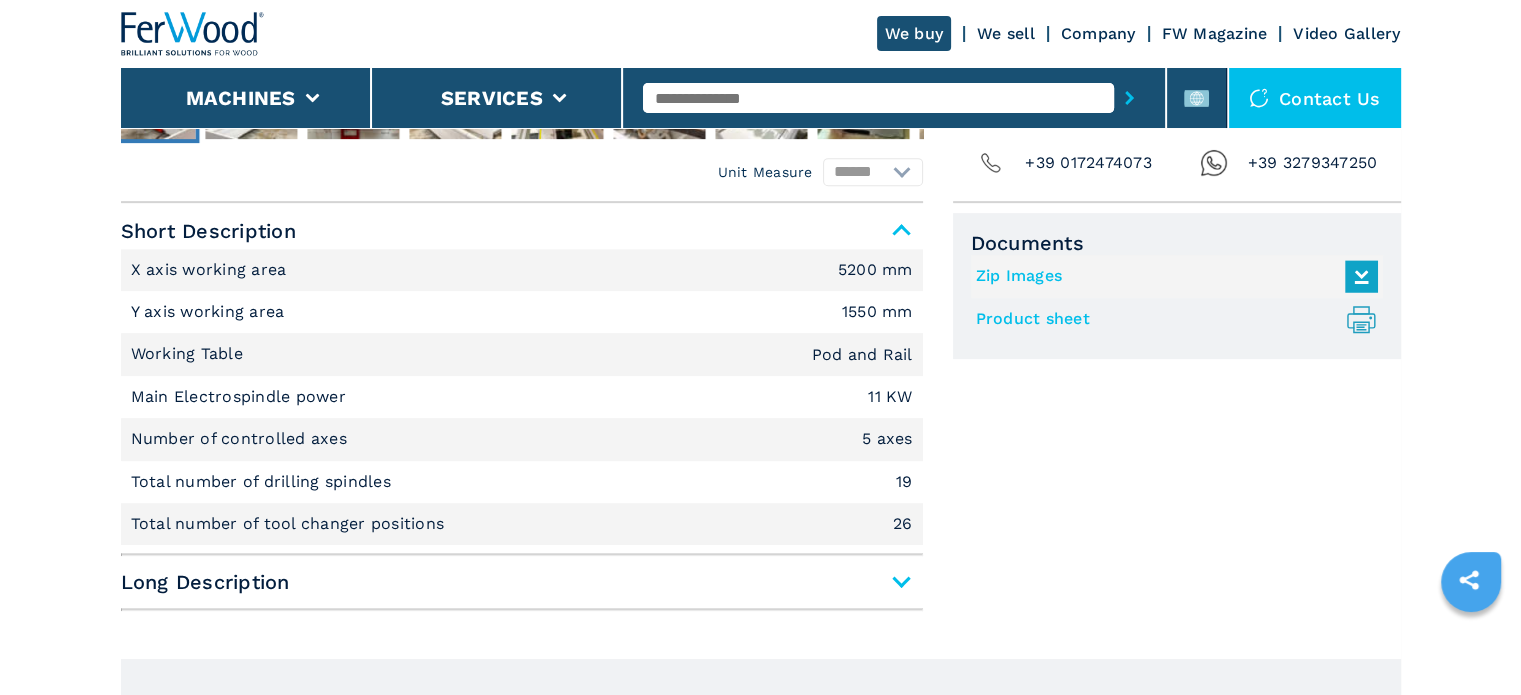 click on "Long Description" at bounding box center (522, 582) 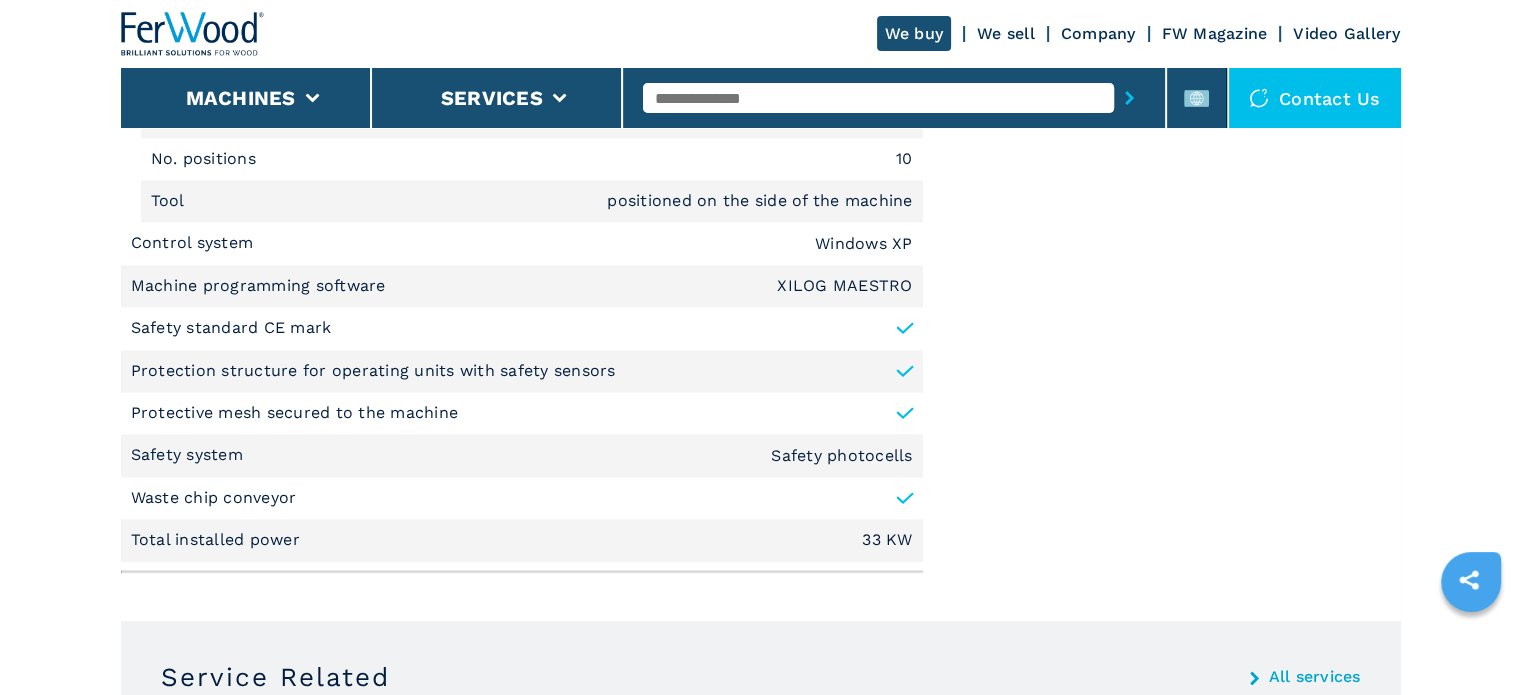 scroll, scrollTop: 2900, scrollLeft: 0, axis: vertical 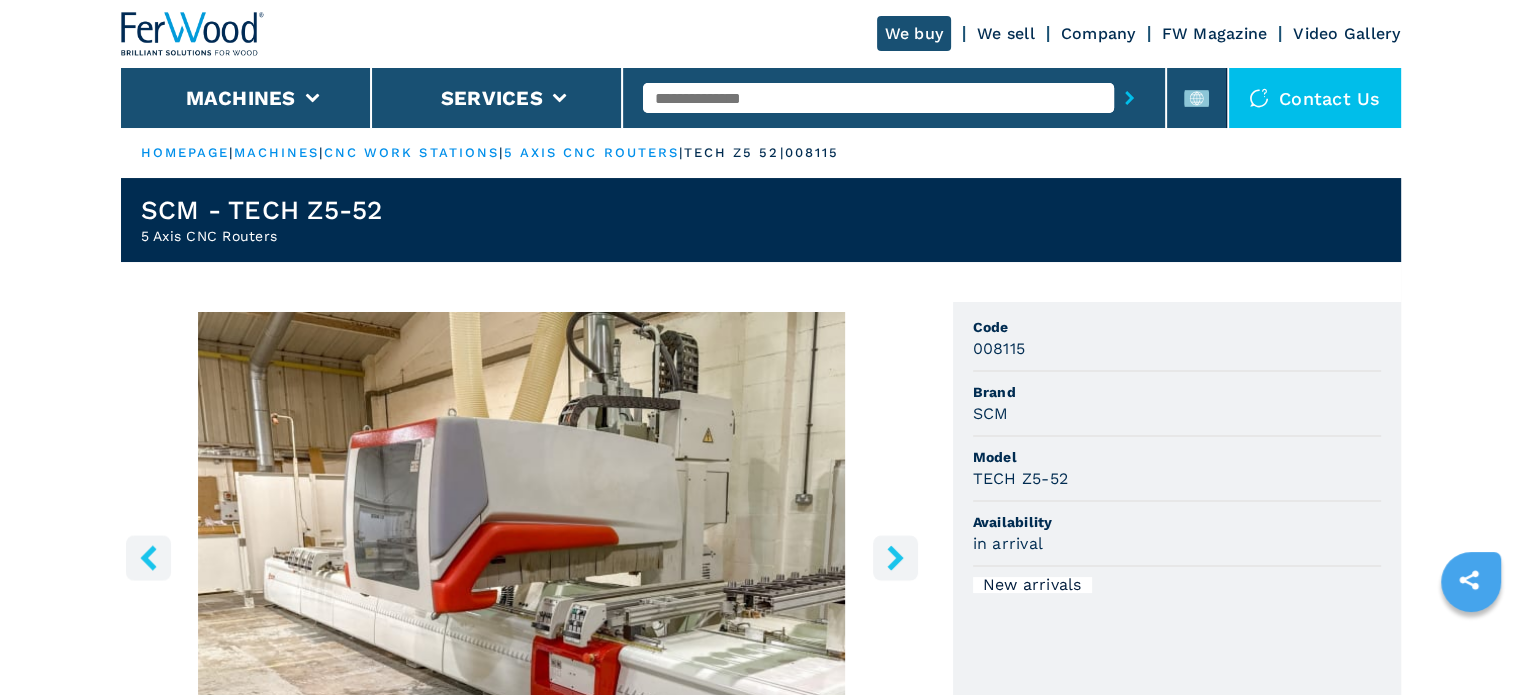 drag, startPoint x: 793, startPoint y: 580, endPoint x: 853, endPoint y: 242, distance: 343.28415 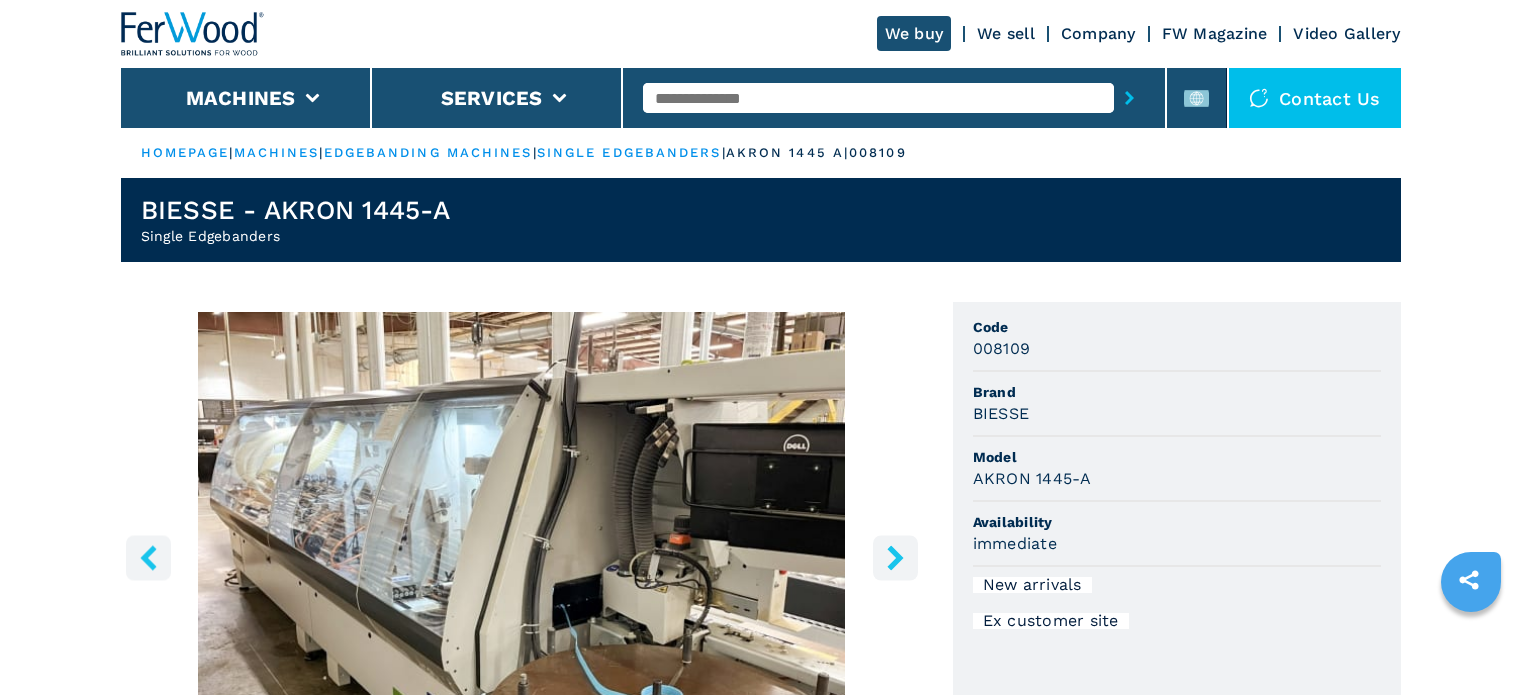 scroll, scrollTop: 0, scrollLeft: 0, axis: both 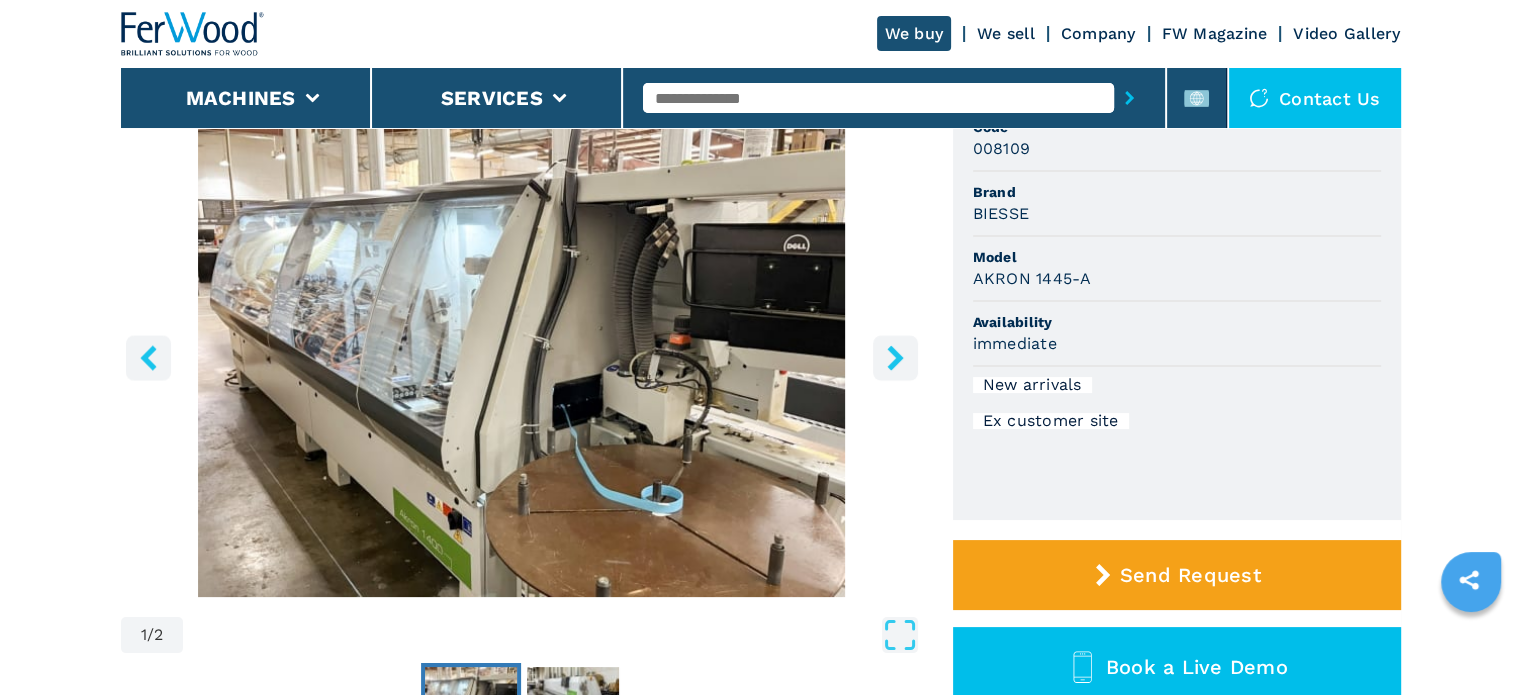 click 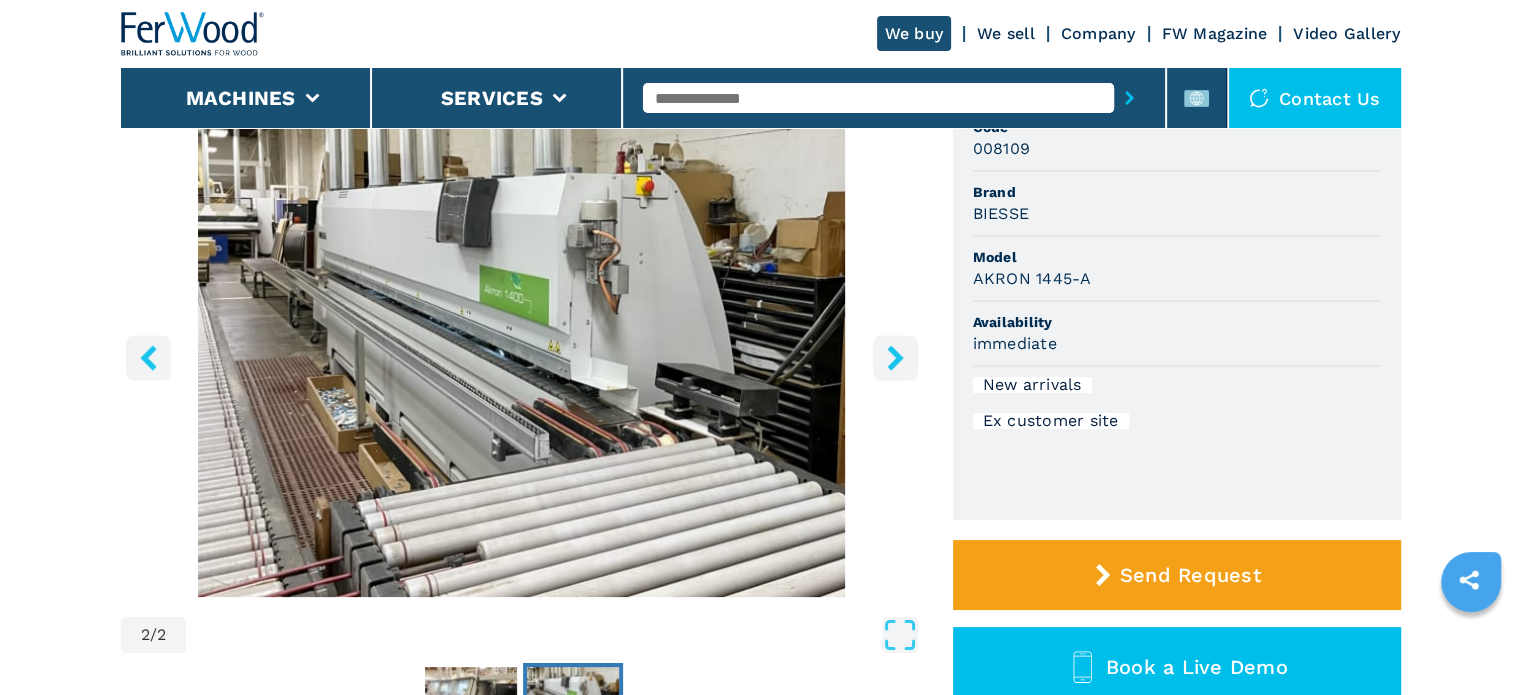 click 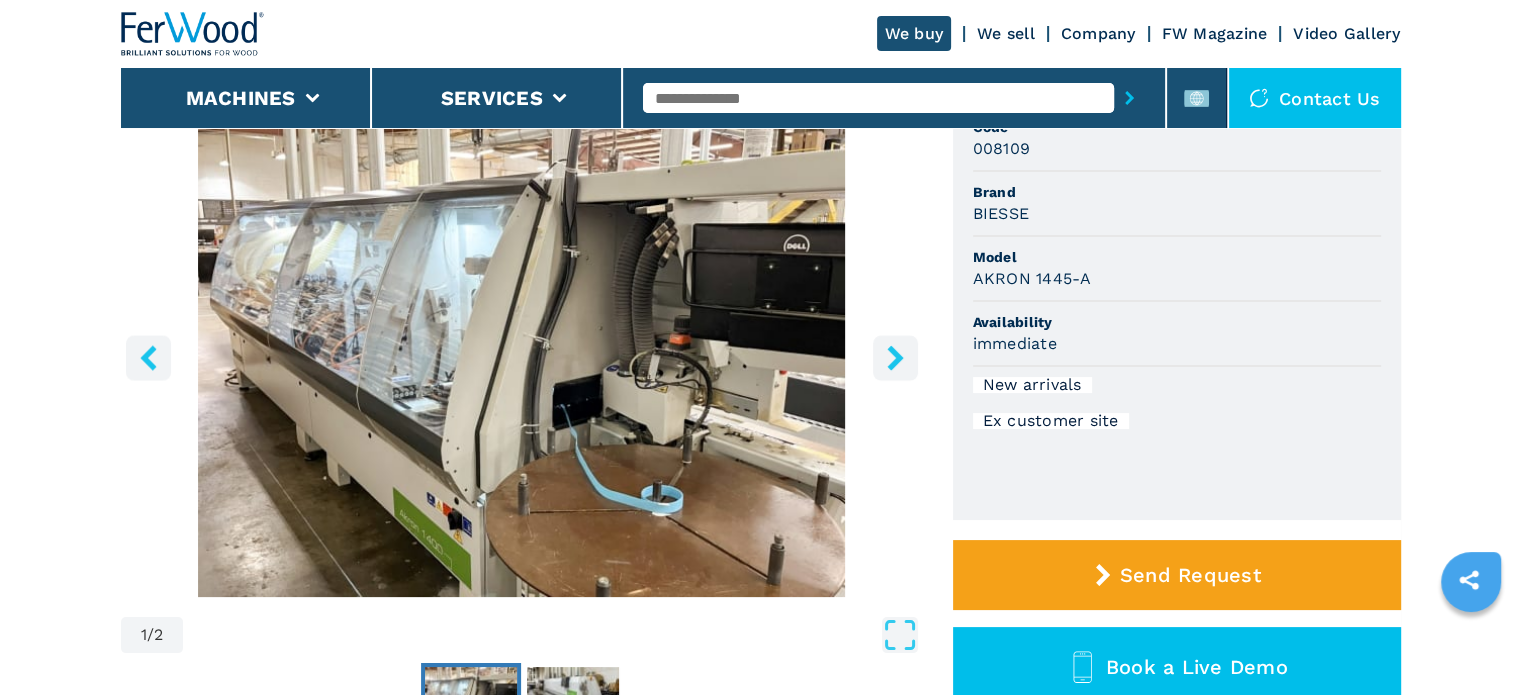 click 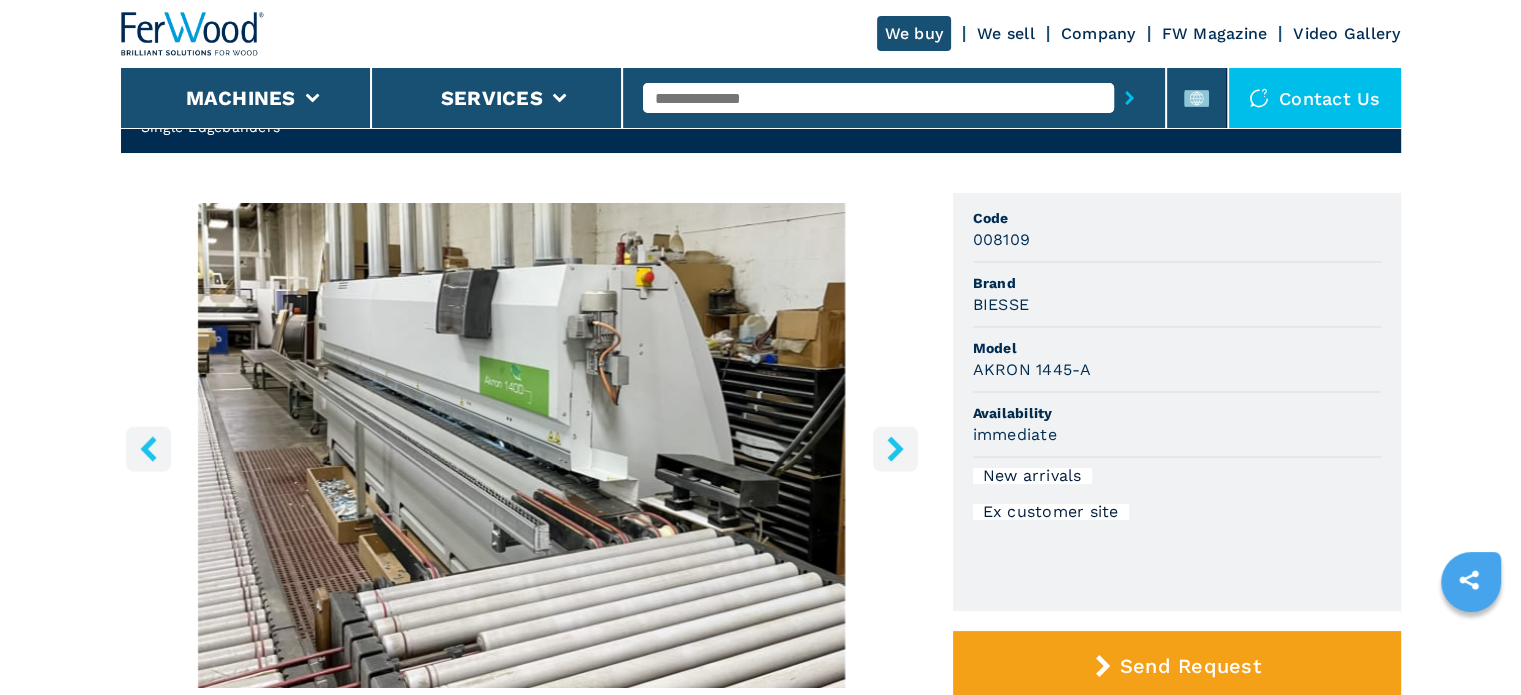 scroll, scrollTop: 100, scrollLeft: 0, axis: vertical 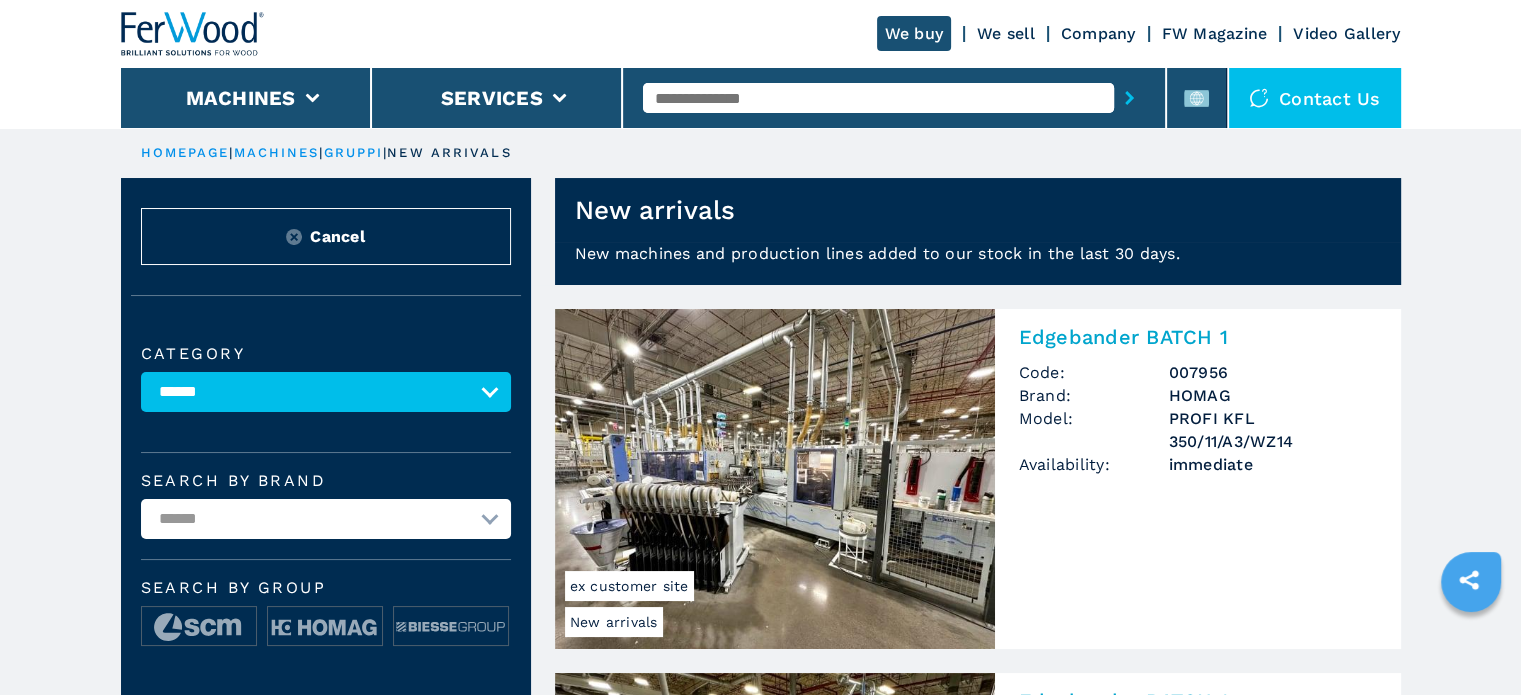 drag, startPoint x: 437, startPoint y: 563, endPoint x: 488, endPoint y: 256, distance: 311.20734 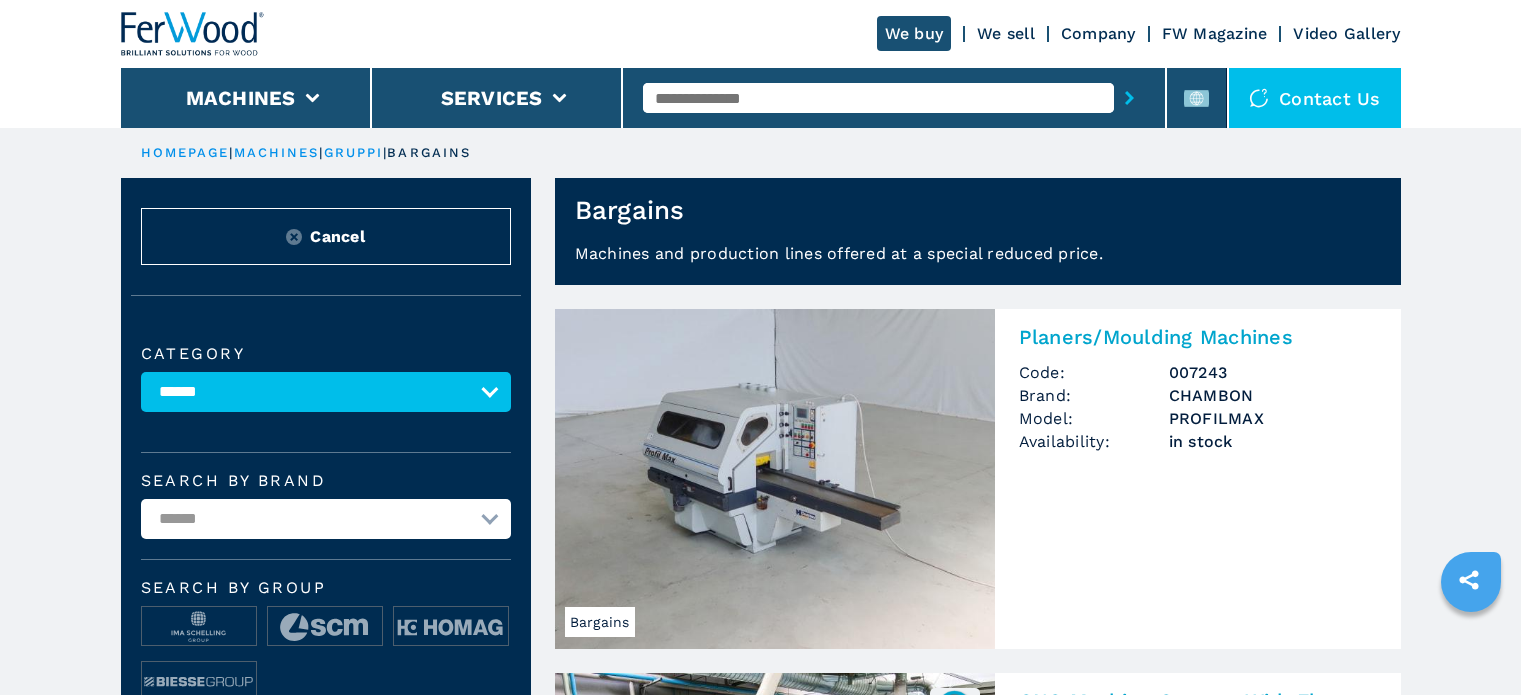 scroll, scrollTop: 0, scrollLeft: 0, axis: both 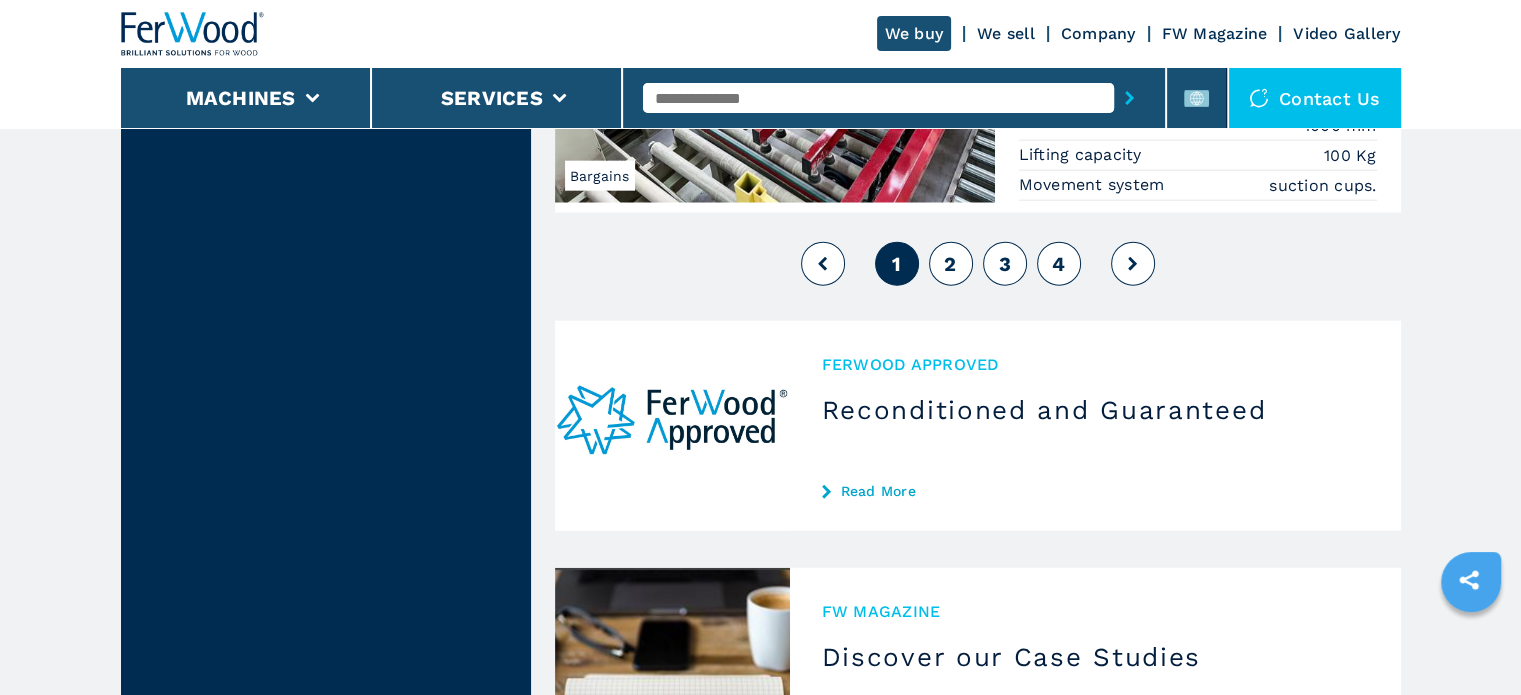 click on "2" at bounding box center [950, 264] 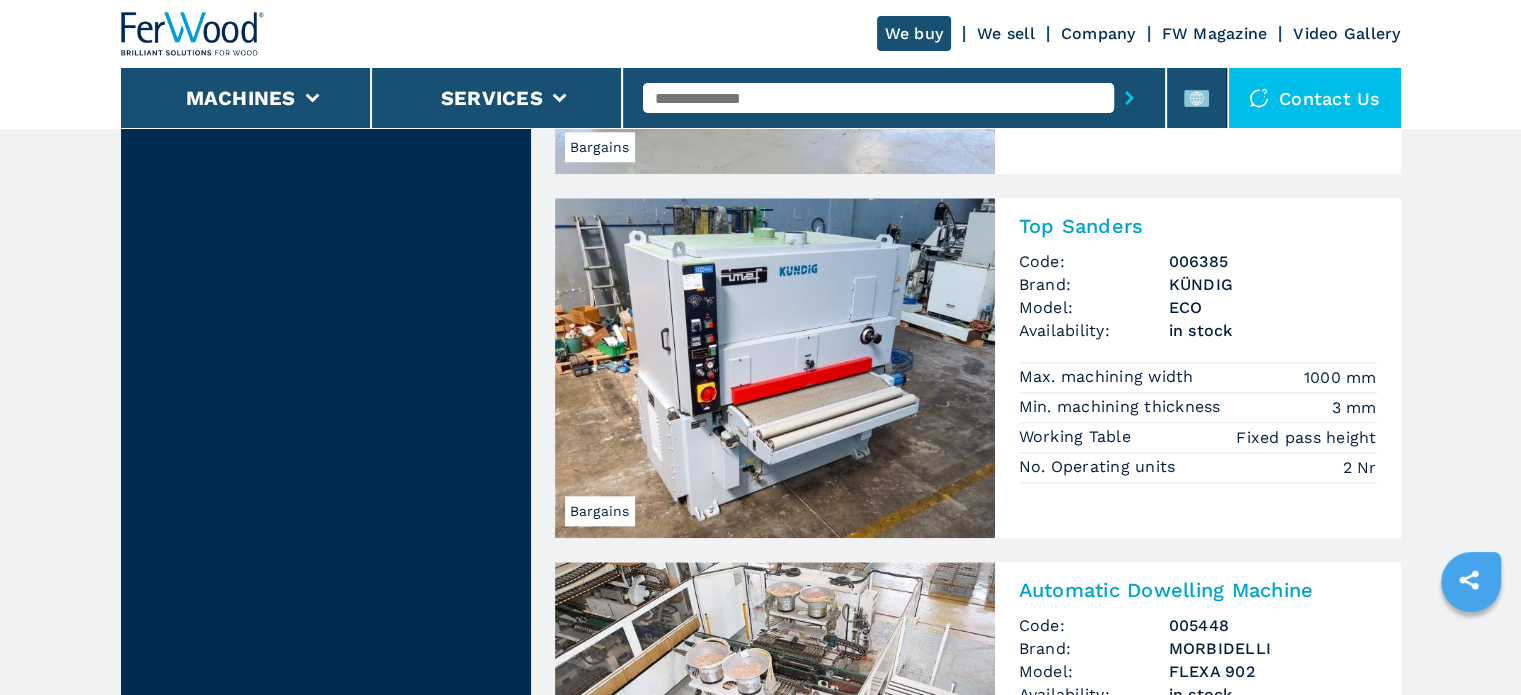 scroll, scrollTop: 2100, scrollLeft: 0, axis: vertical 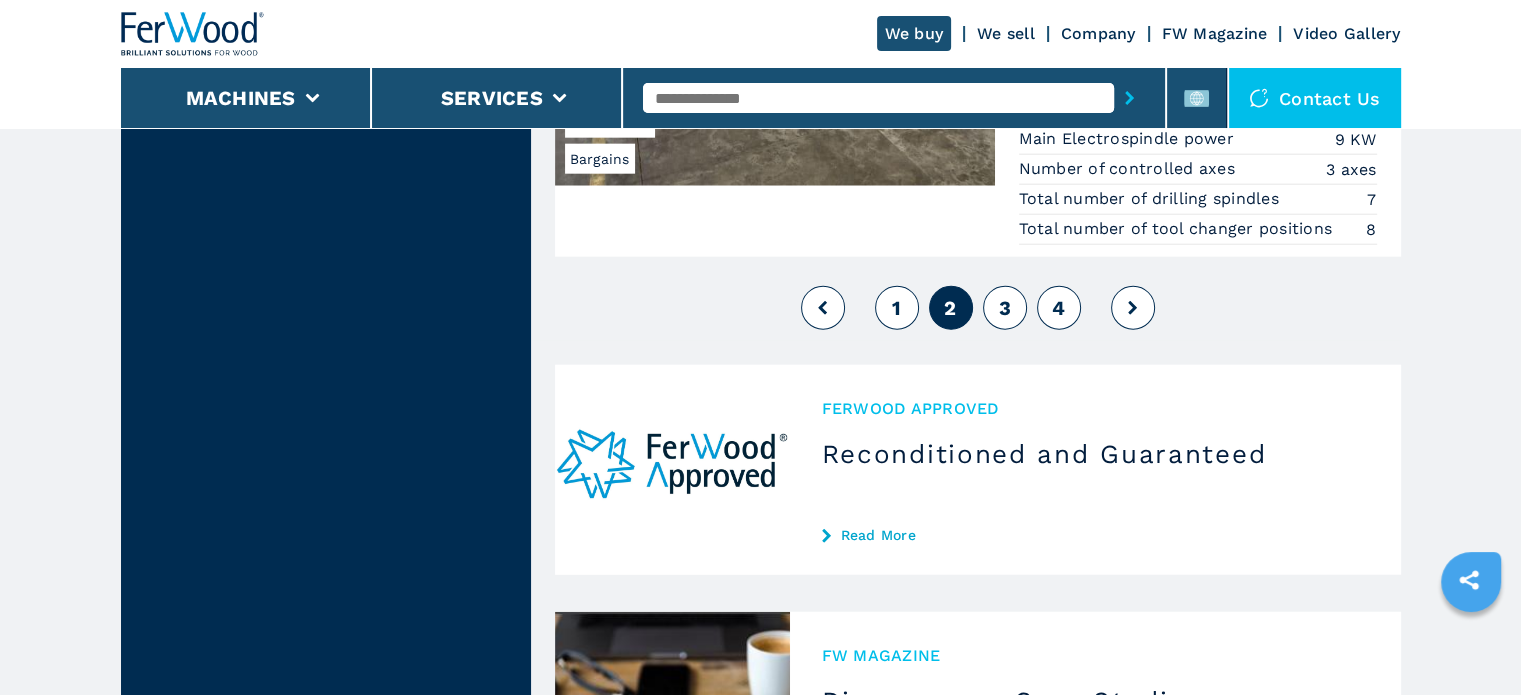 click on "3" at bounding box center (1005, 308) 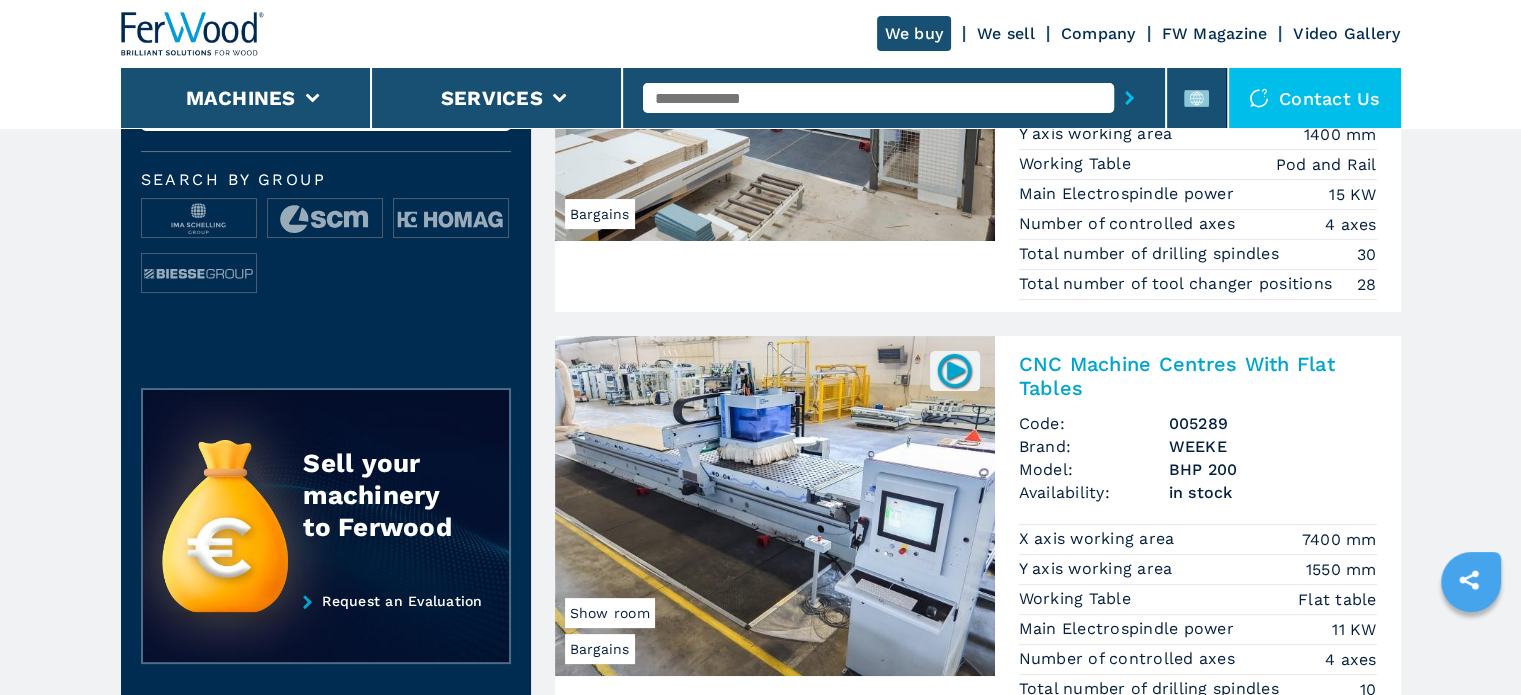 scroll, scrollTop: 300, scrollLeft: 0, axis: vertical 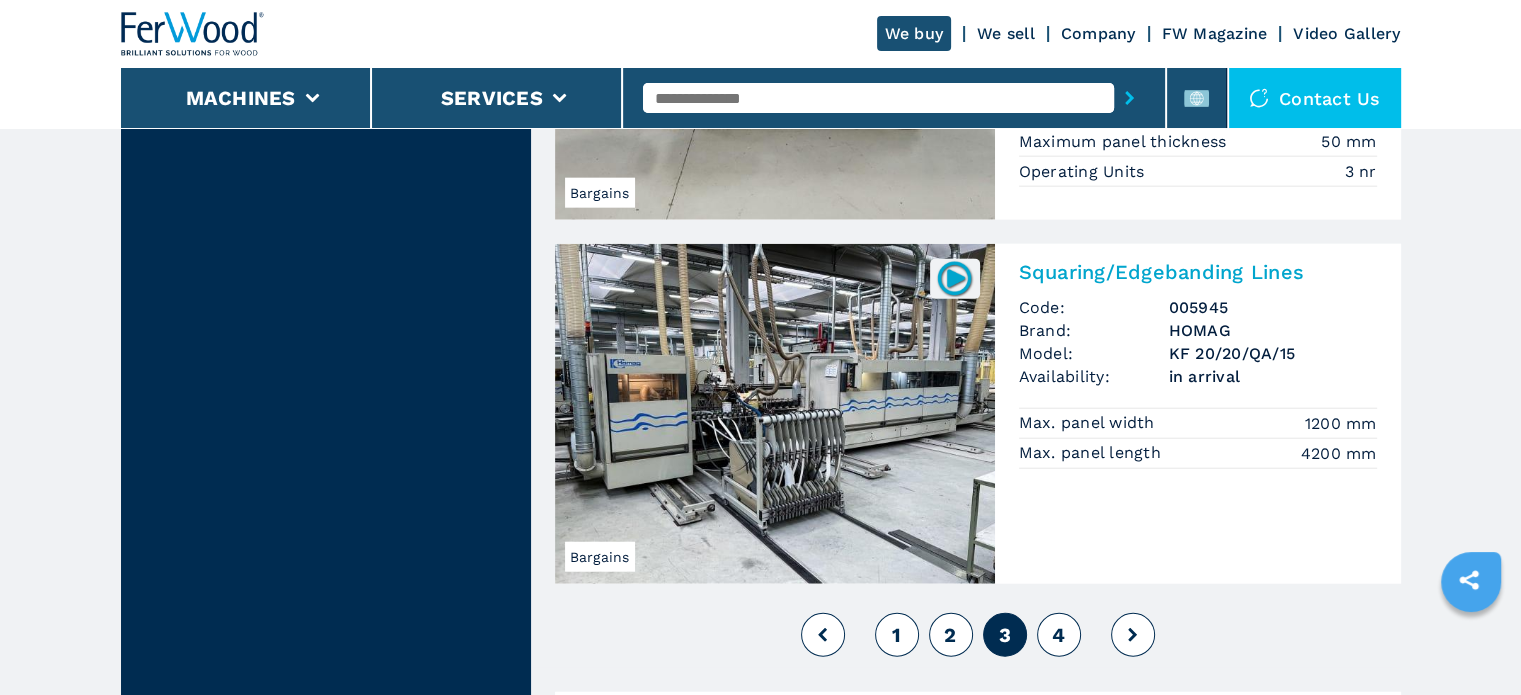 click on "4" at bounding box center (1058, 635) 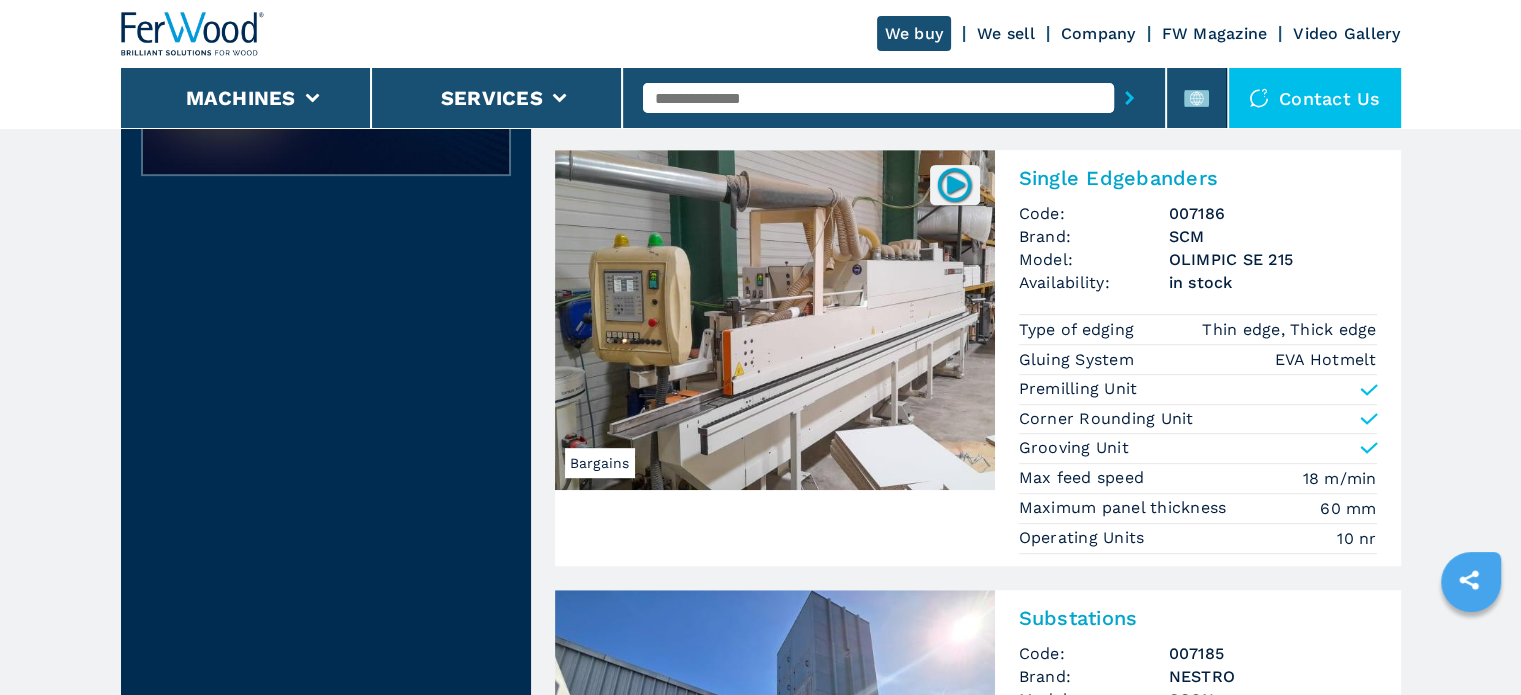 scroll, scrollTop: 900, scrollLeft: 0, axis: vertical 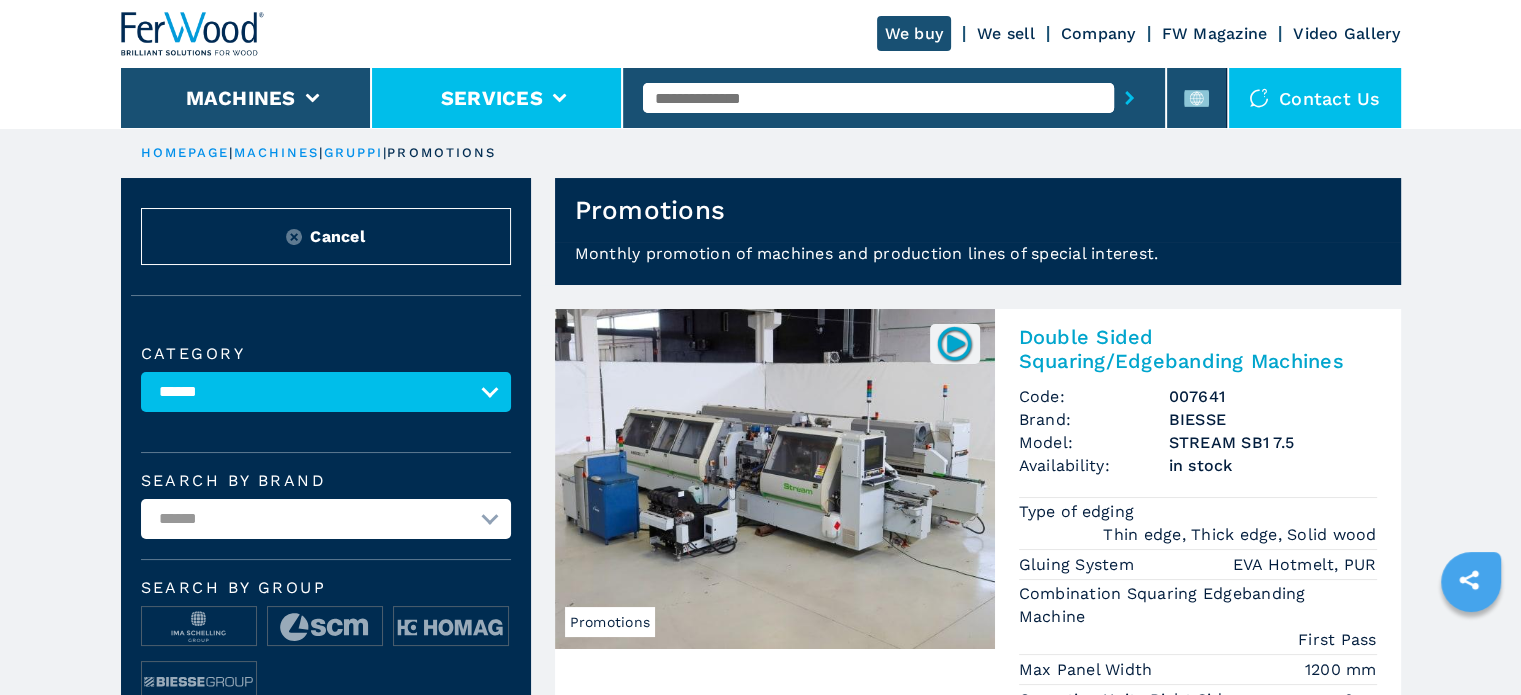 drag, startPoint x: 369, startPoint y: 539, endPoint x: 480, endPoint y: 108, distance: 445.06403 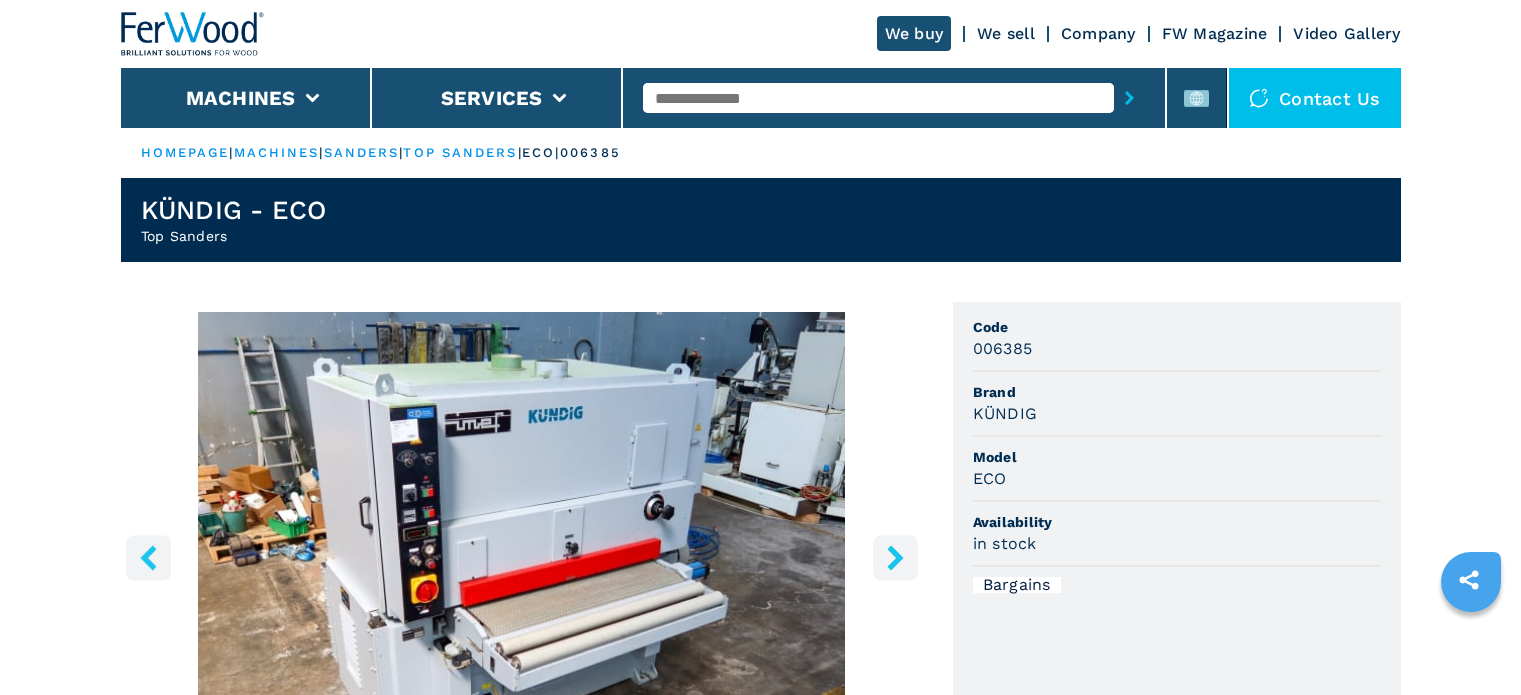 scroll, scrollTop: 0, scrollLeft: 0, axis: both 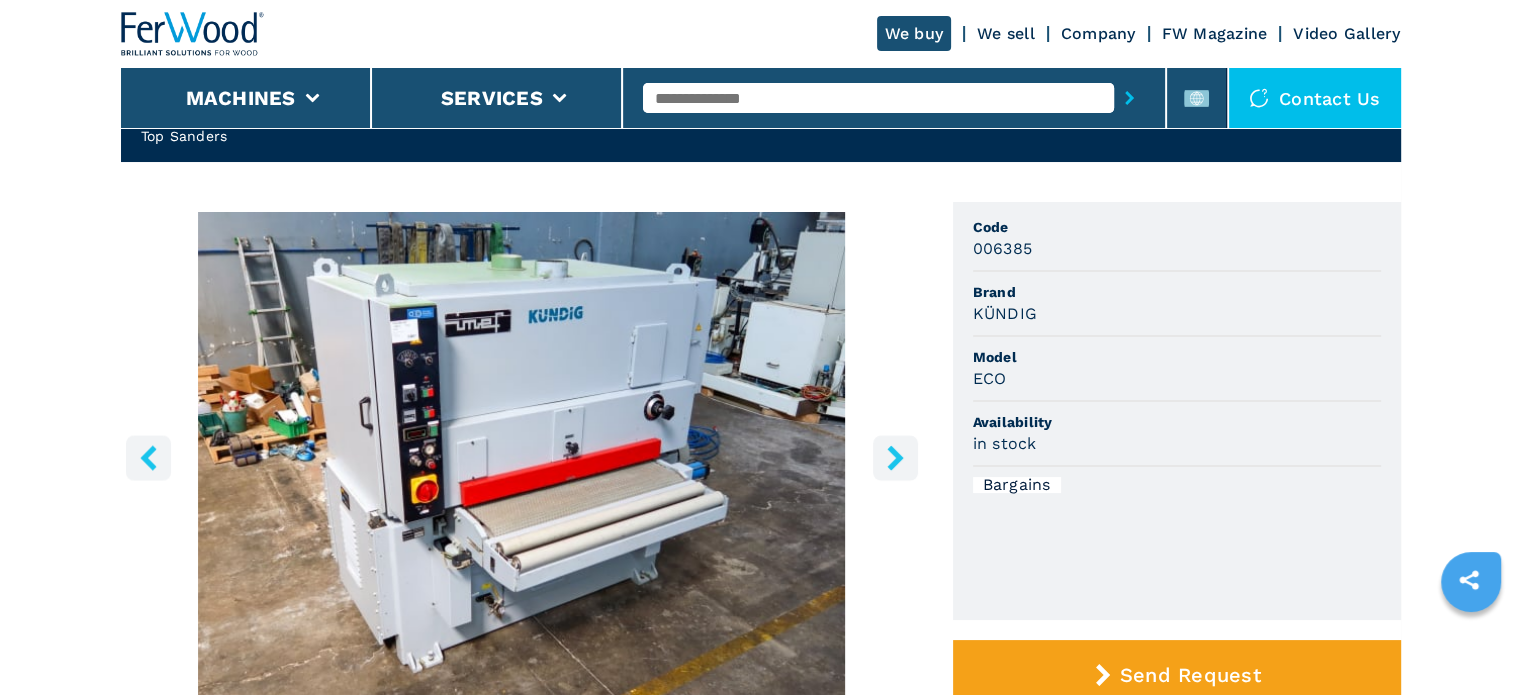 click 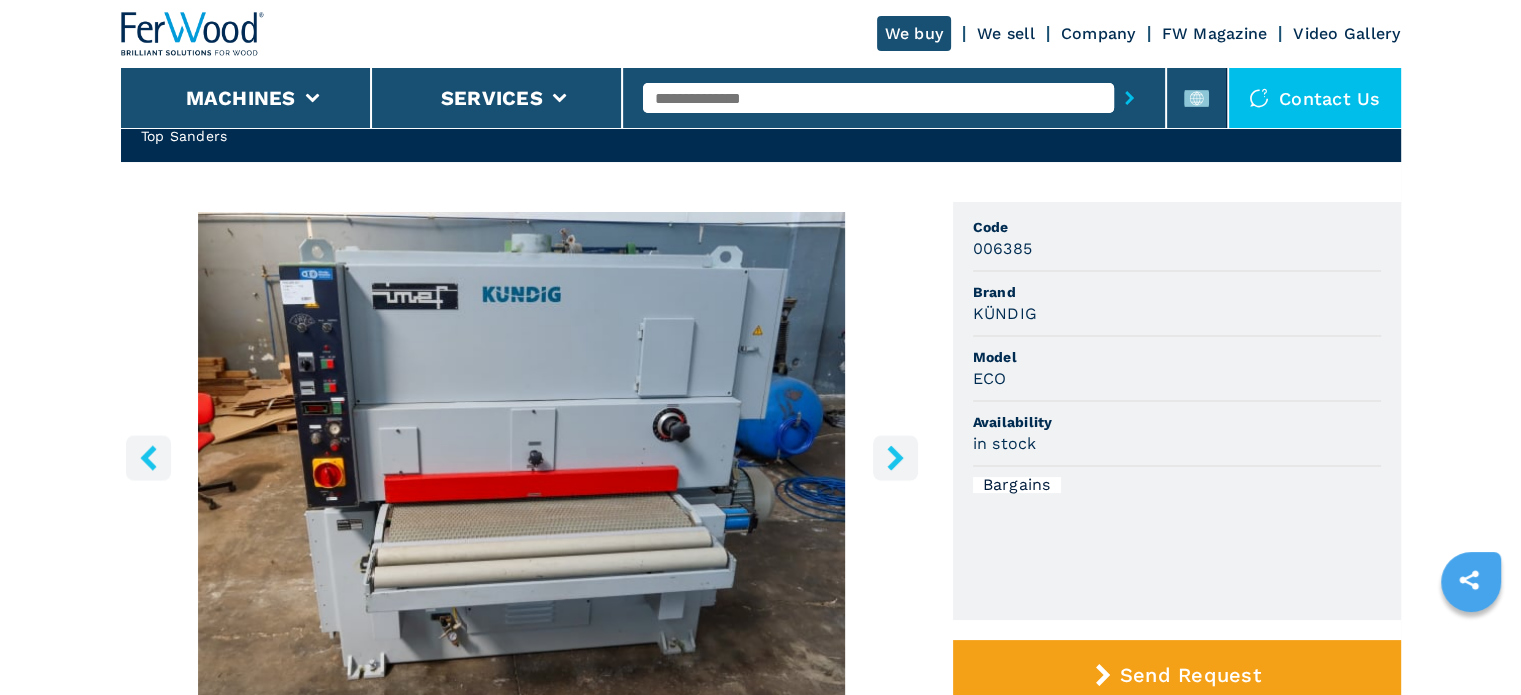 click 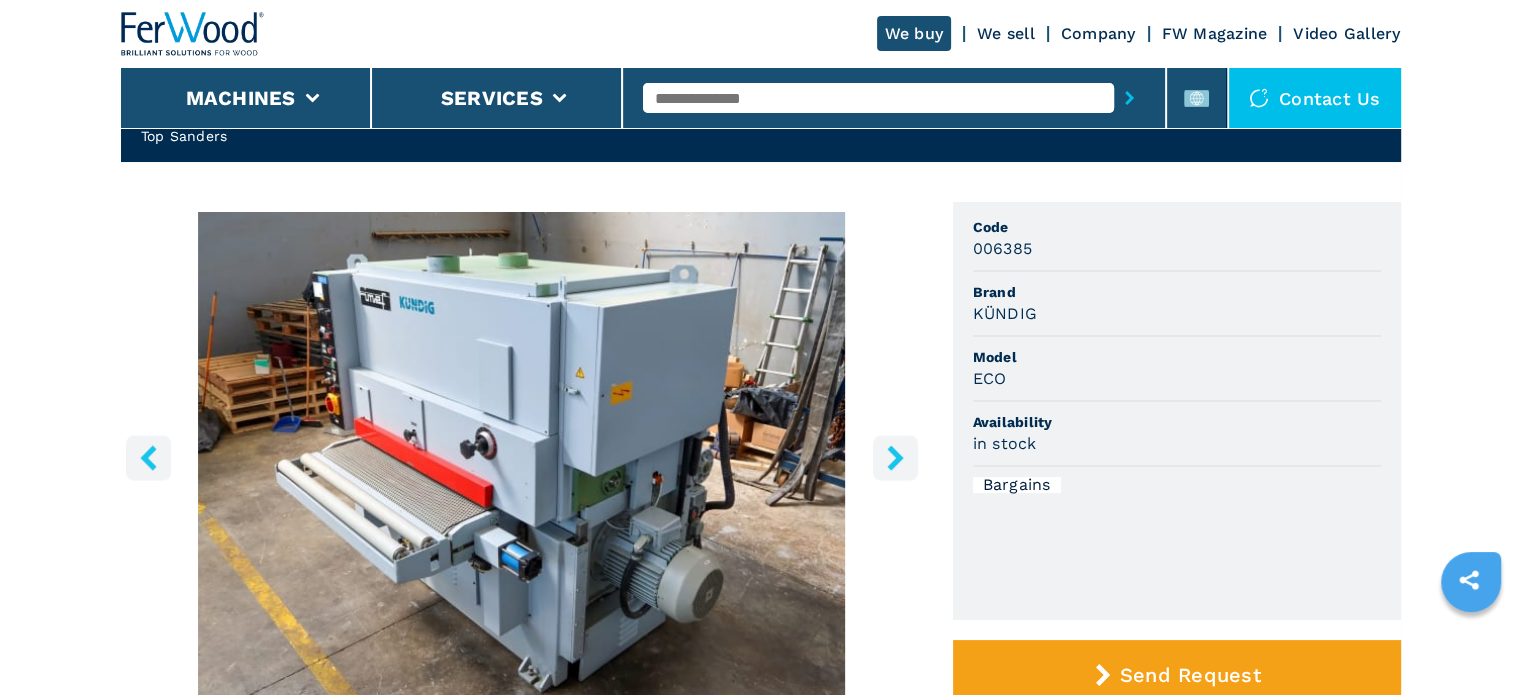 click 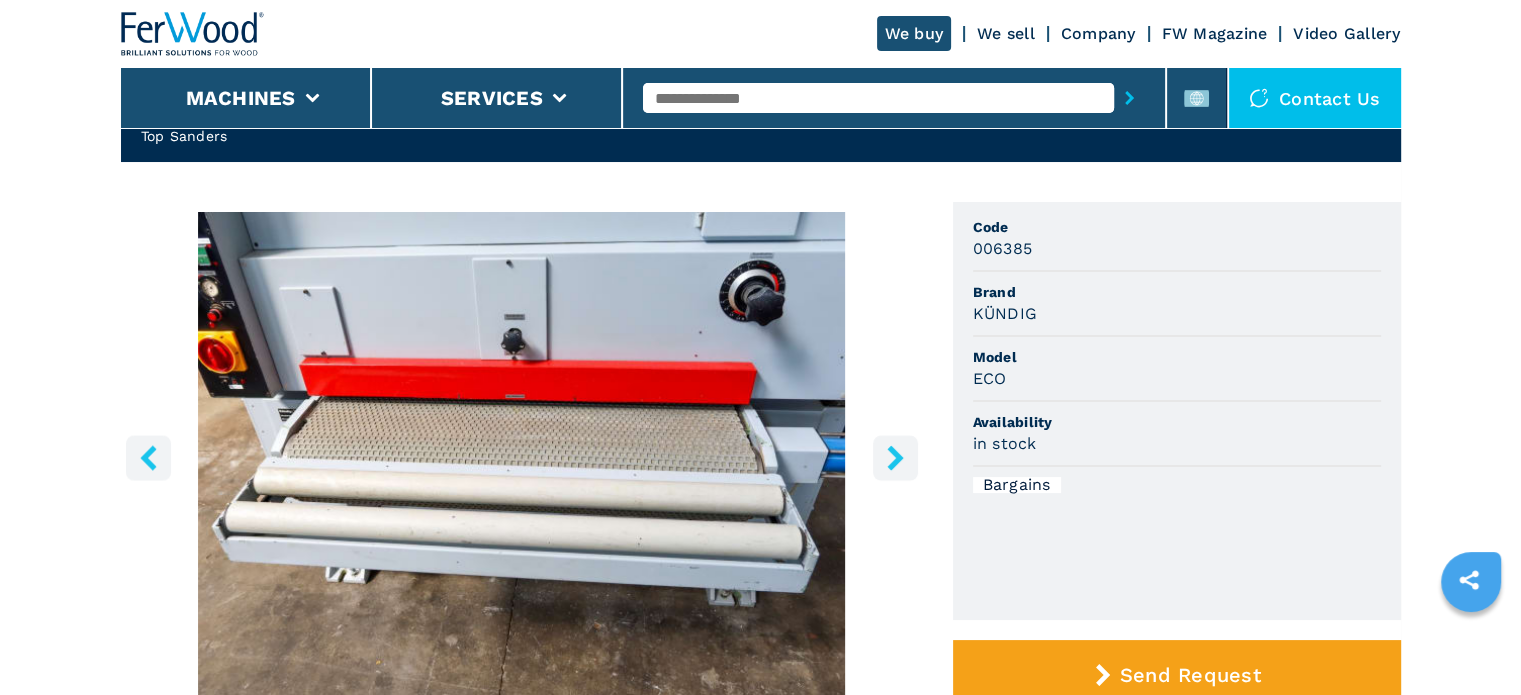 click 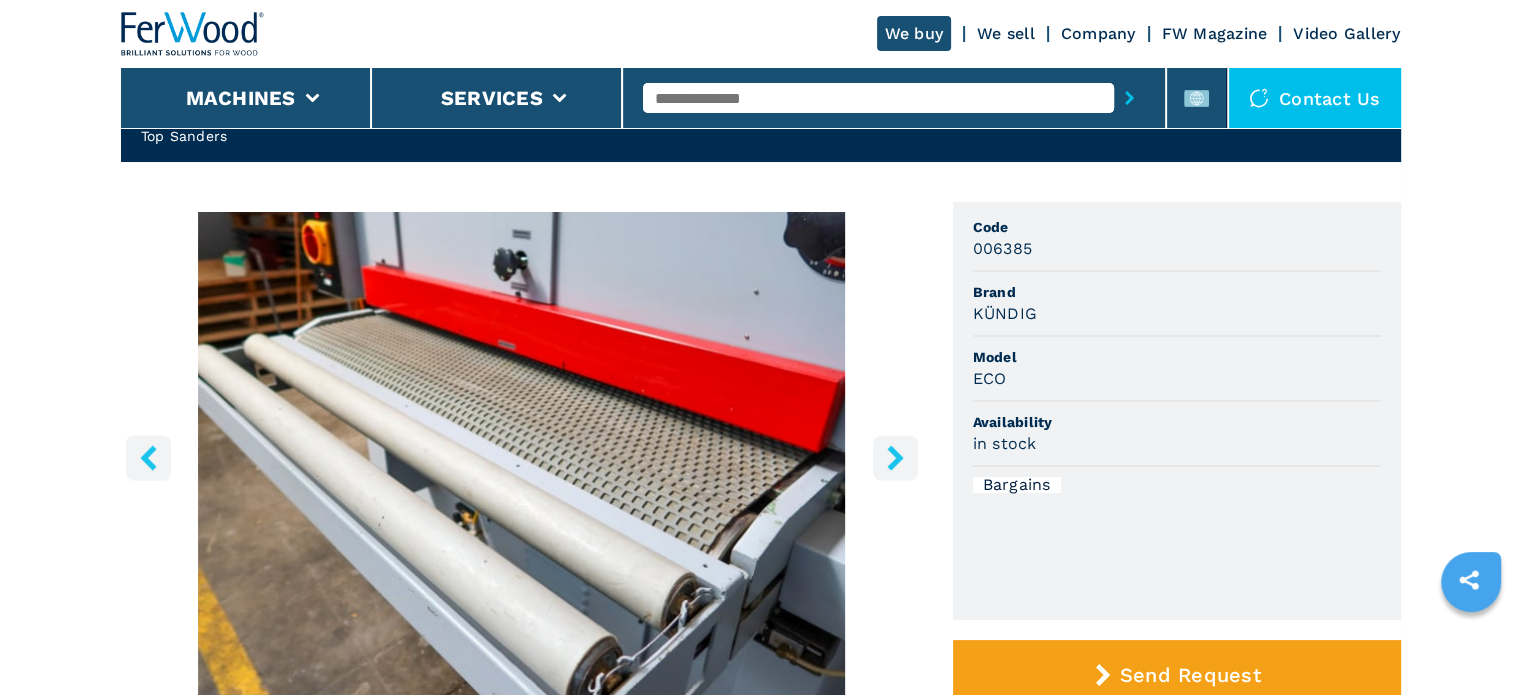 click 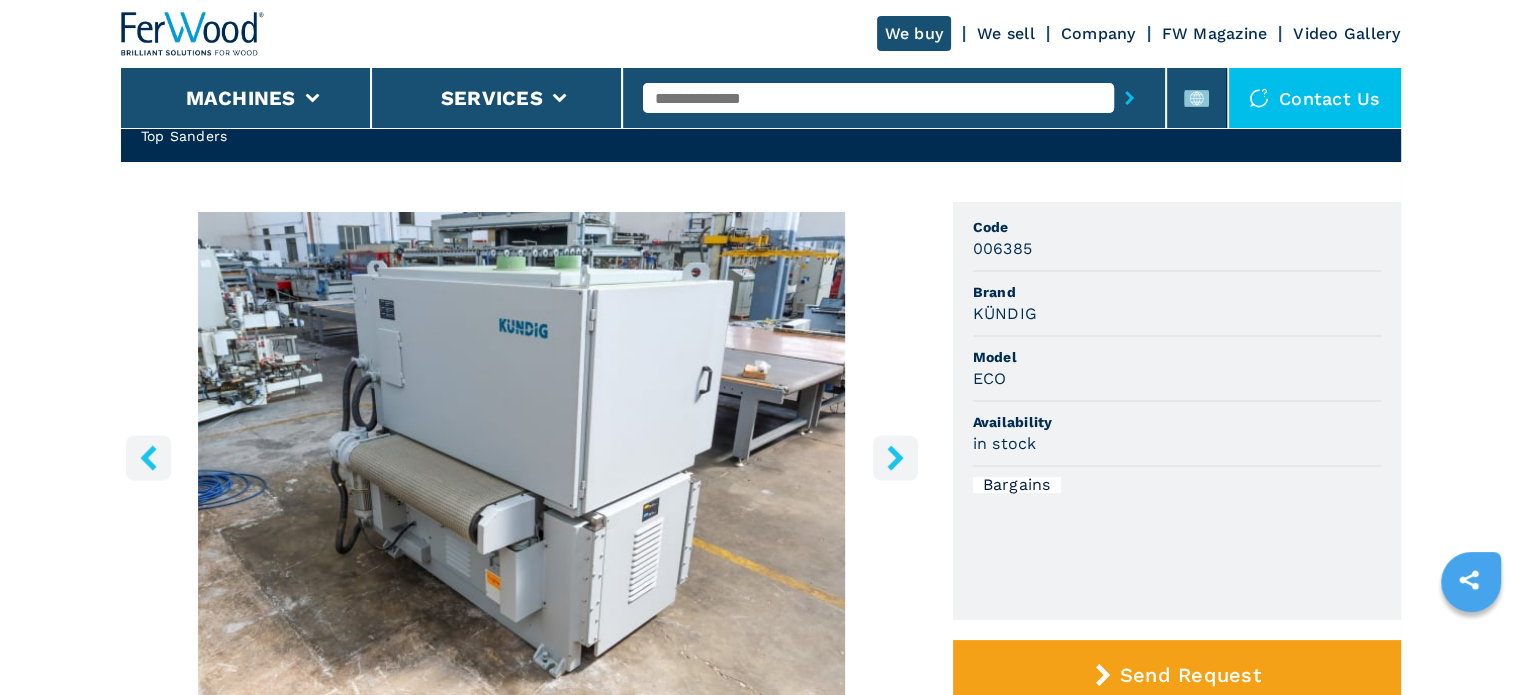 click 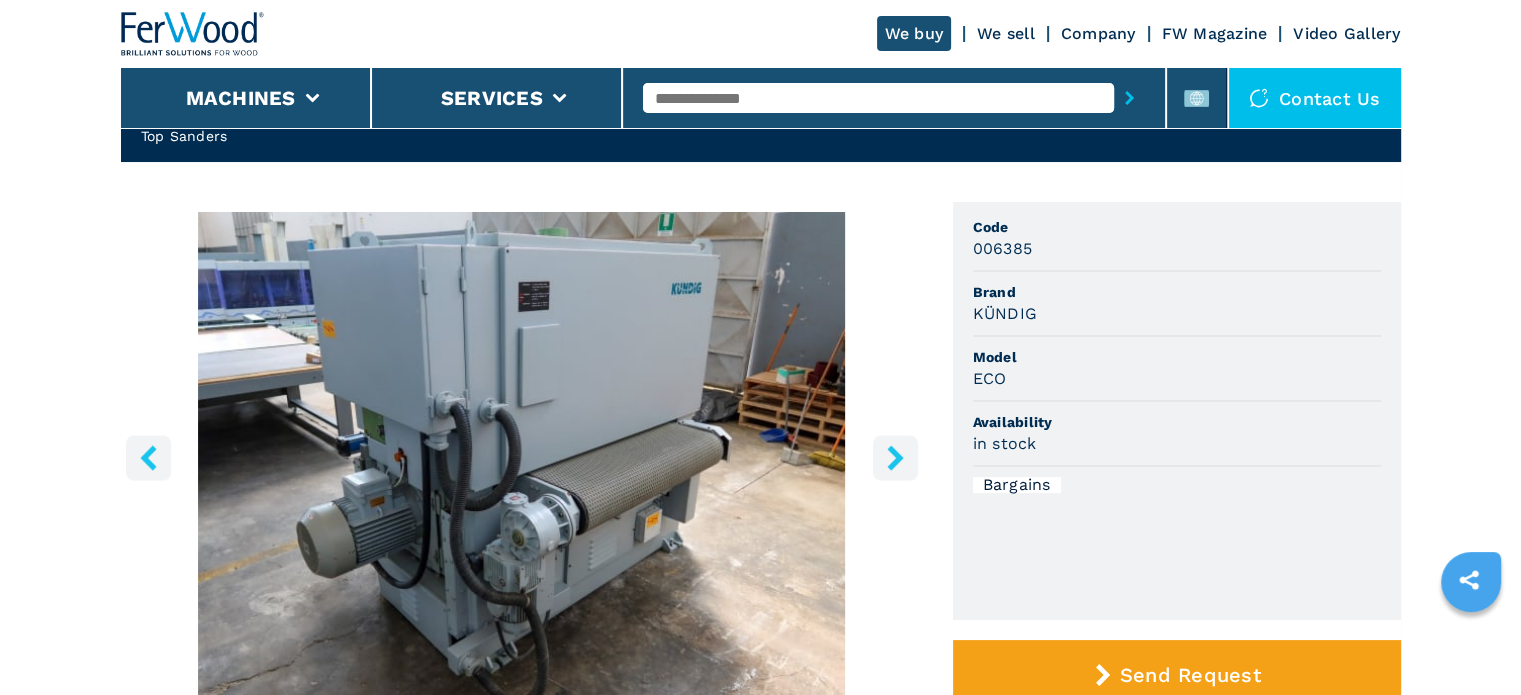 click 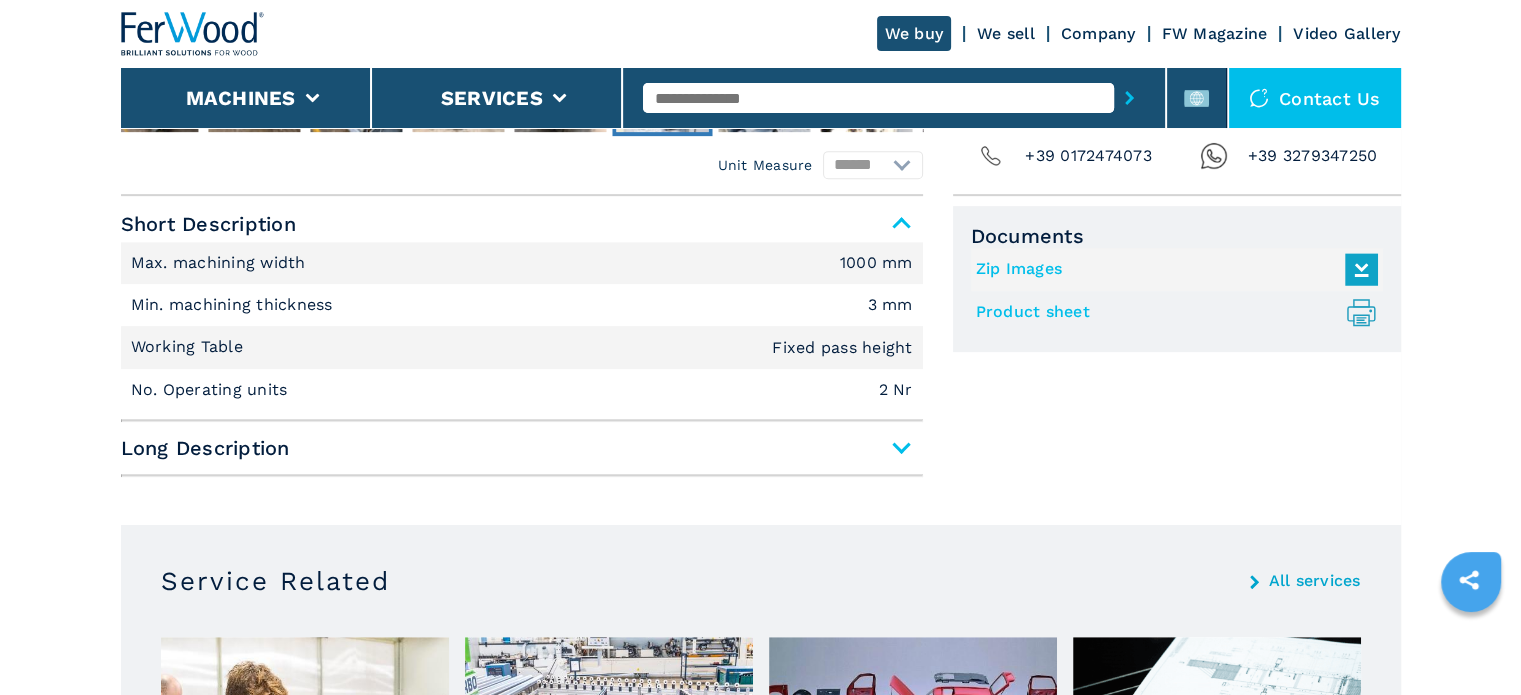 scroll, scrollTop: 800, scrollLeft: 0, axis: vertical 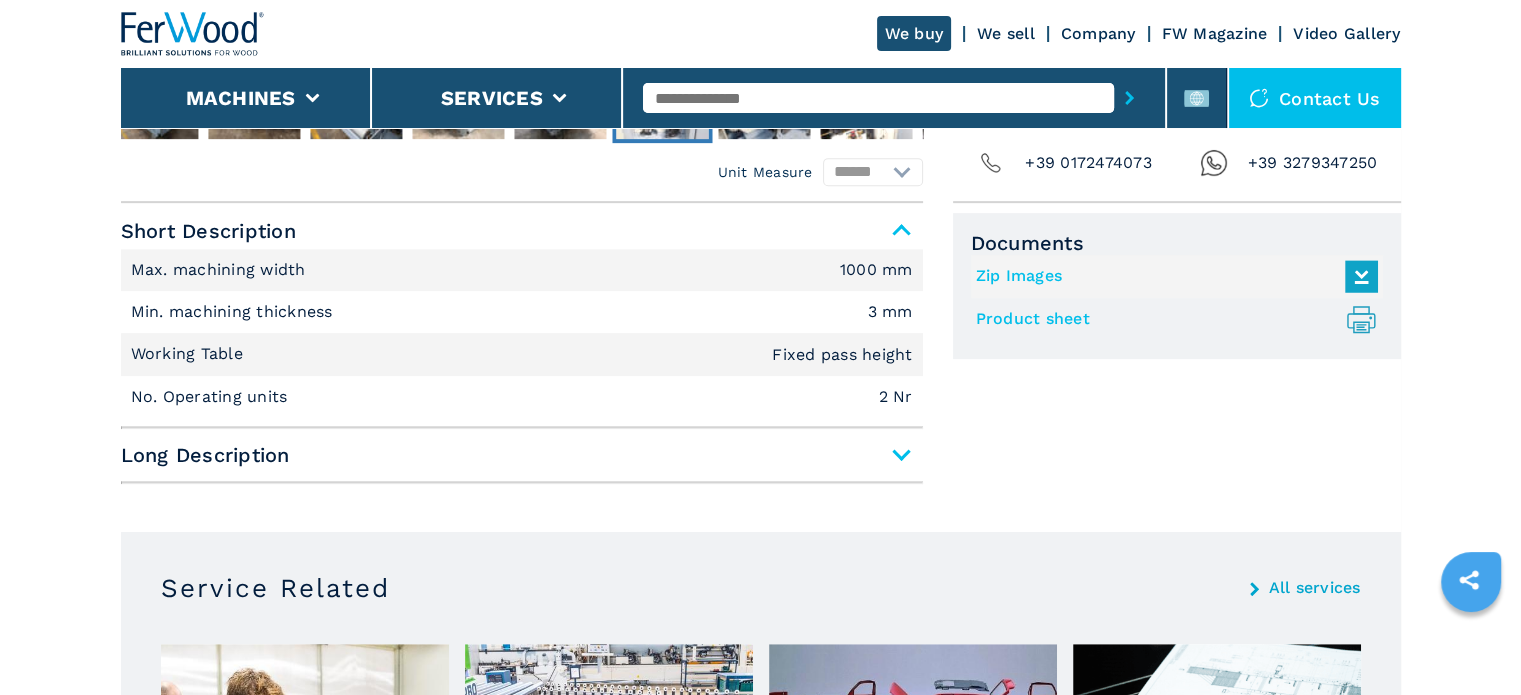 click on "Long Description" at bounding box center (522, 455) 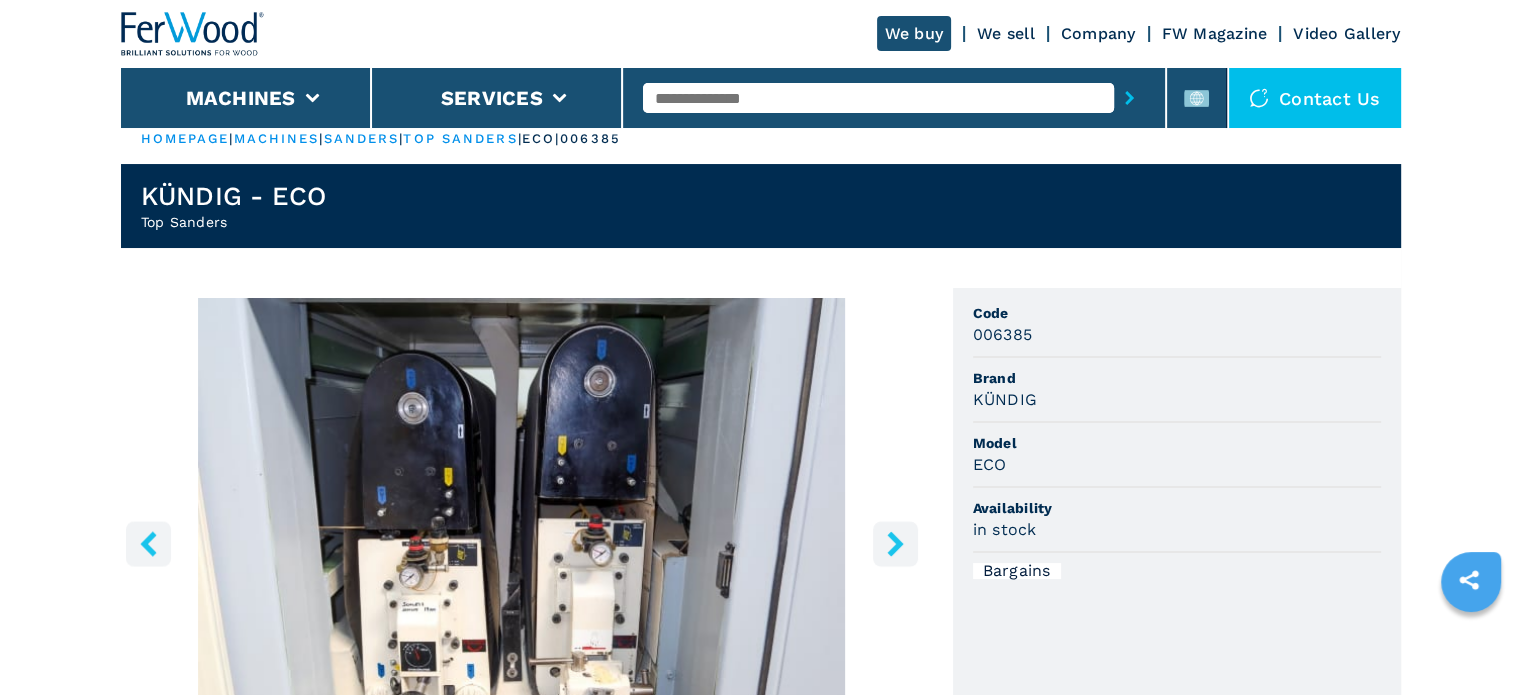 scroll, scrollTop: 0, scrollLeft: 0, axis: both 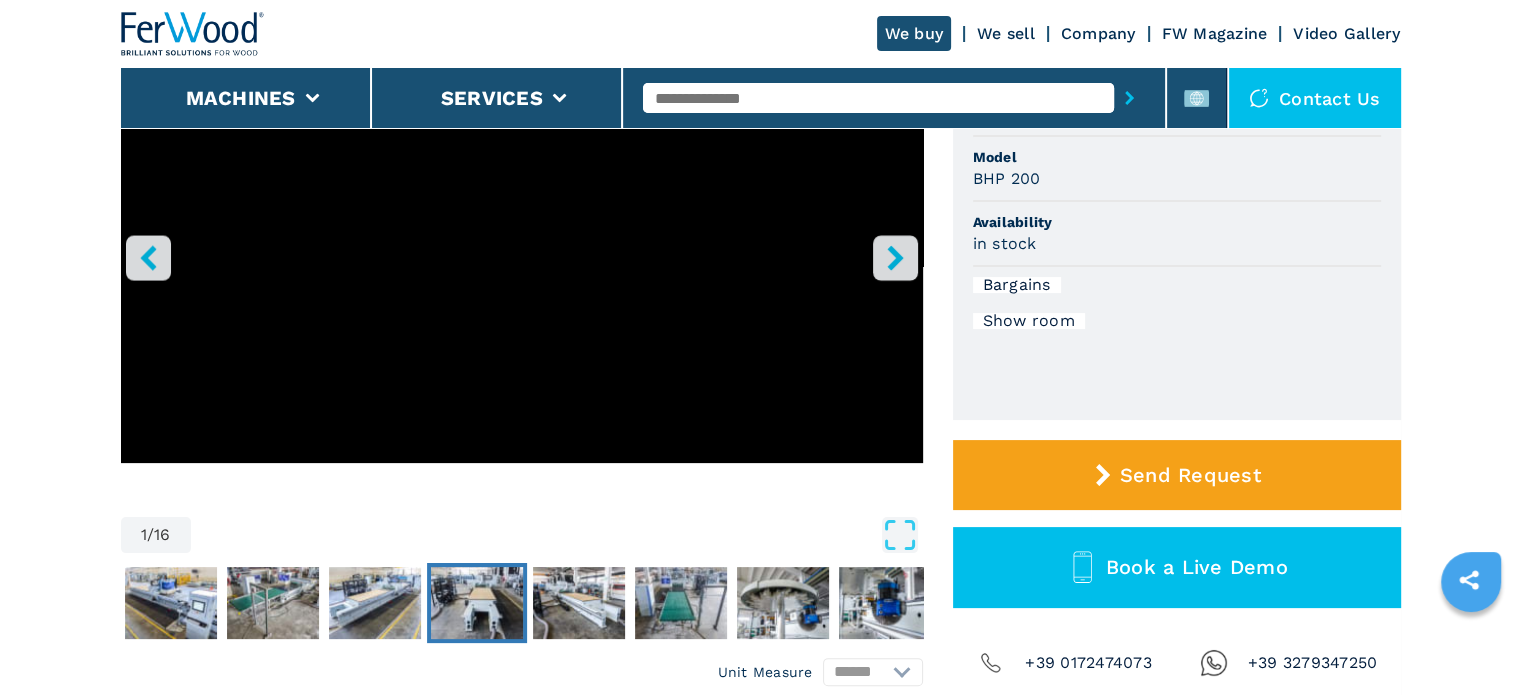 click at bounding box center (477, 603) 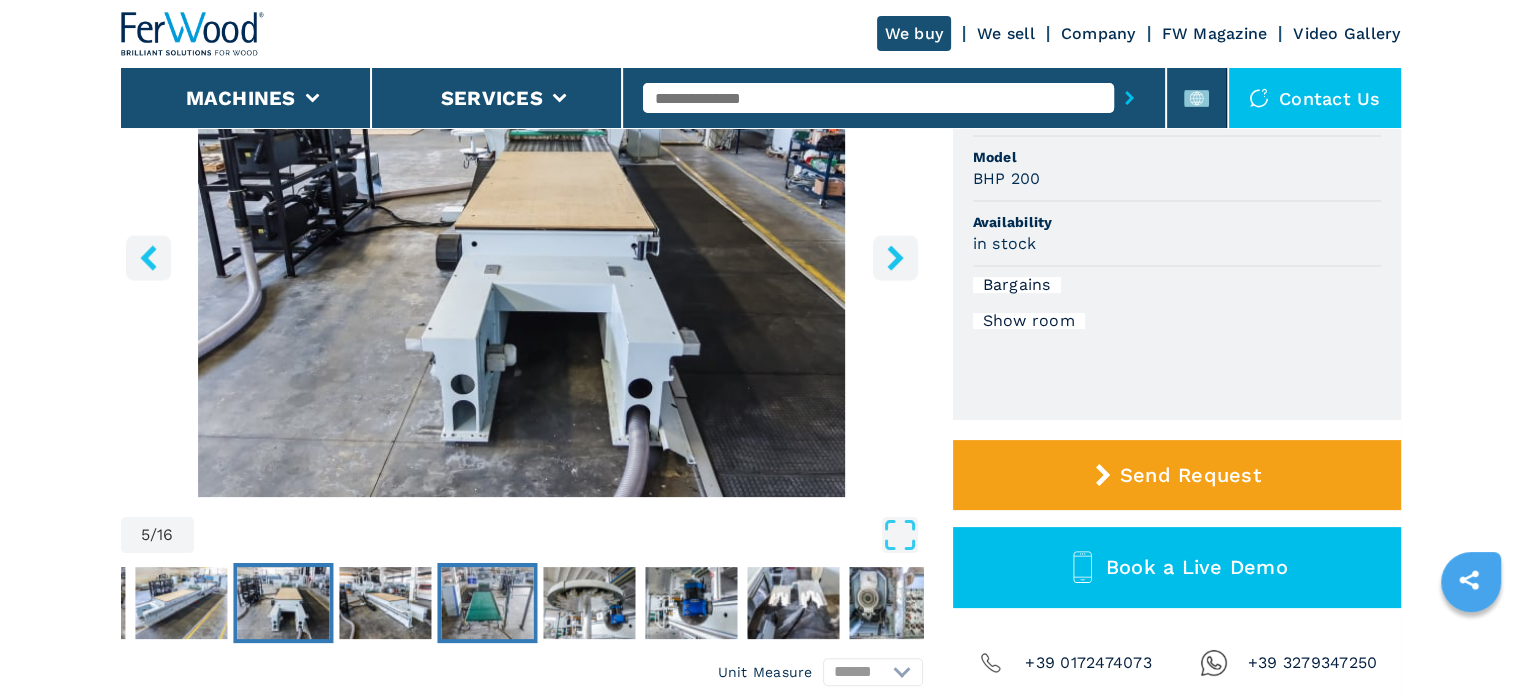 click at bounding box center [487, 603] 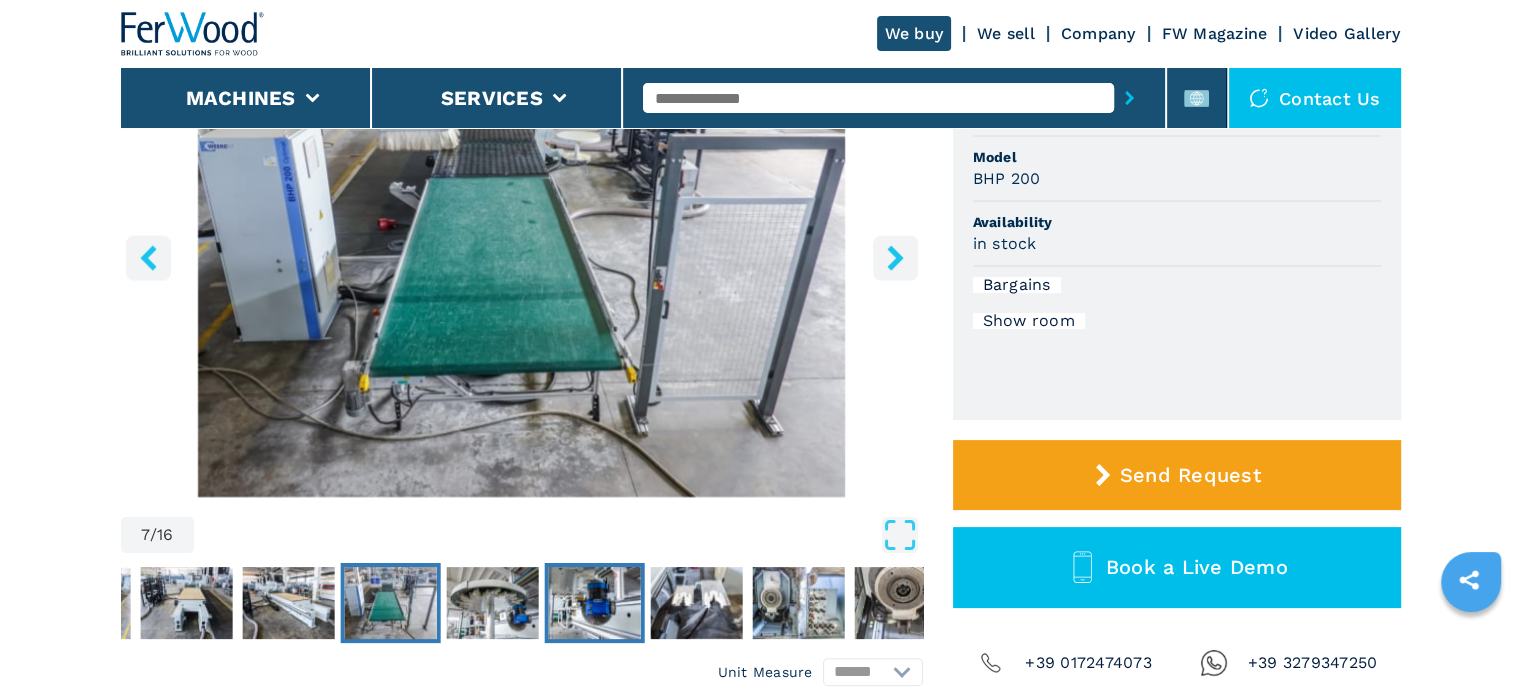 click at bounding box center (594, 603) 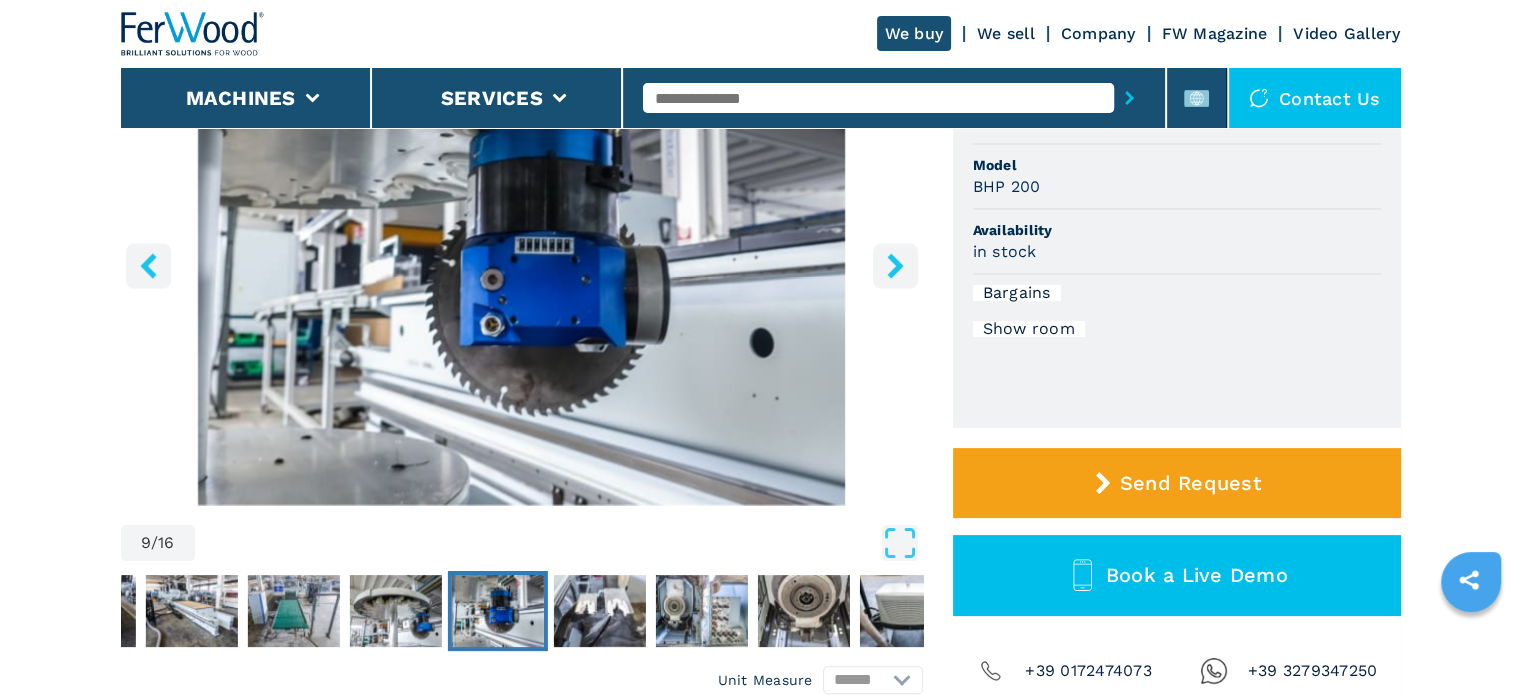 scroll, scrollTop: 300, scrollLeft: 0, axis: vertical 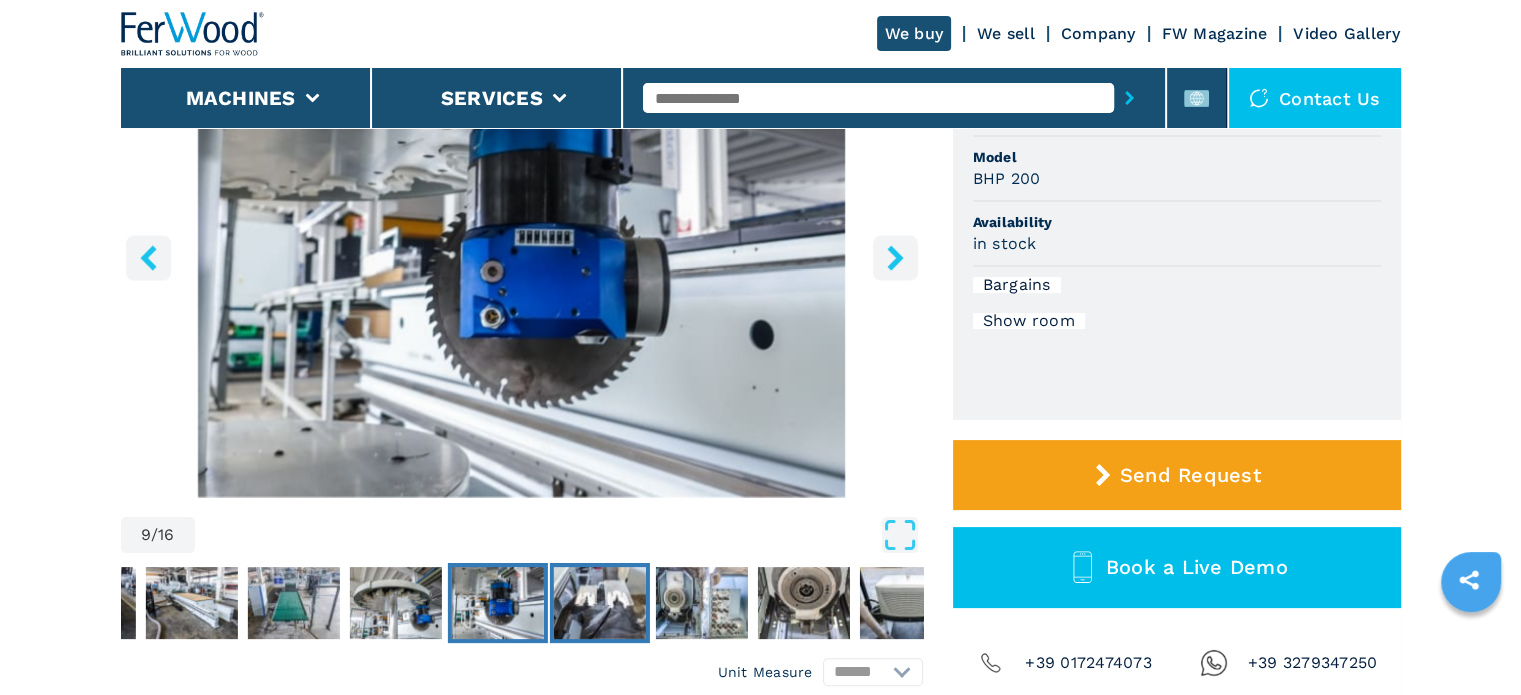 click at bounding box center [599, 603] 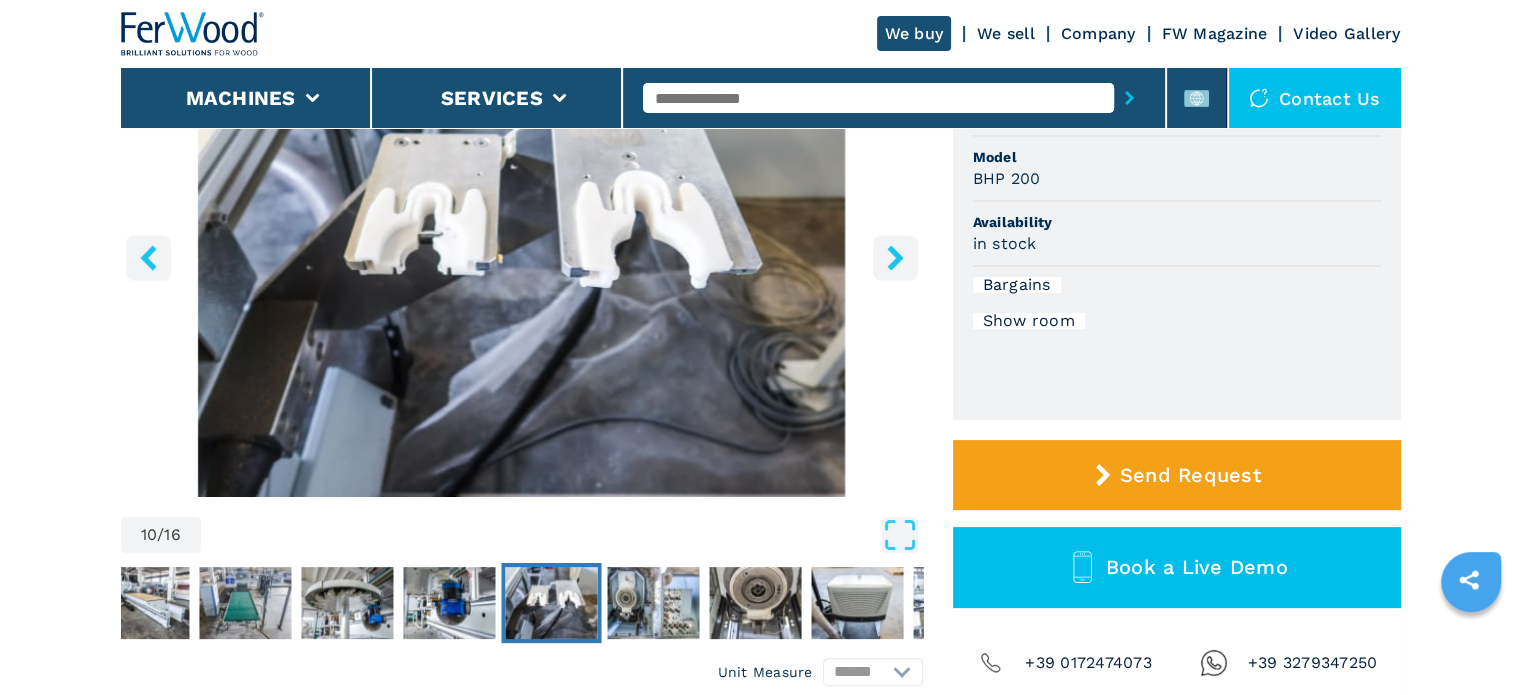 click at bounding box center [551, 603] 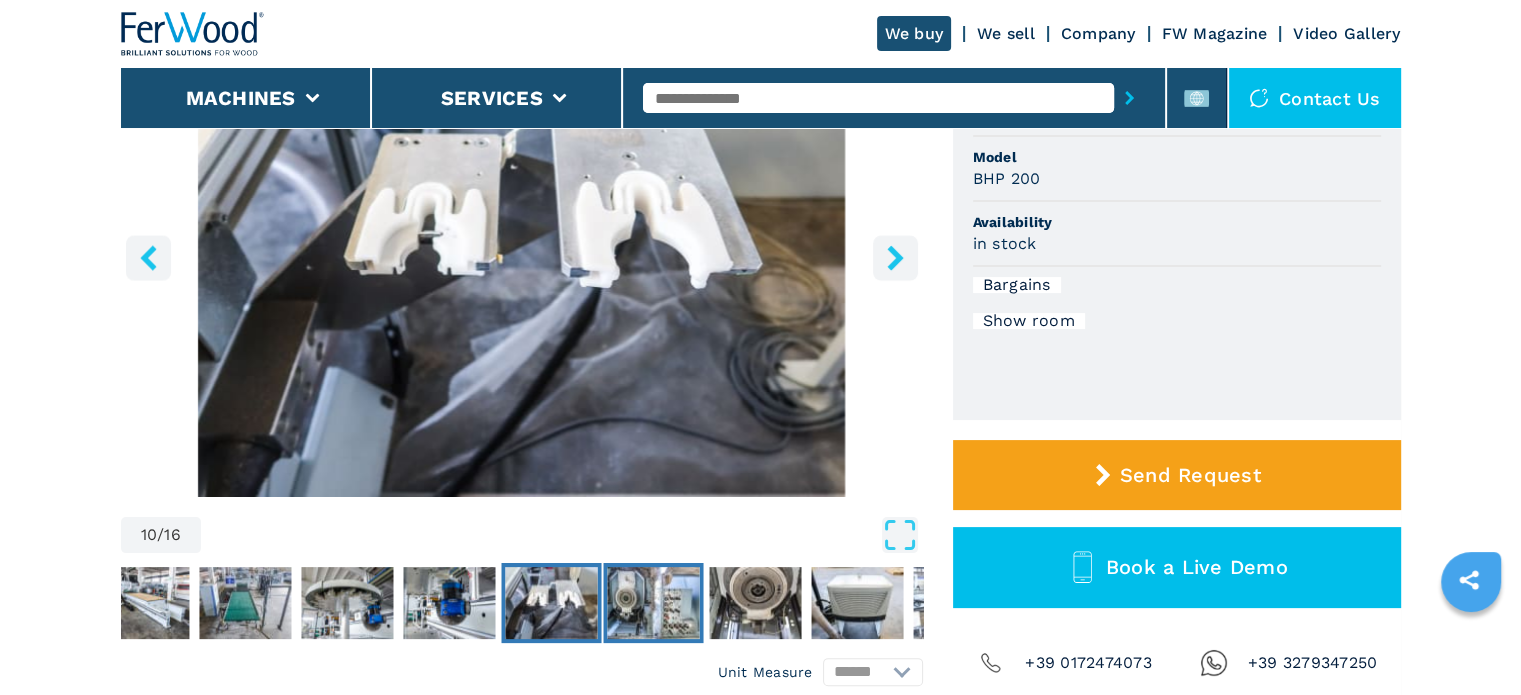 click at bounding box center (653, 603) 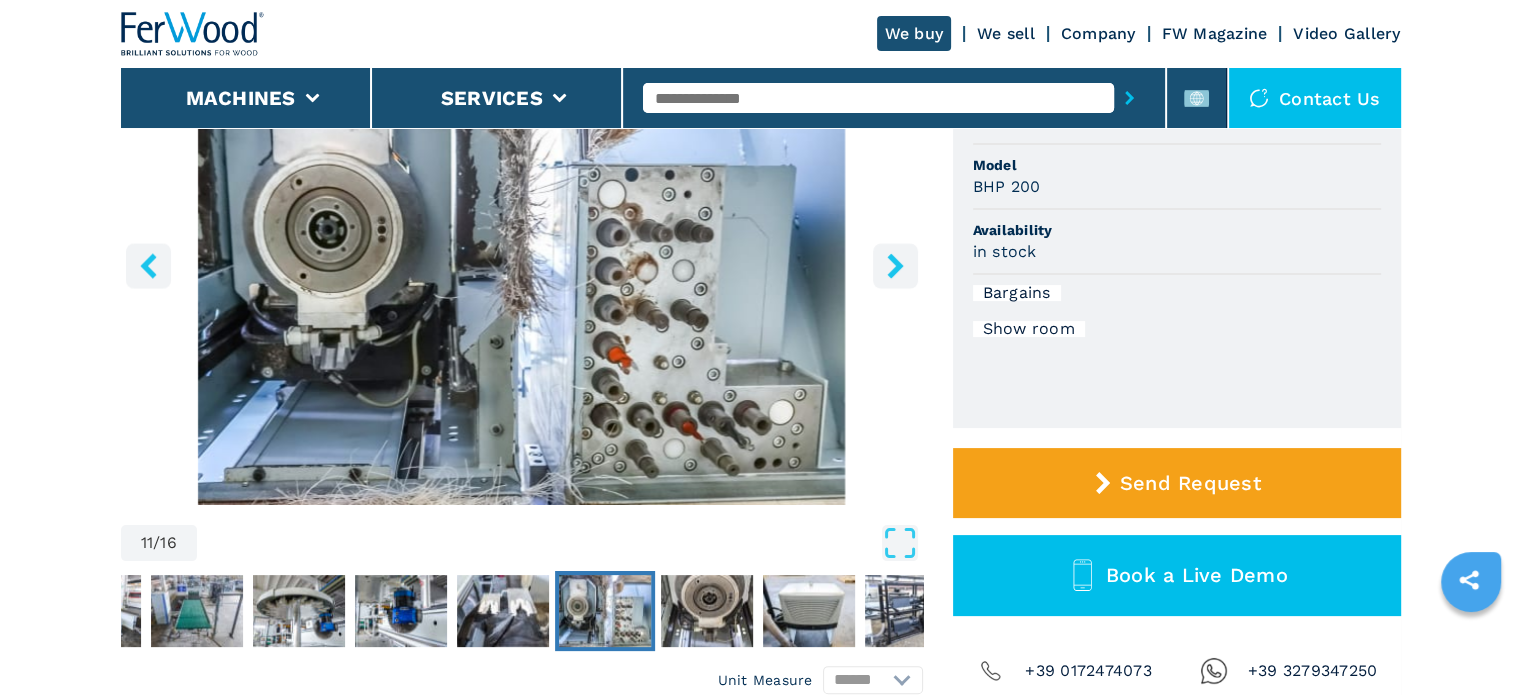 scroll, scrollTop: 300, scrollLeft: 0, axis: vertical 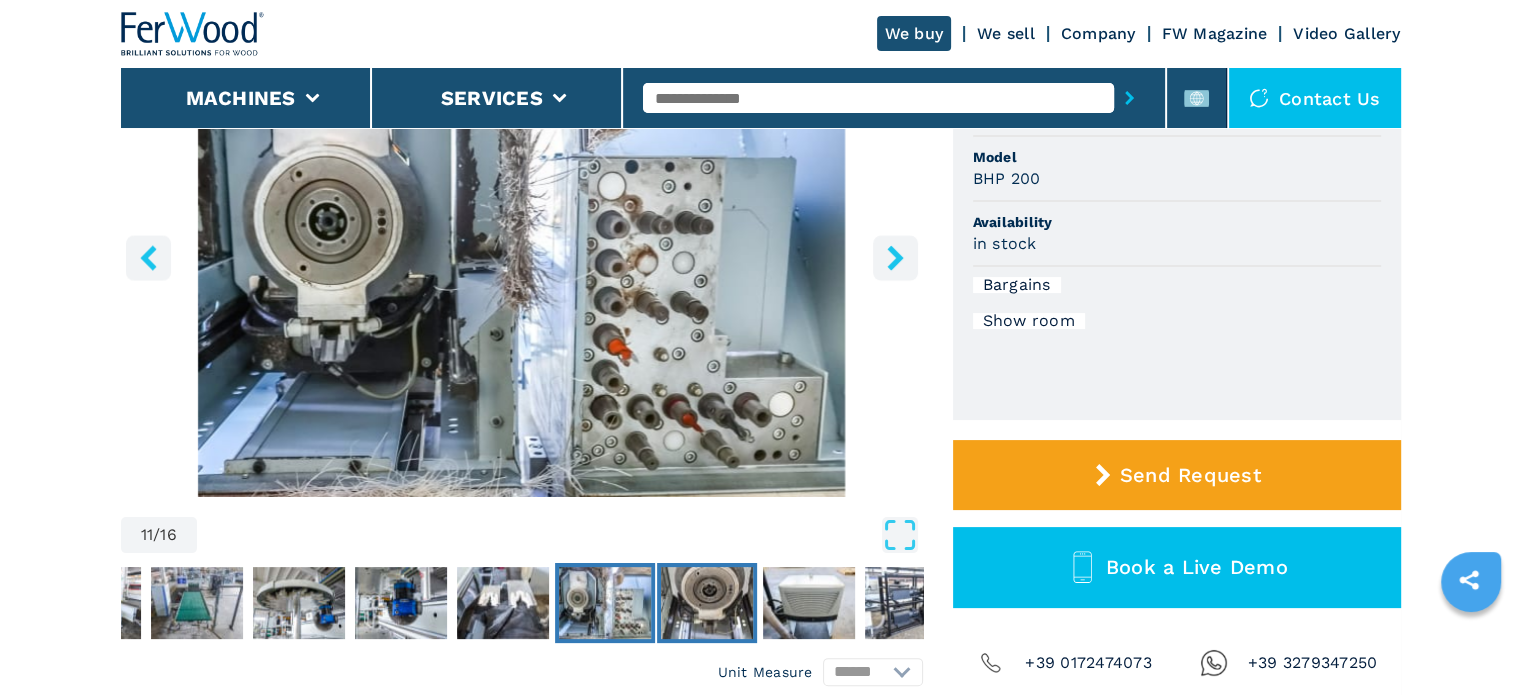 click at bounding box center [707, 603] 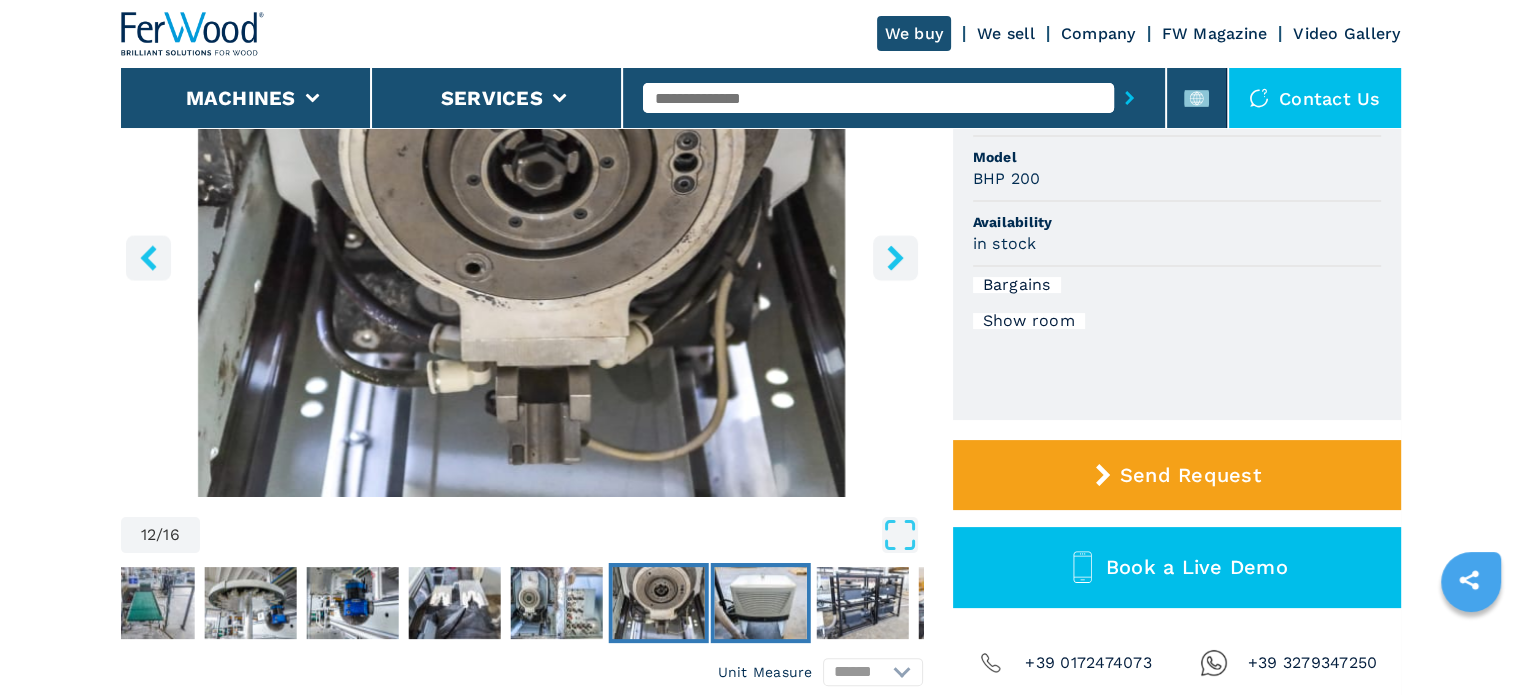 click at bounding box center [760, 603] 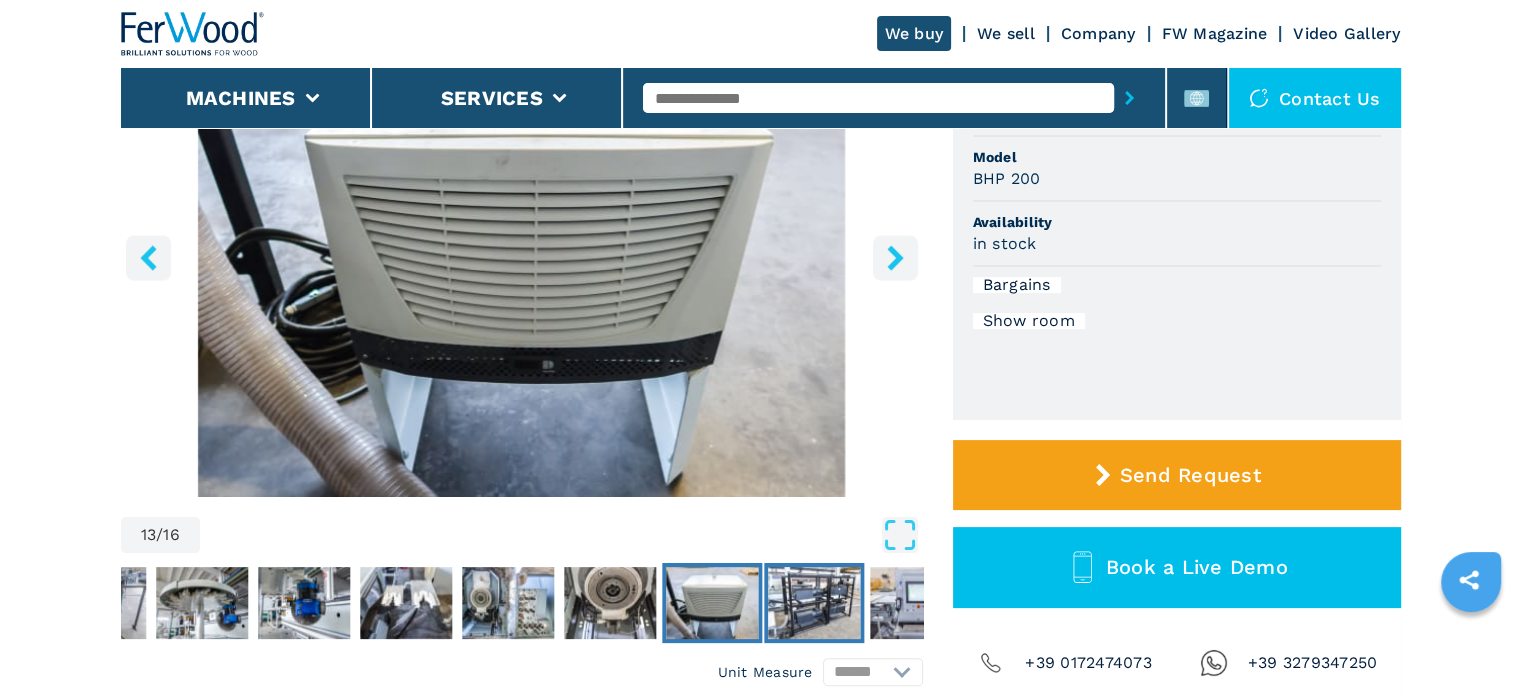 click at bounding box center [814, 603] 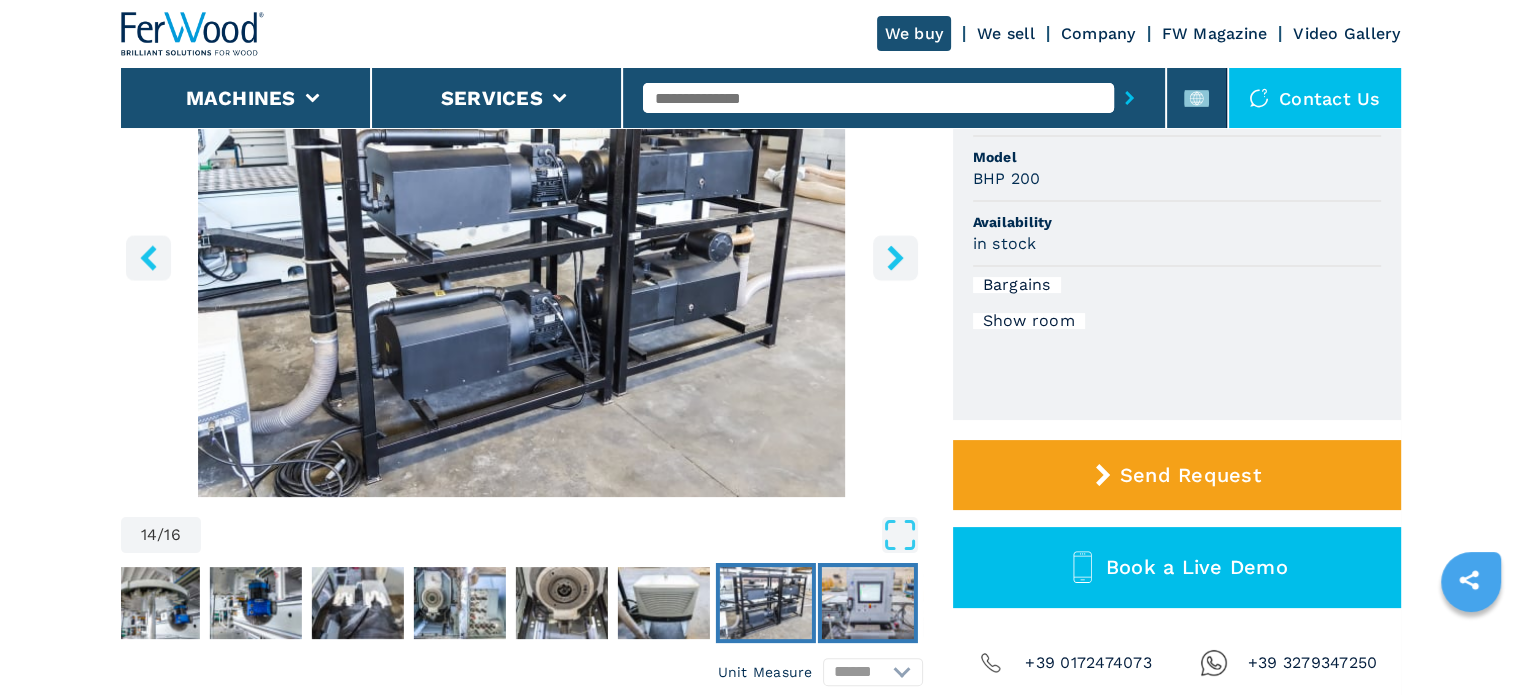 click at bounding box center [867, 603] 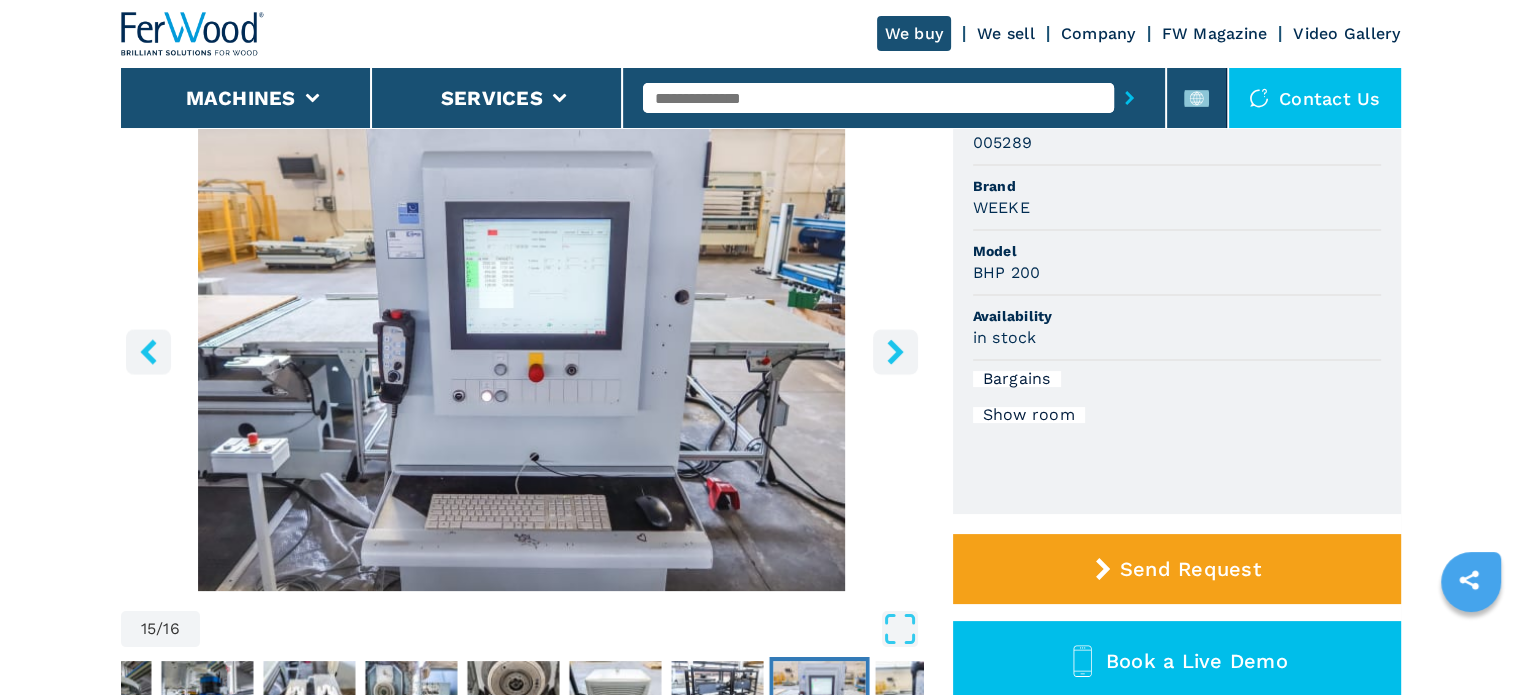scroll, scrollTop: 200, scrollLeft: 0, axis: vertical 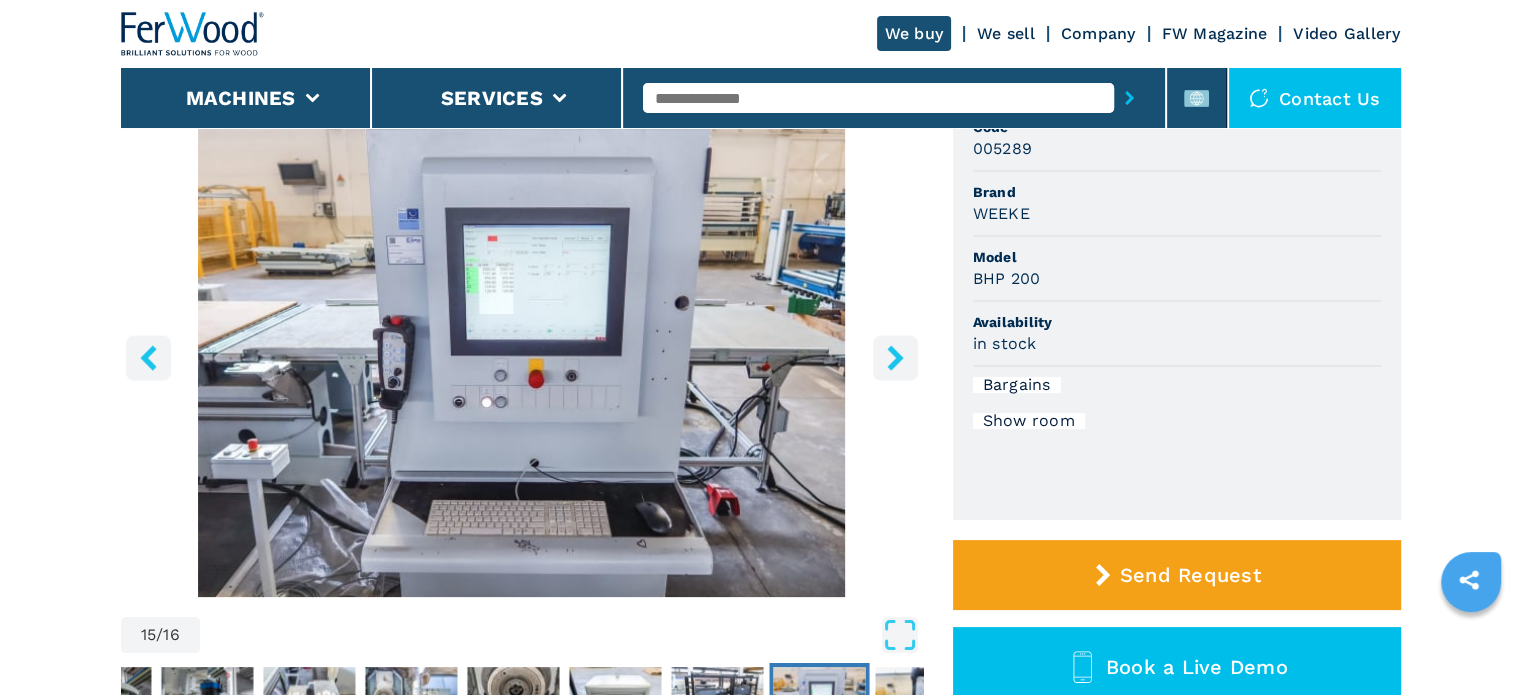 click 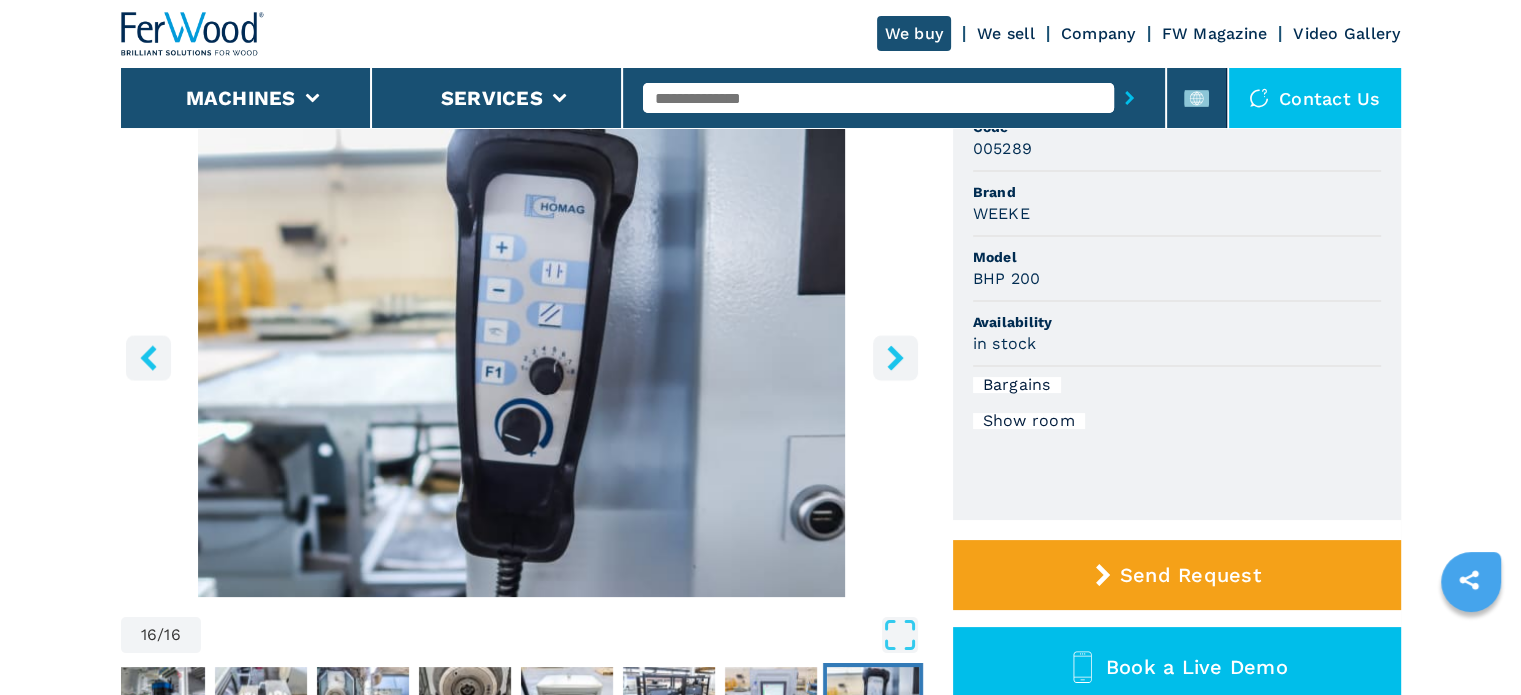 click on "16  /  16" at bounding box center (522, 385) 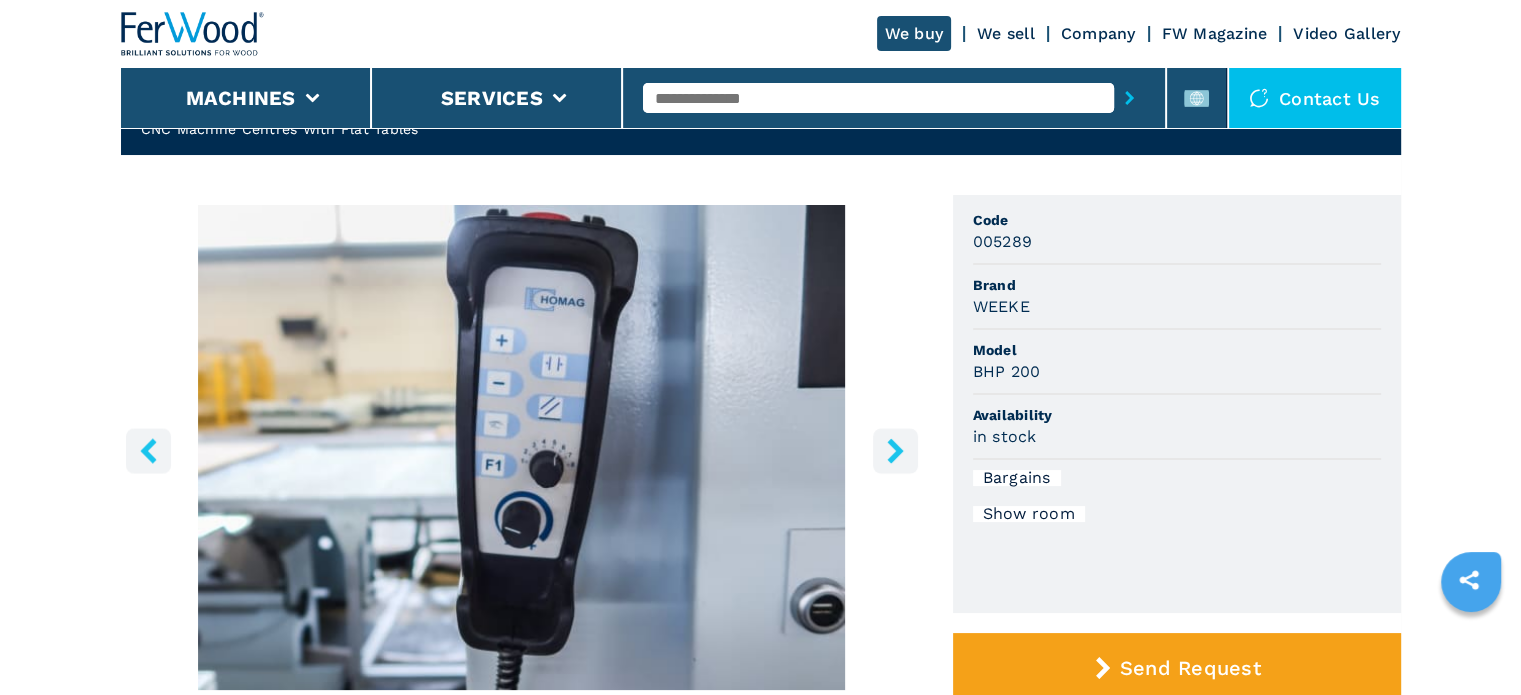 scroll, scrollTop: 100, scrollLeft: 0, axis: vertical 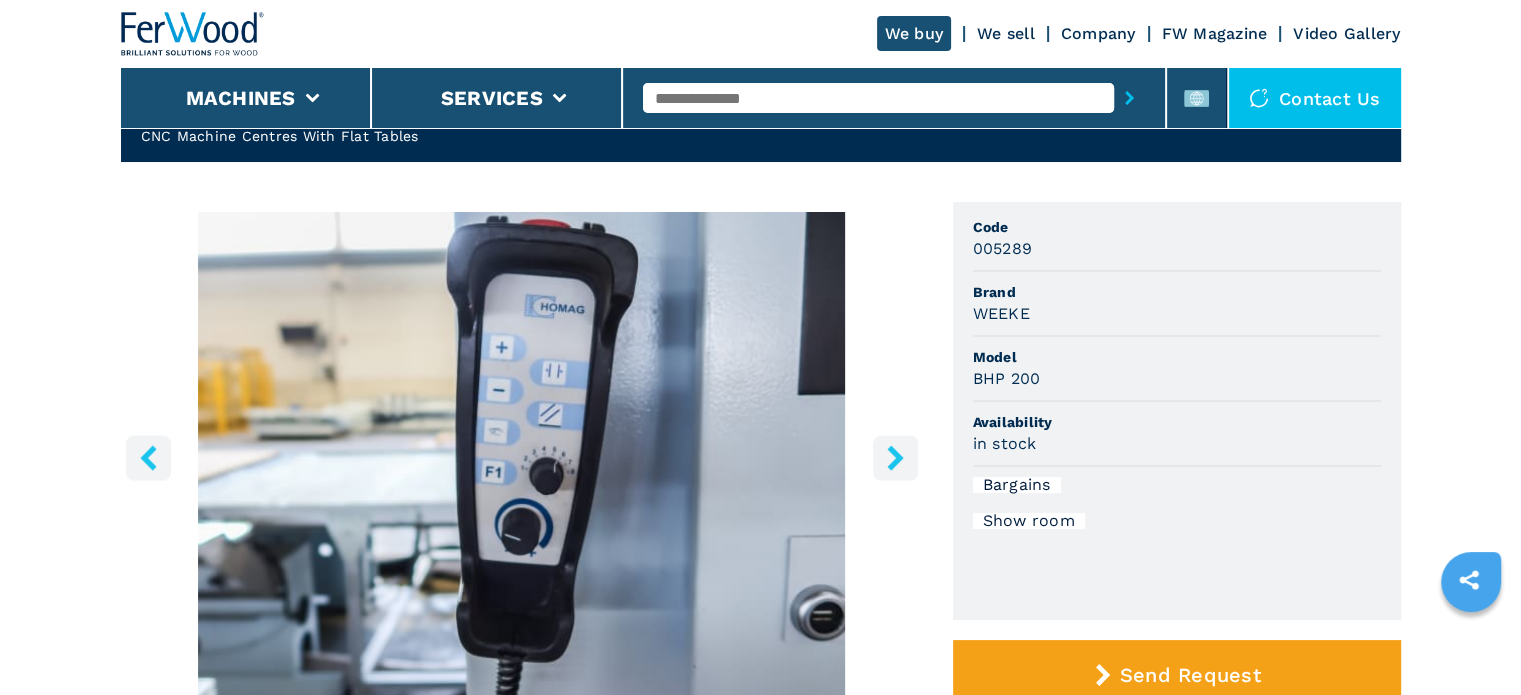 click 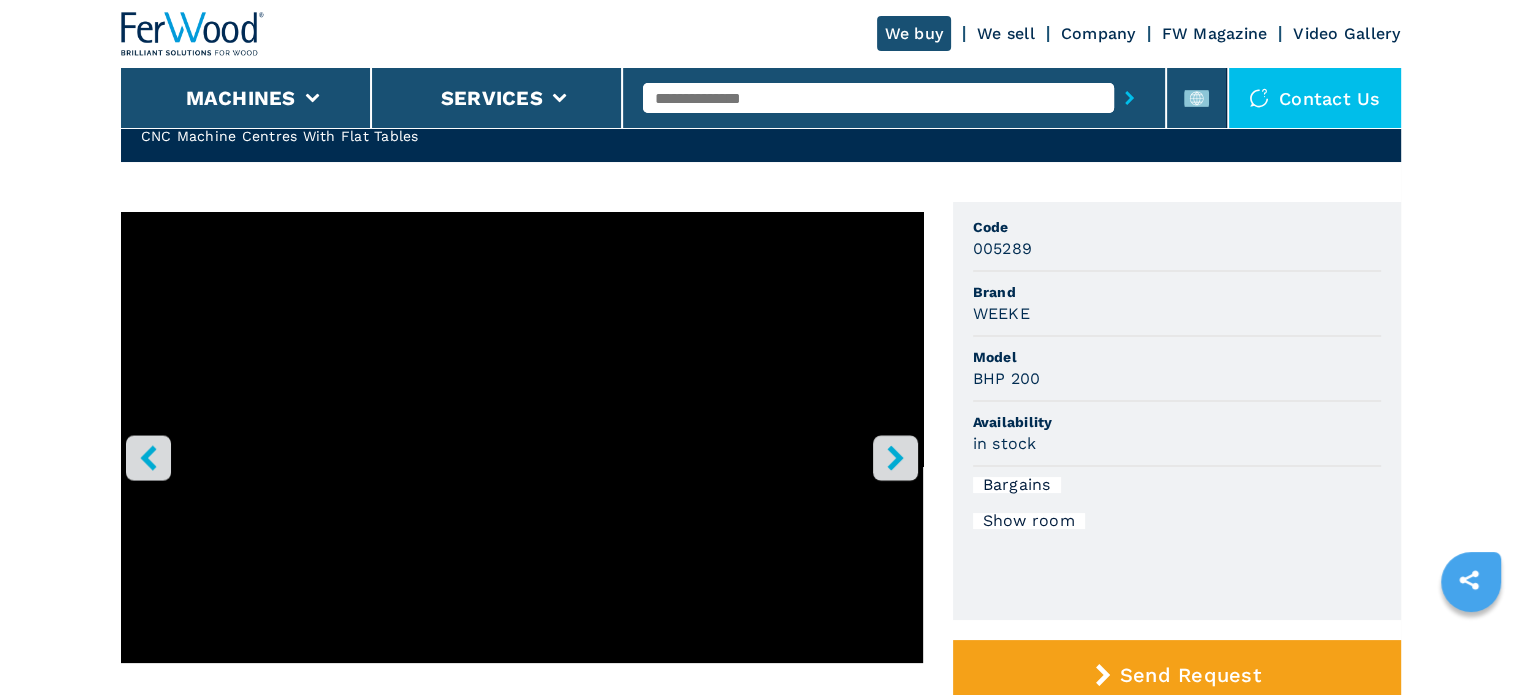 click 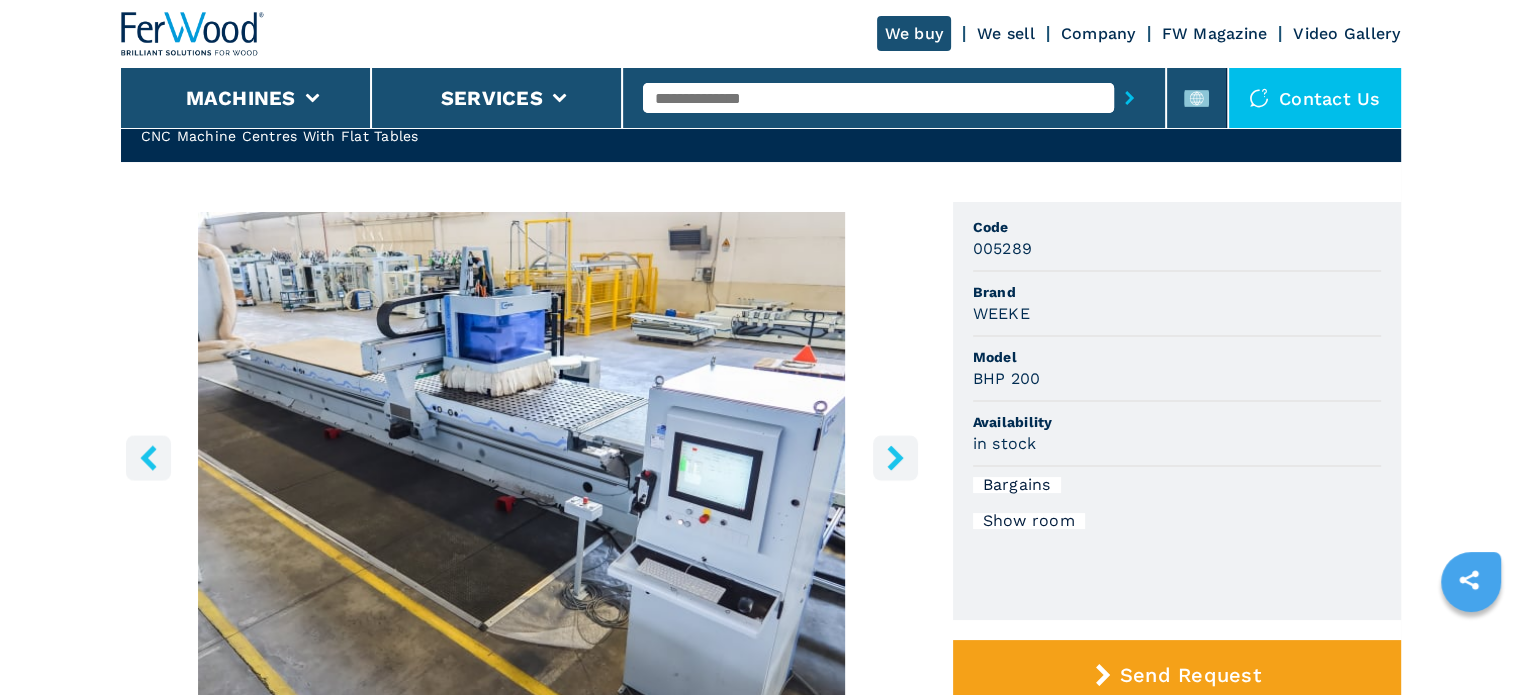 click 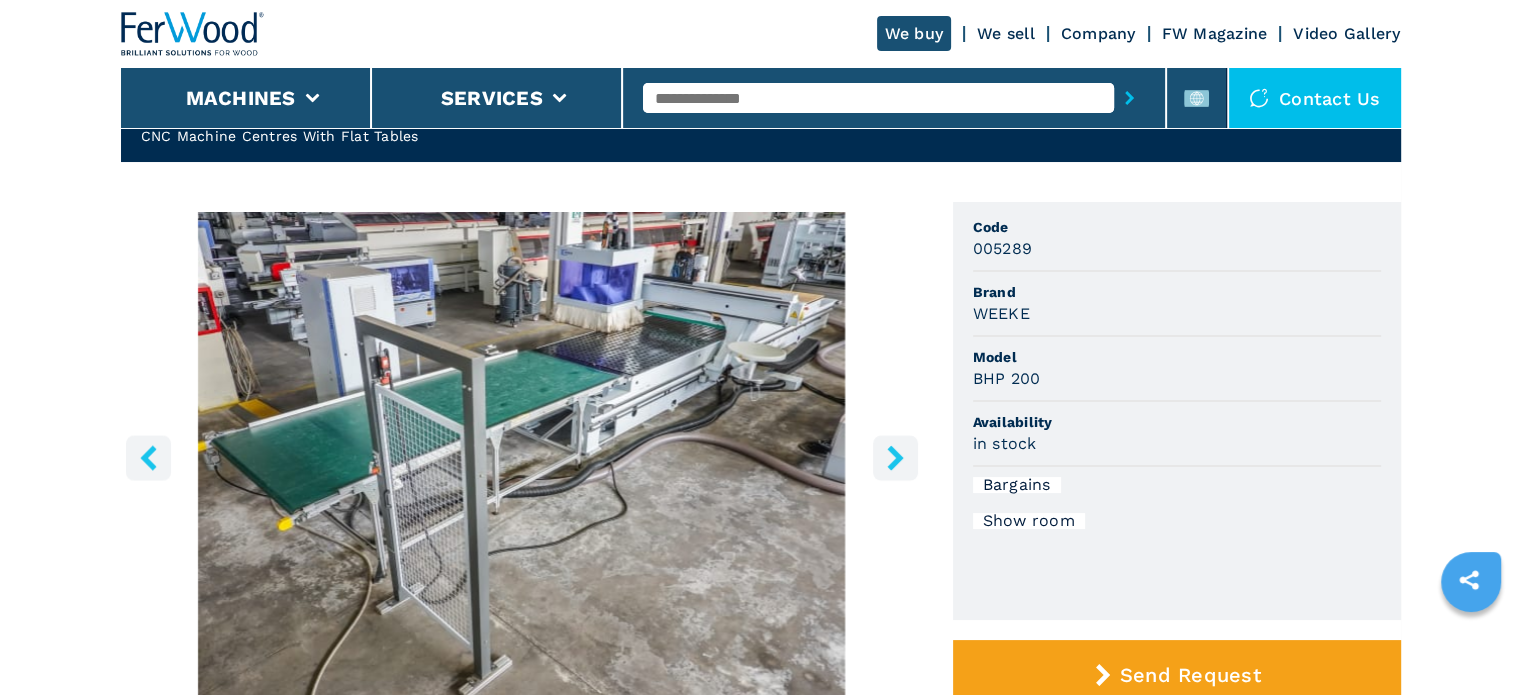 click 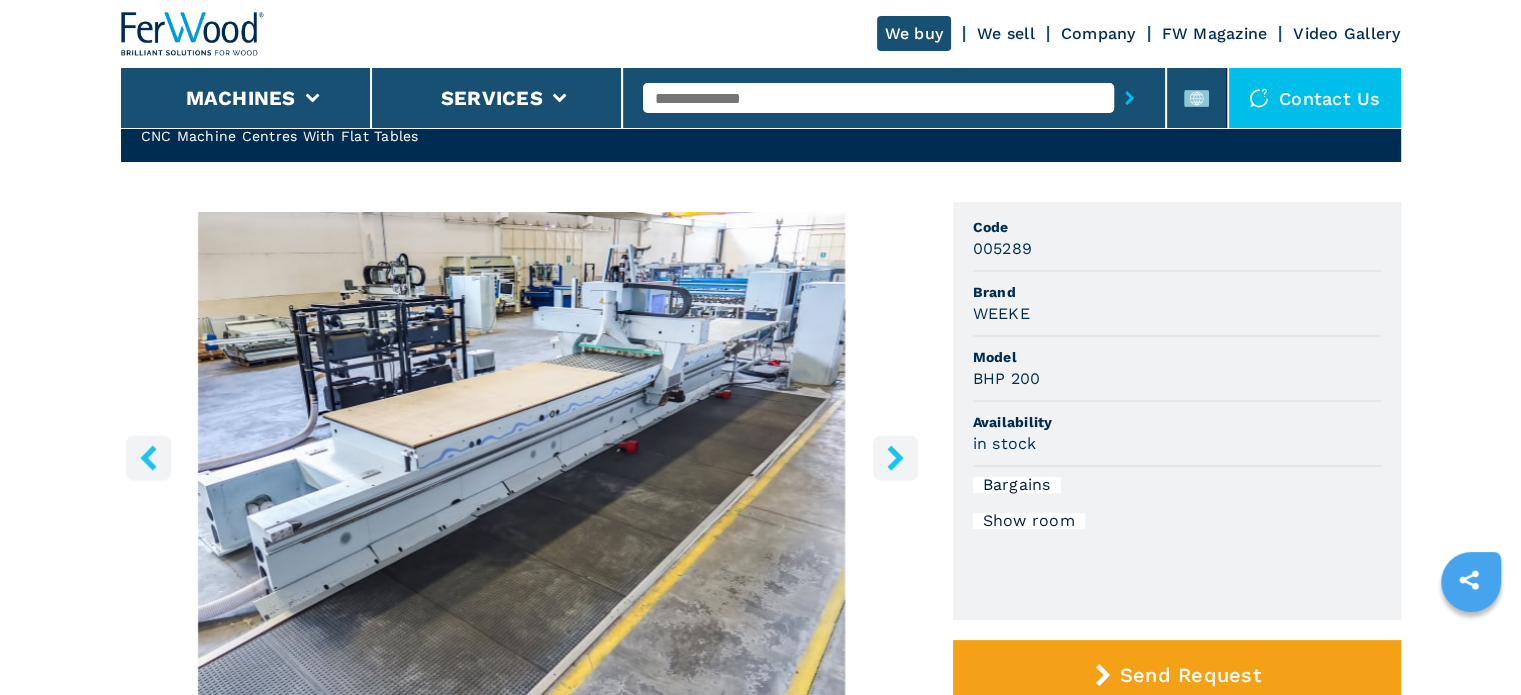 click 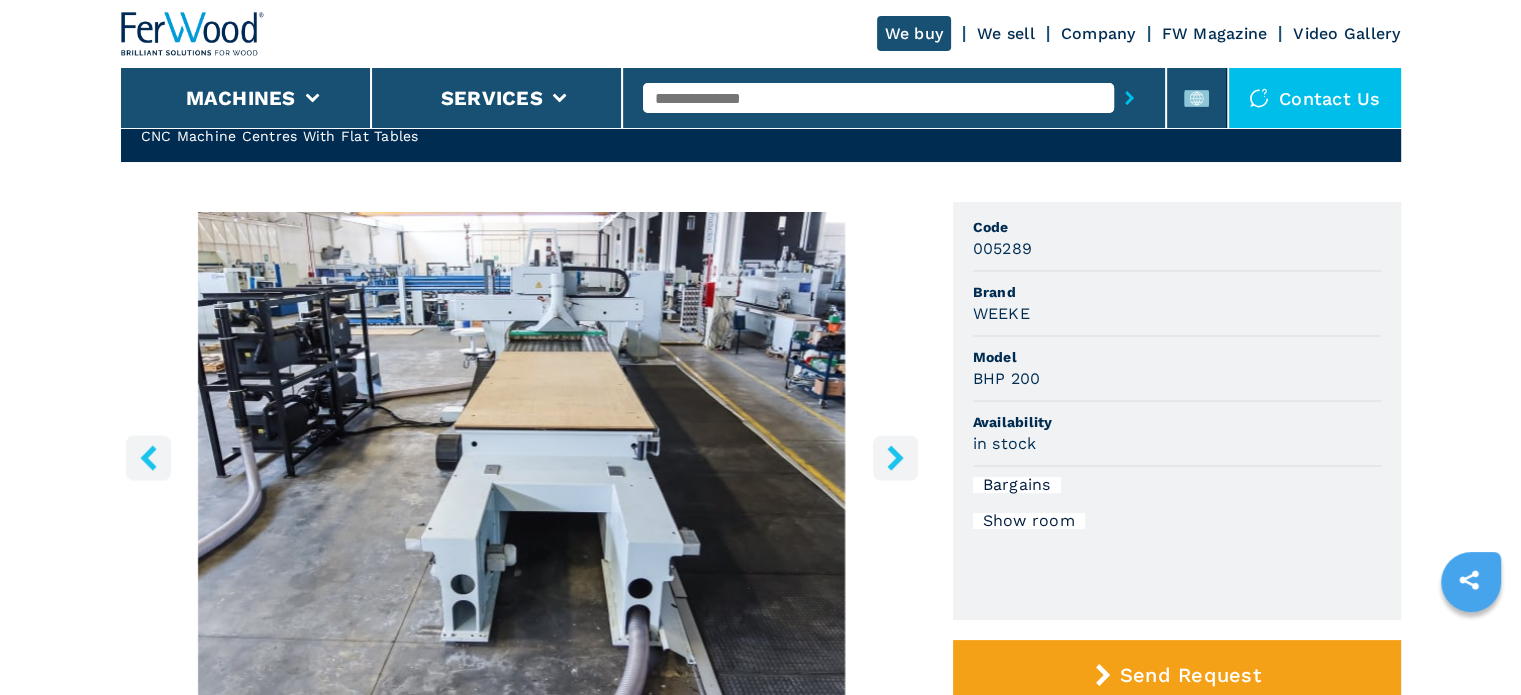 click 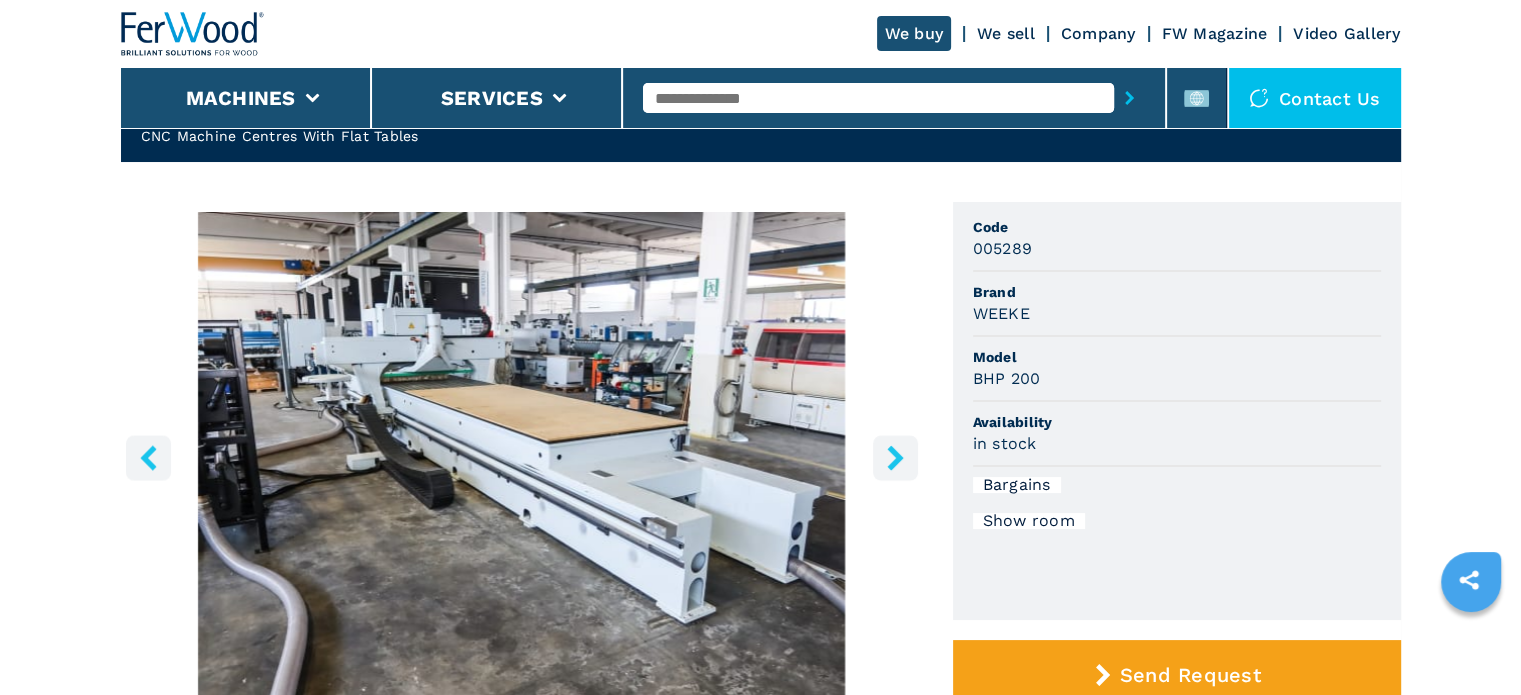 click 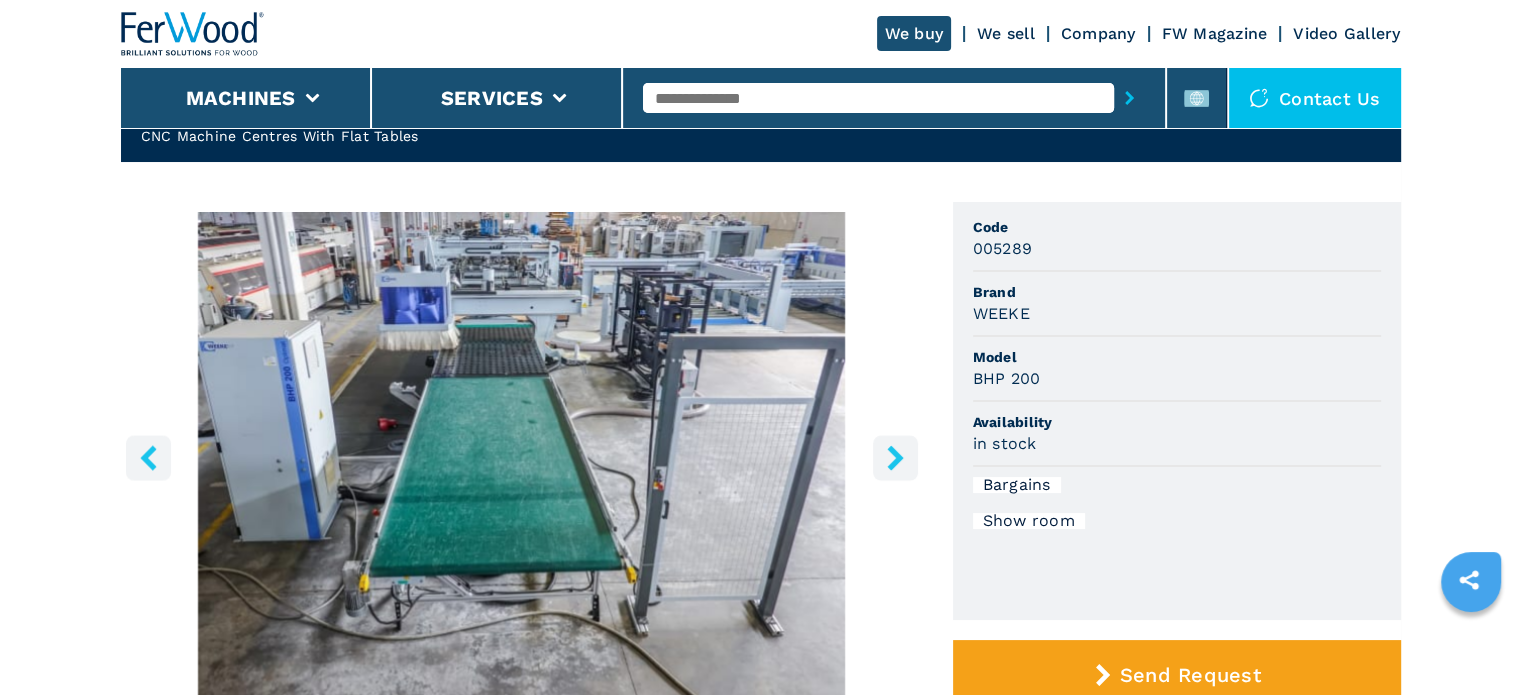 click 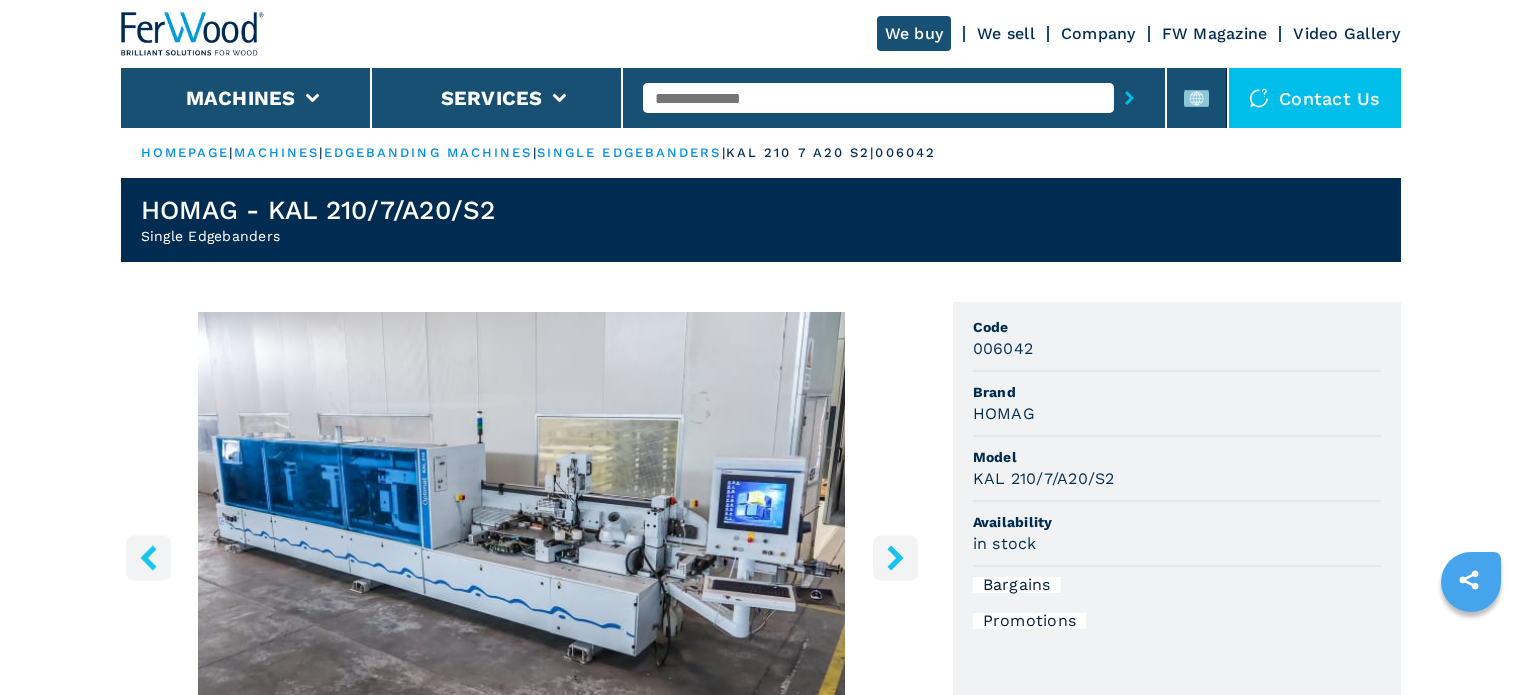 scroll, scrollTop: 0, scrollLeft: 0, axis: both 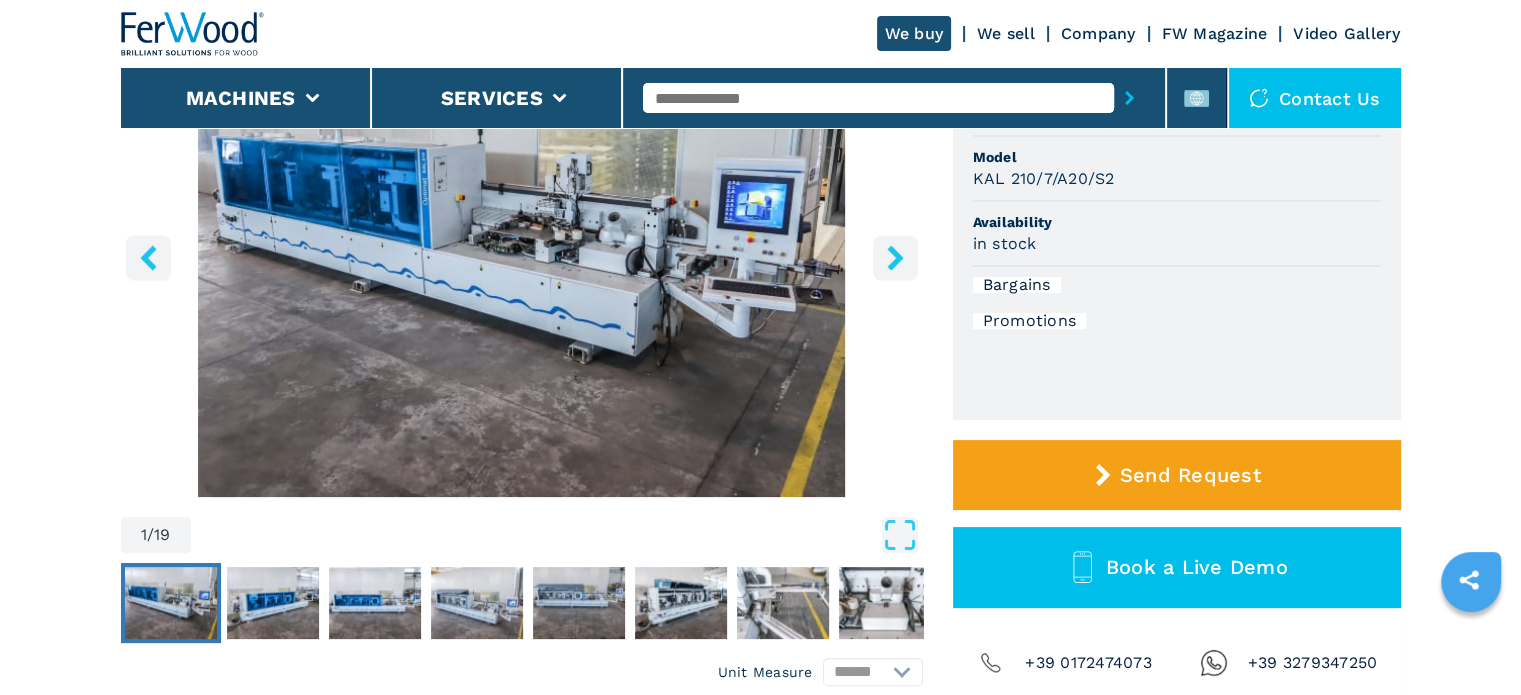 click at bounding box center [522, 254] 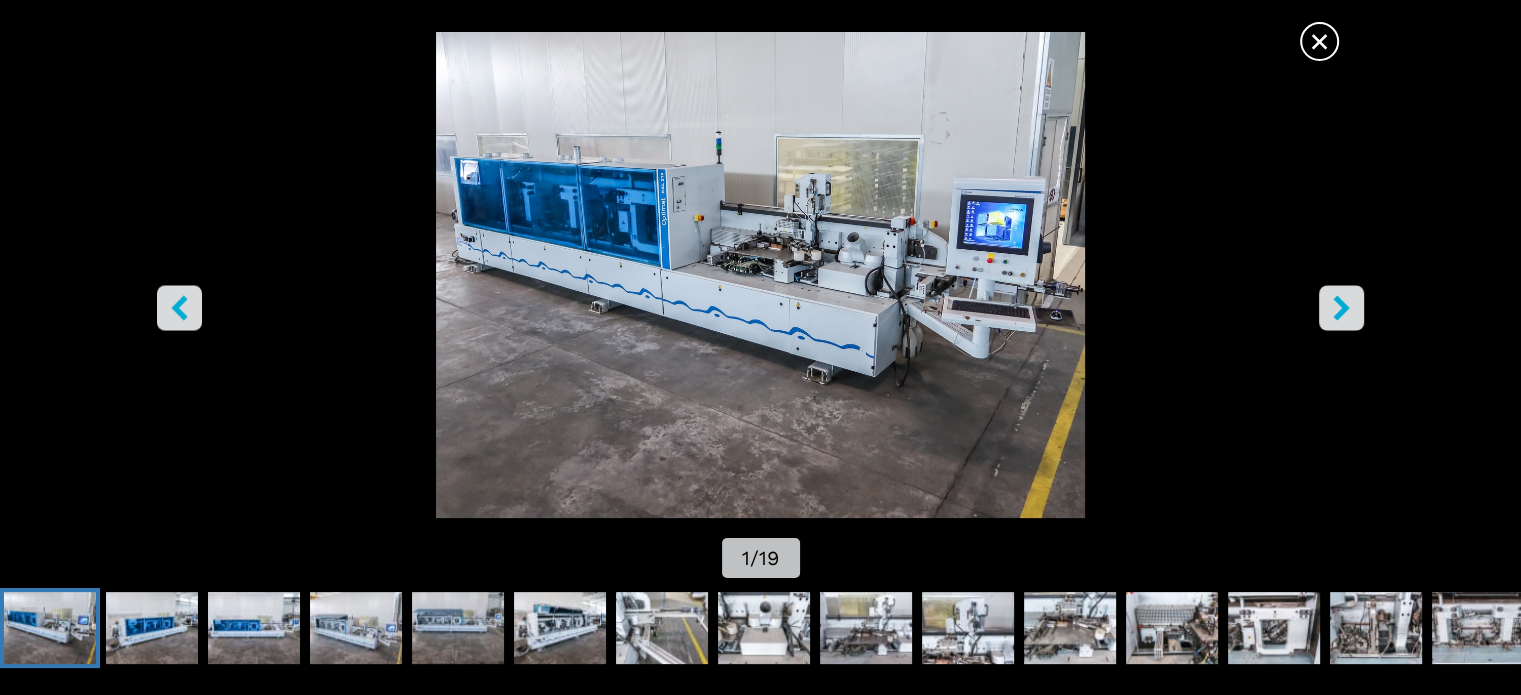 click on "×" at bounding box center [1319, 37] 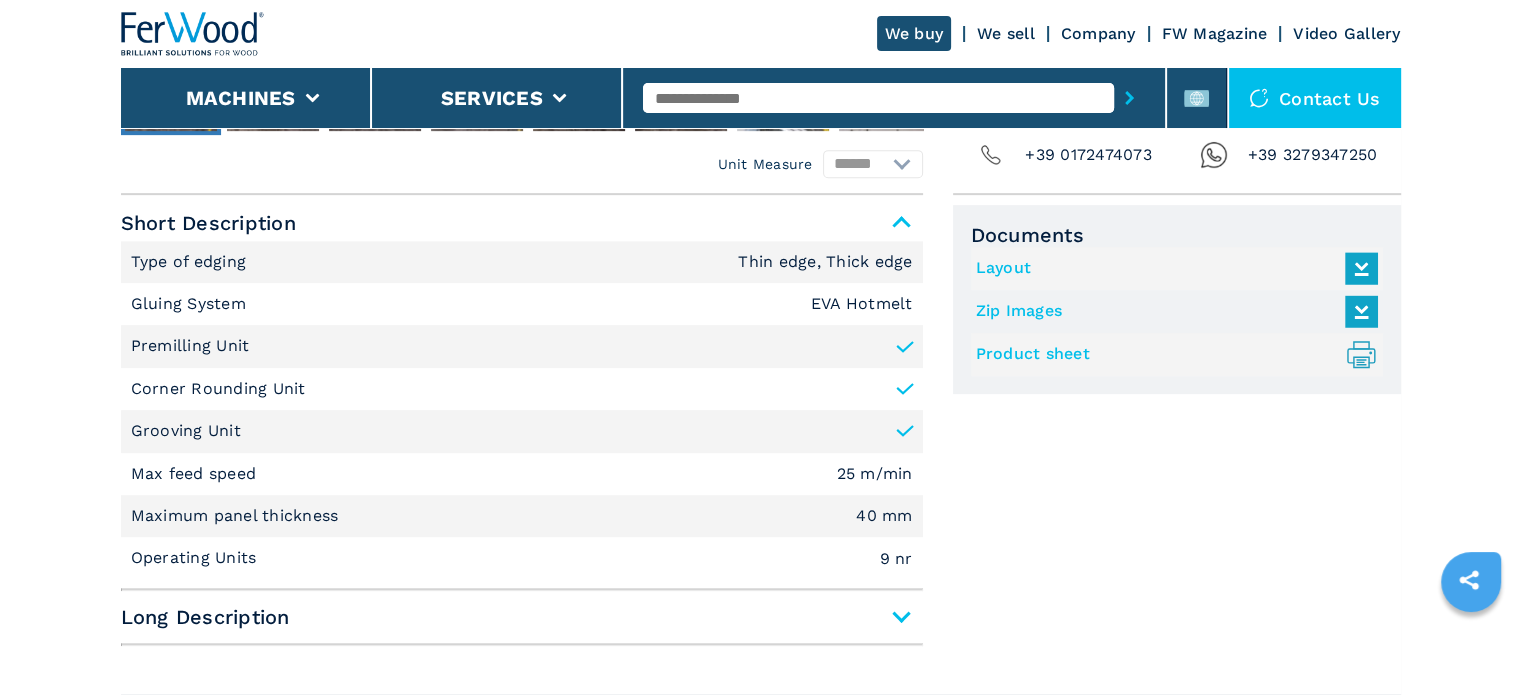 scroll, scrollTop: 800, scrollLeft: 0, axis: vertical 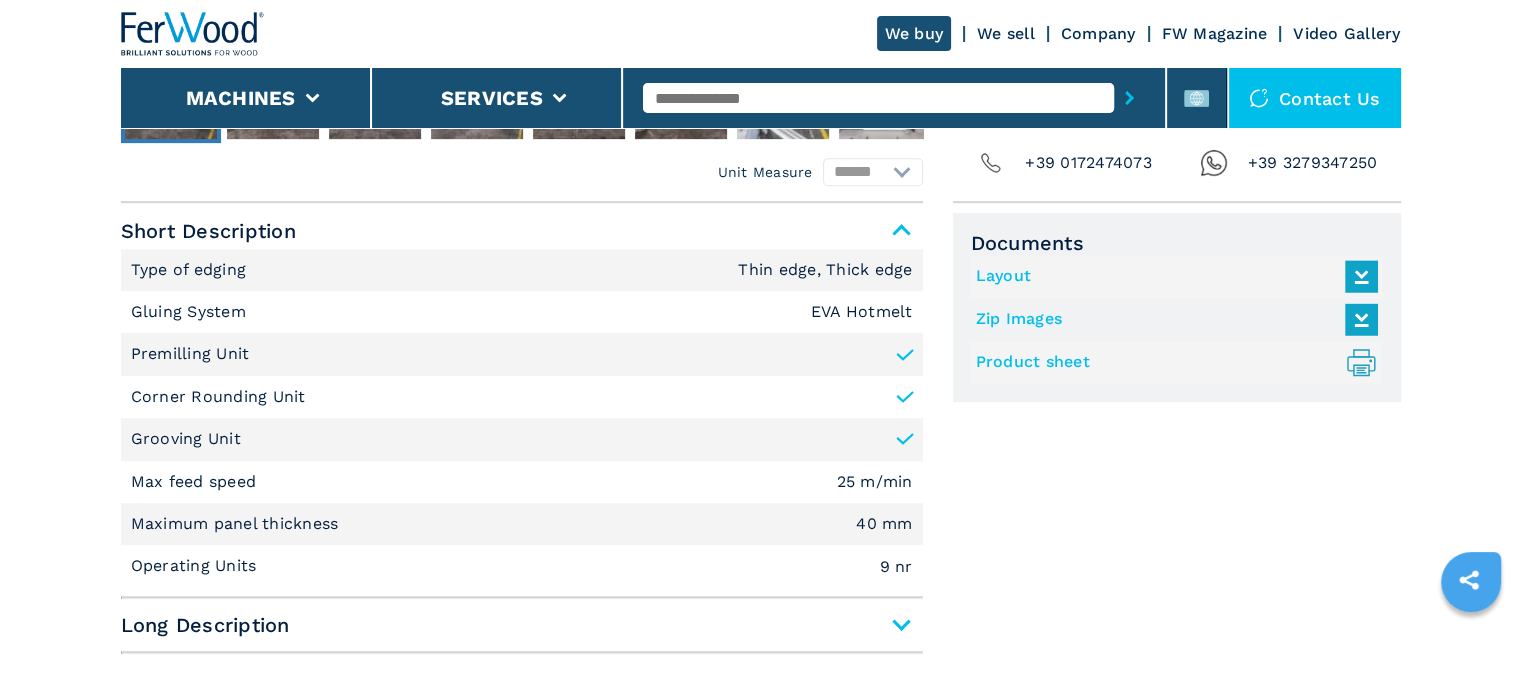 click on "Long Description" at bounding box center (522, 625) 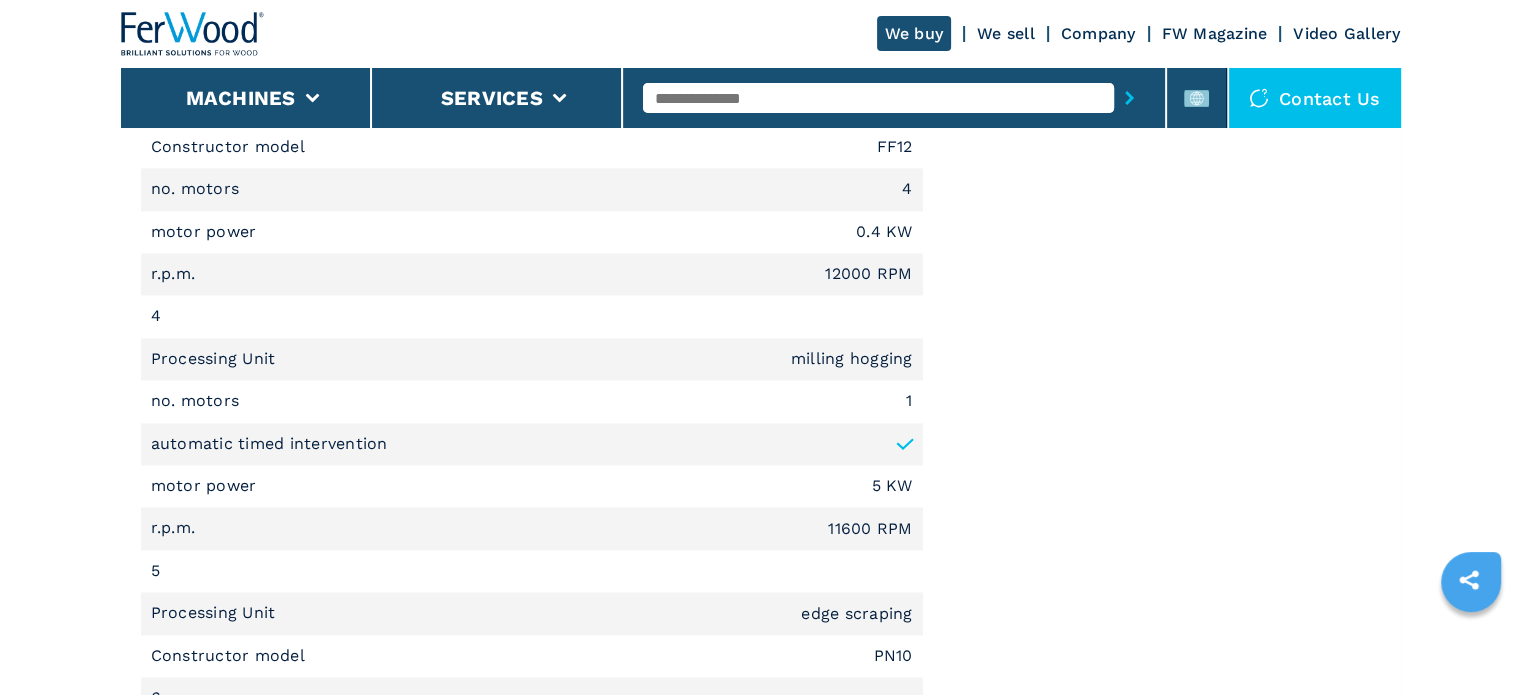 scroll, scrollTop: 3000, scrollLeft: 0, axis: vertical 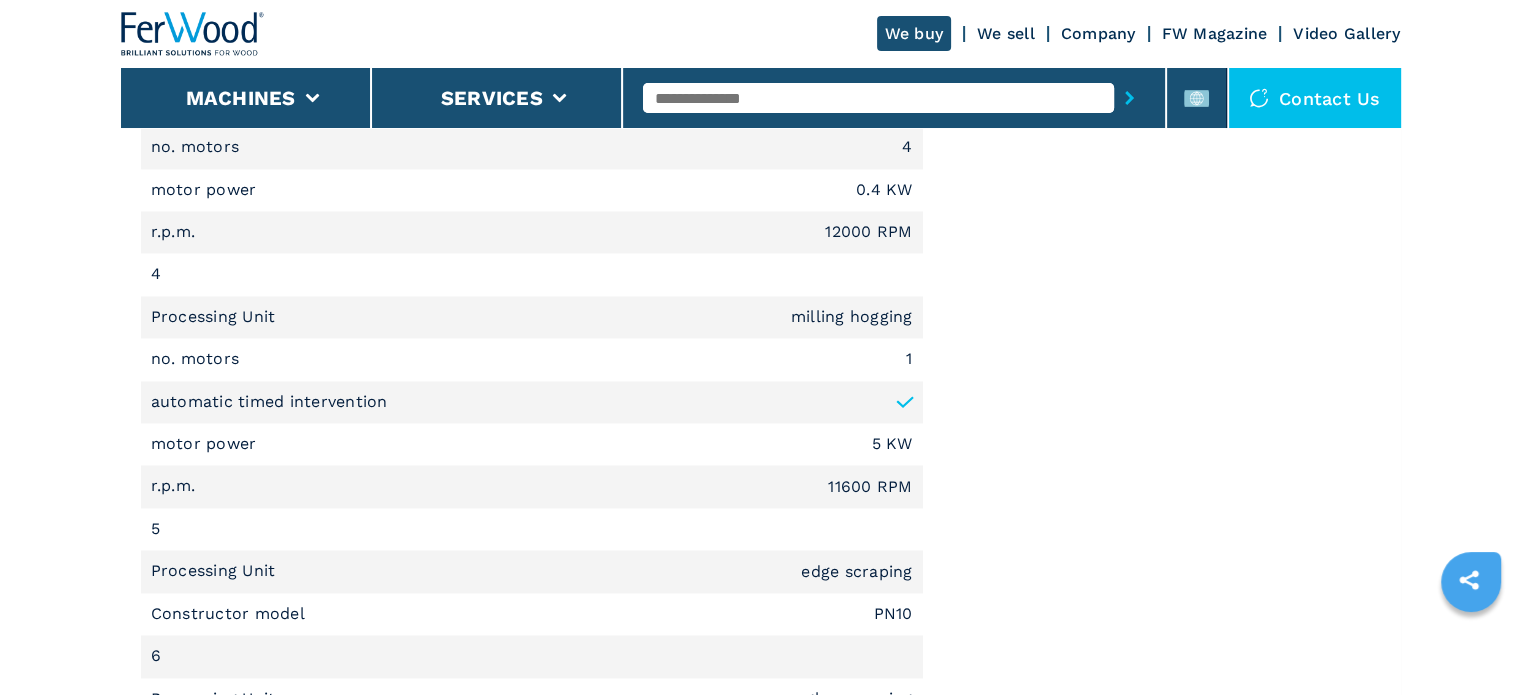 click on "Processing Unit   milling hogging" at bounding box center (532, 317) 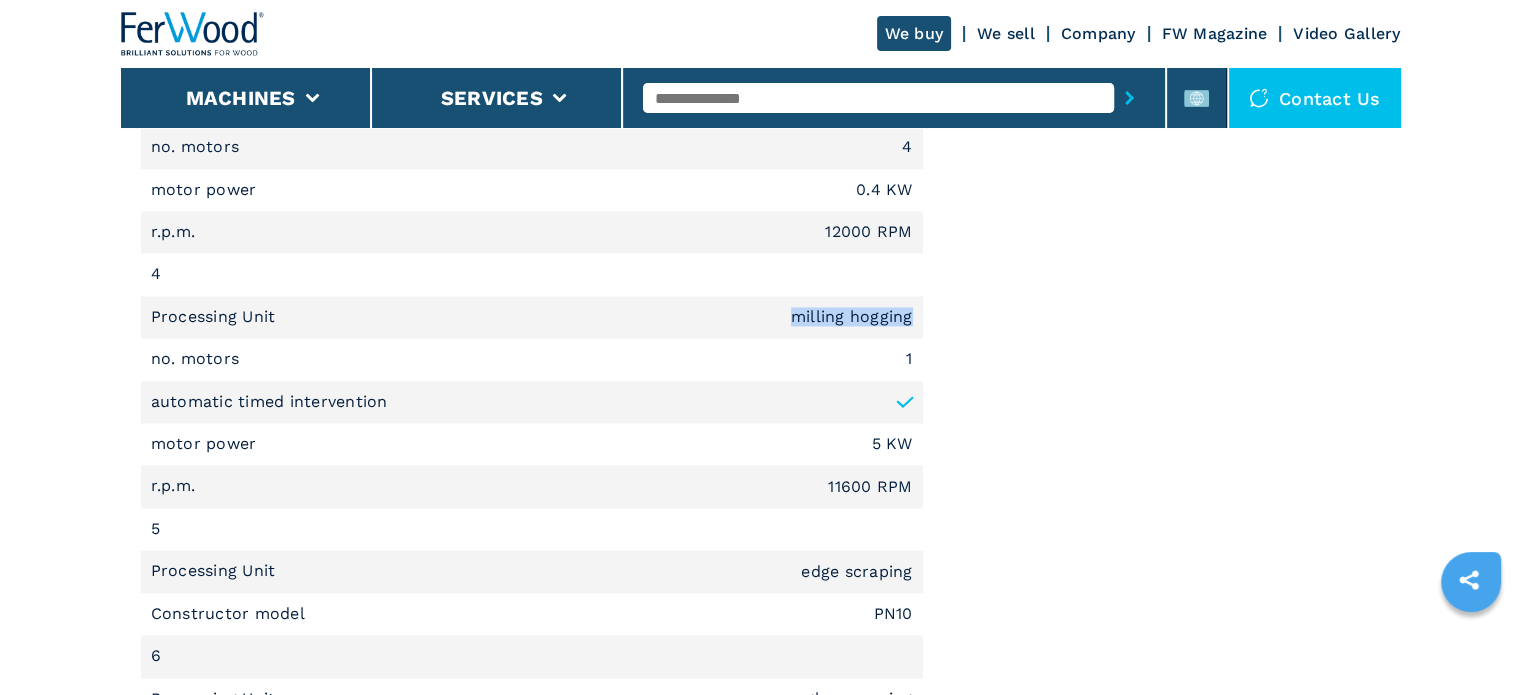 drag, startPoint x: 792, startPoint y: 314, endPoint x: 921, endPoint y: 329, distance: 129.86917 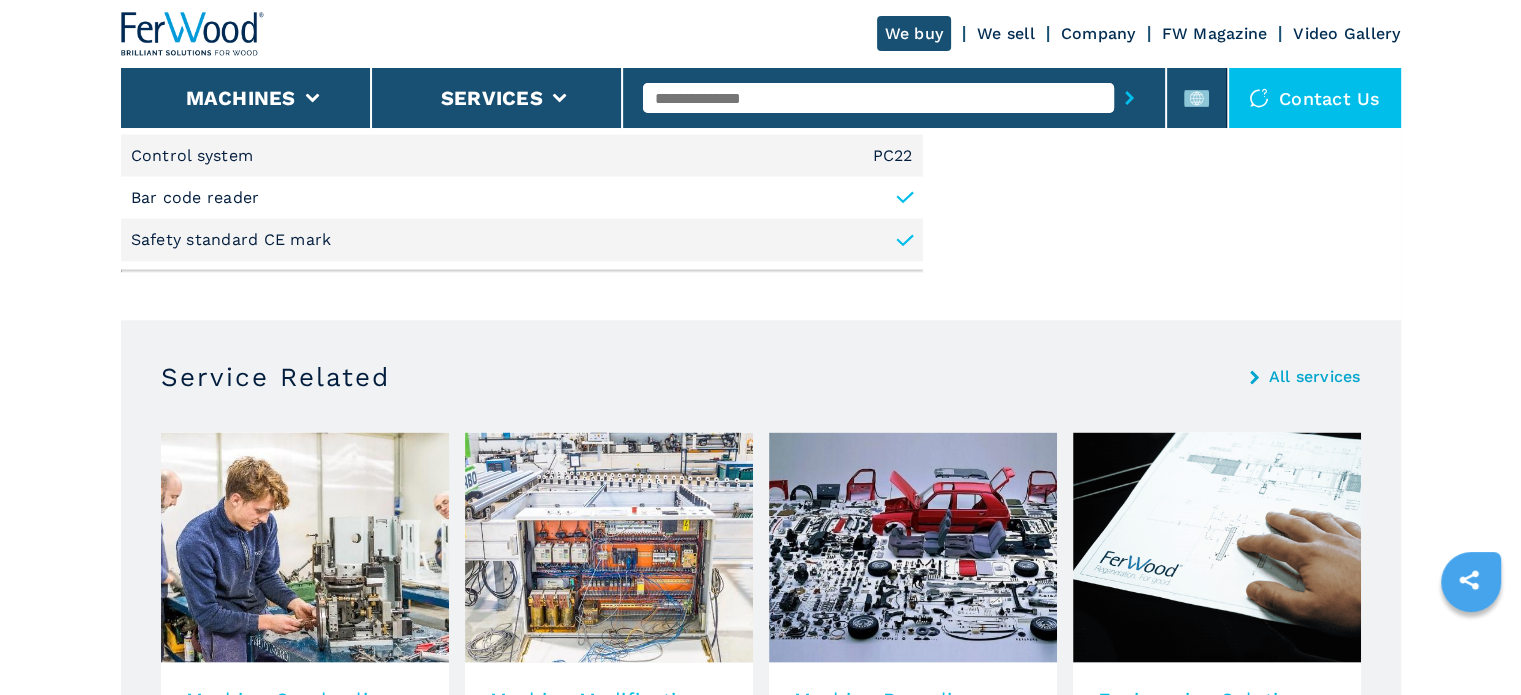 scroll, scrollTop: 3800, scrollLeft: 0, axis: vertical 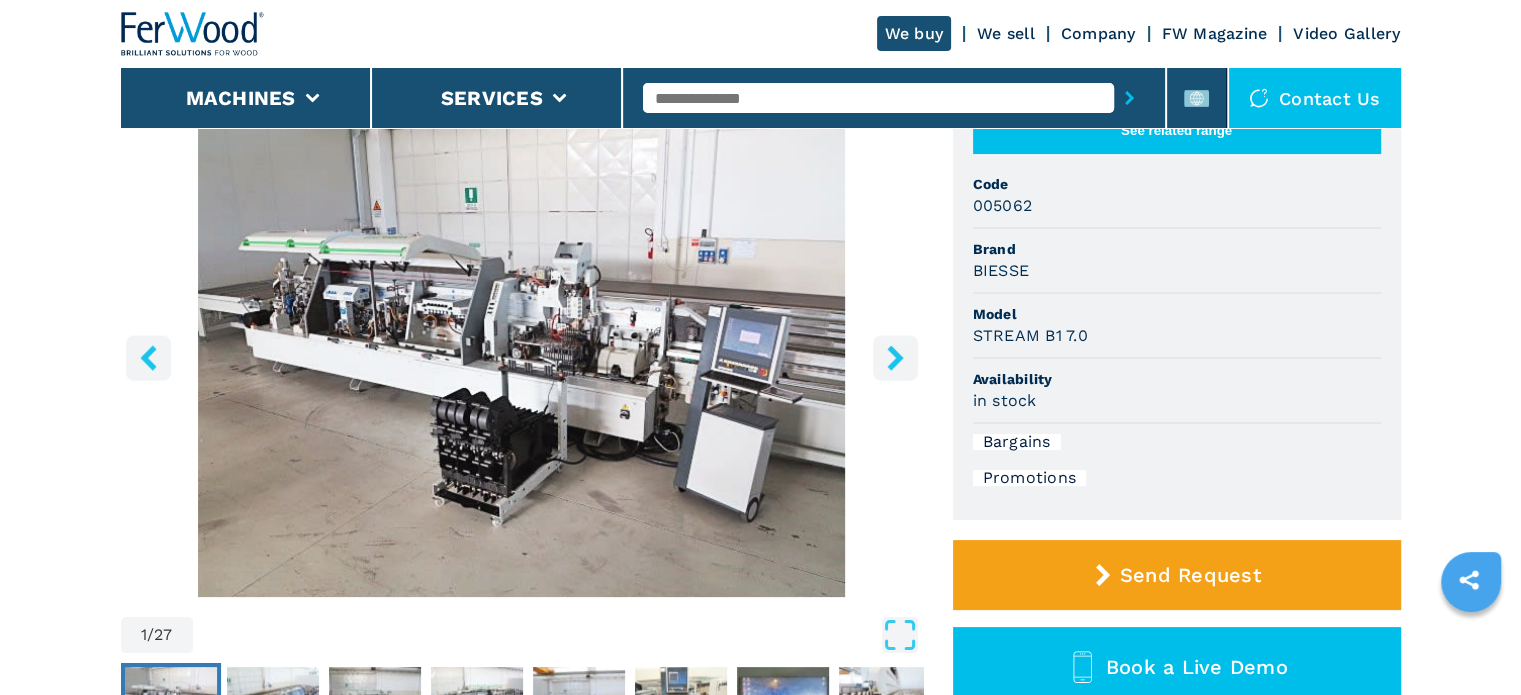click at bounding box center [522, 354] 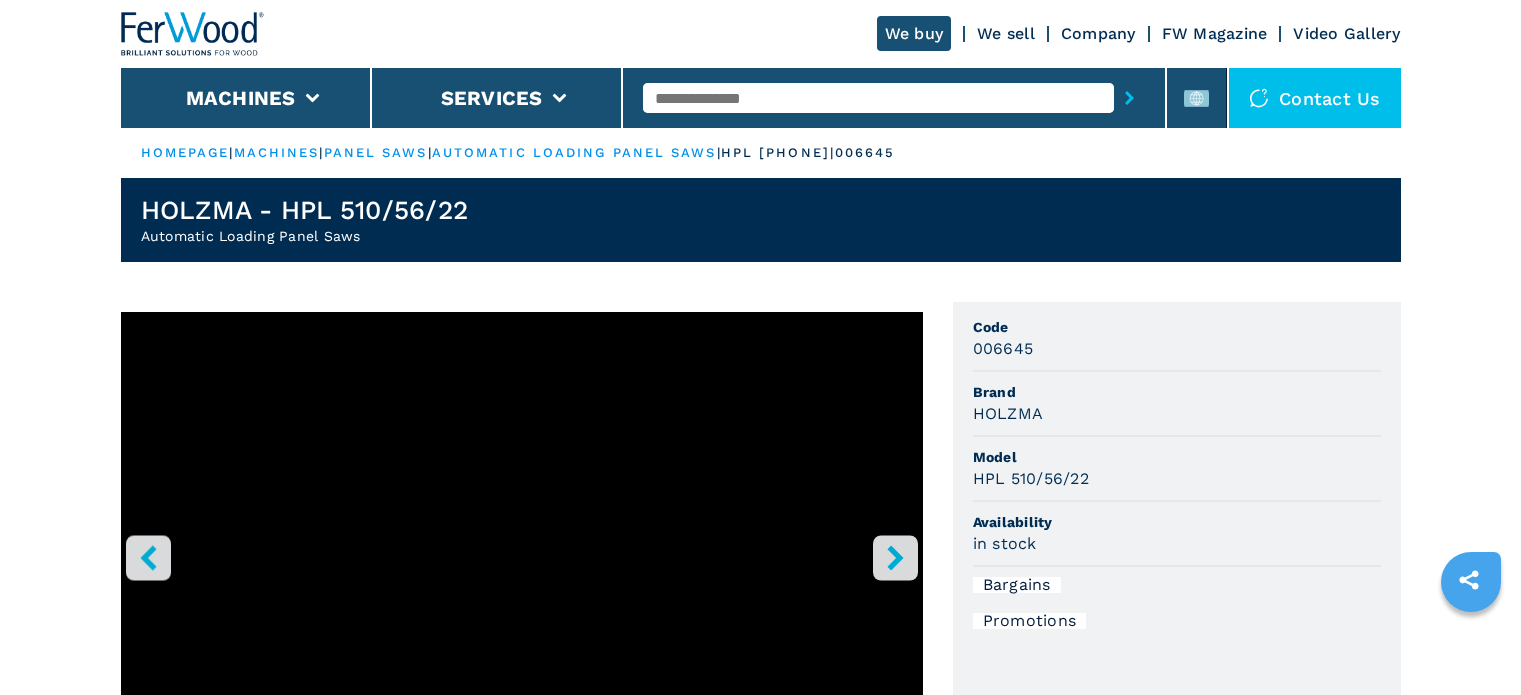 scroll, scrollTop: 0, scrollLeft: 0, axis: both 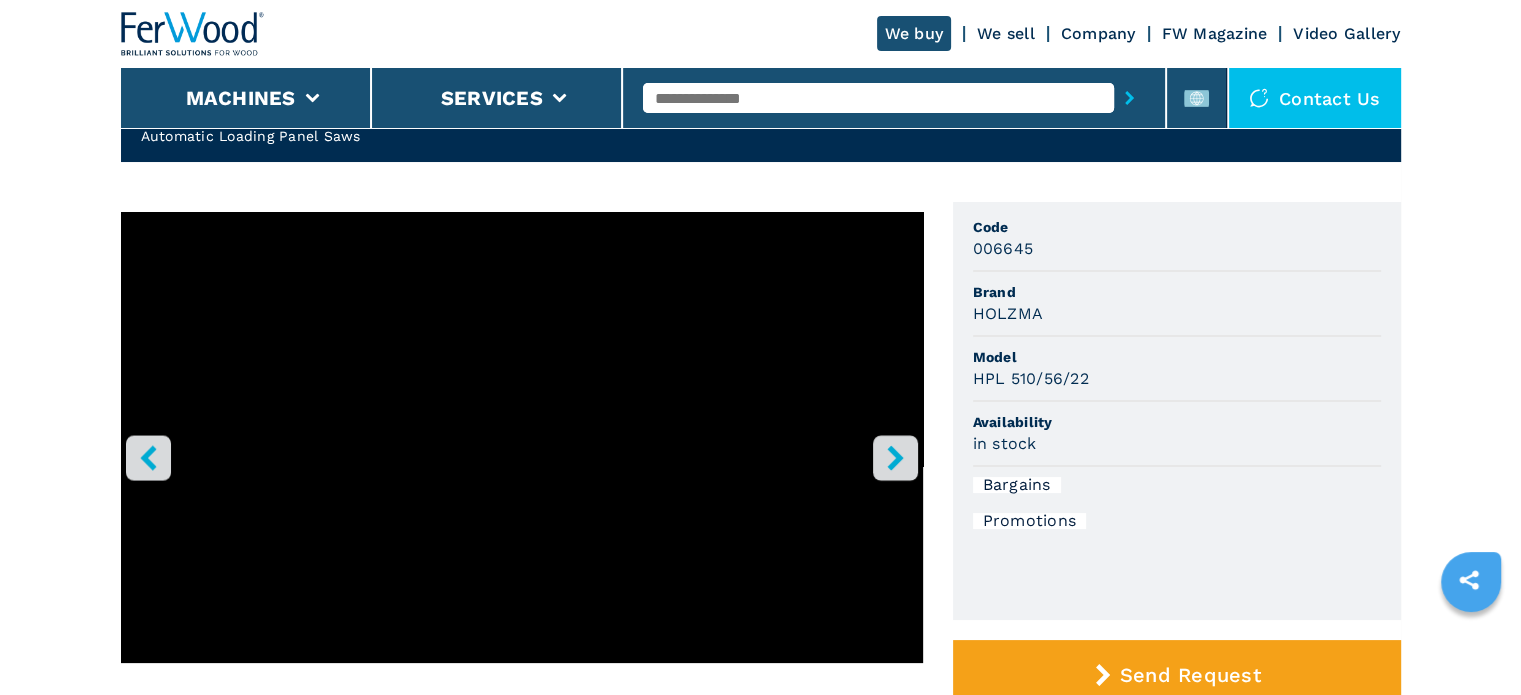 click 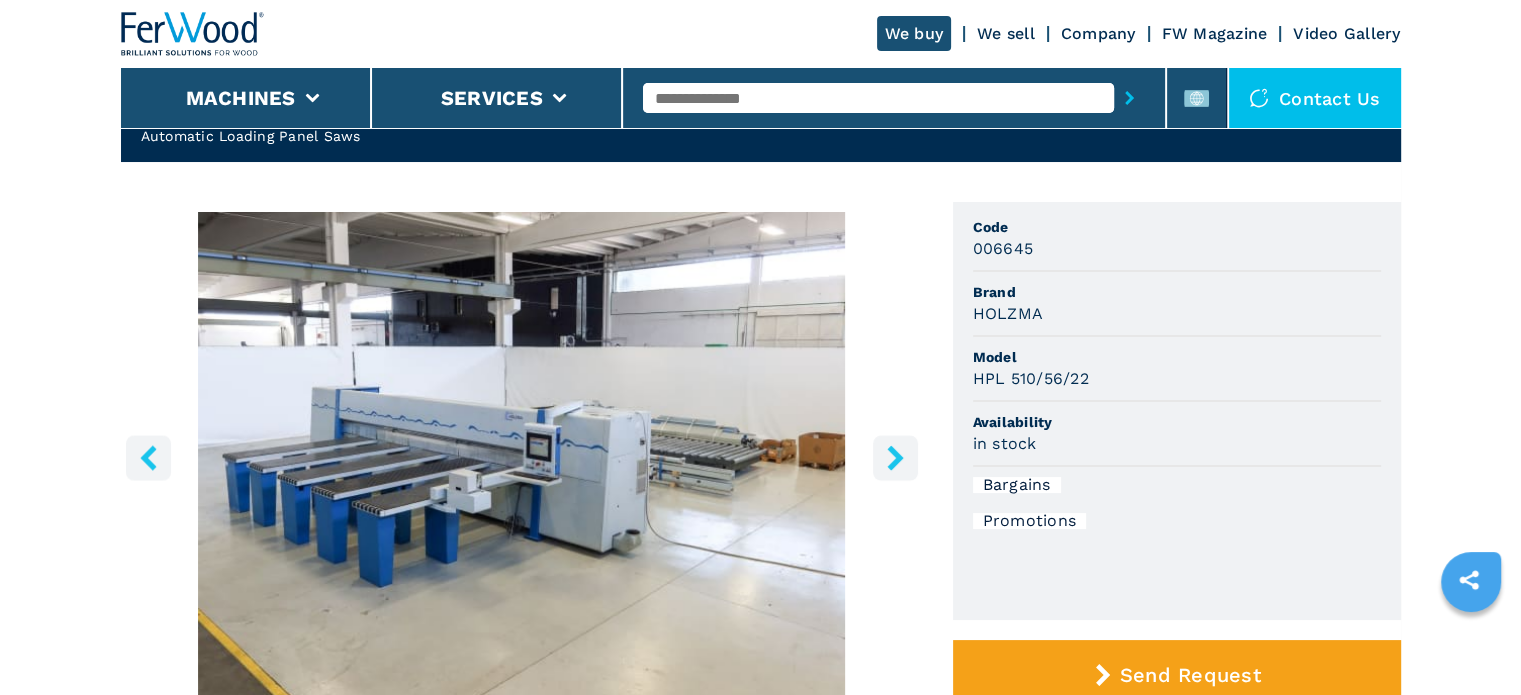 click 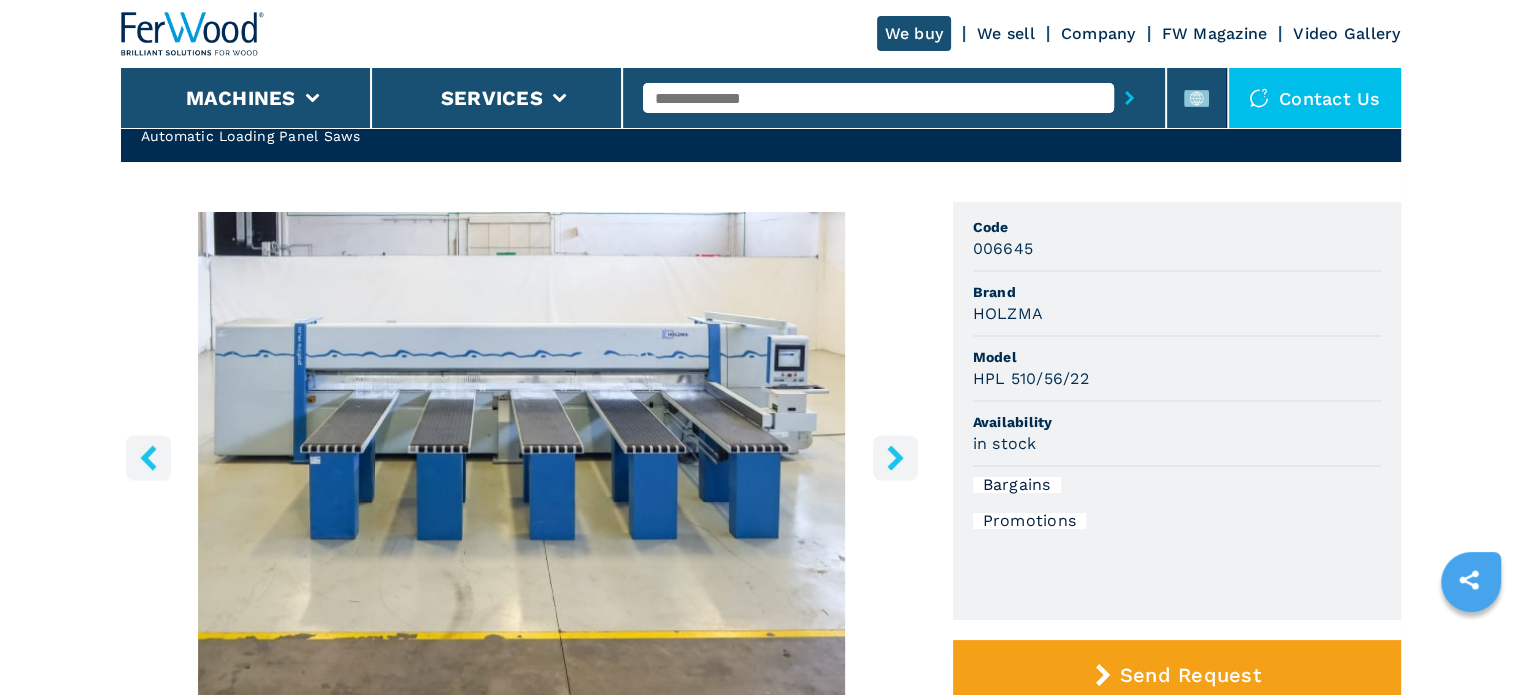 click 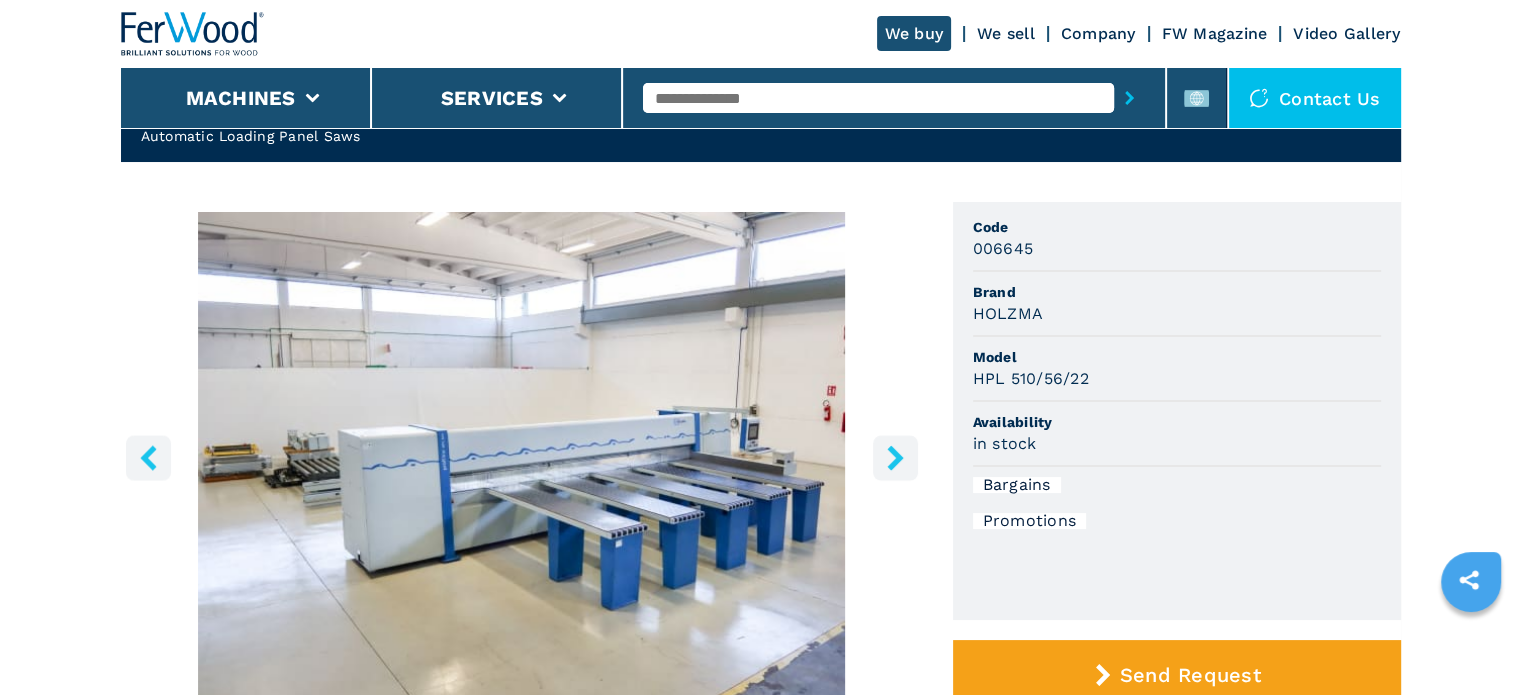 click 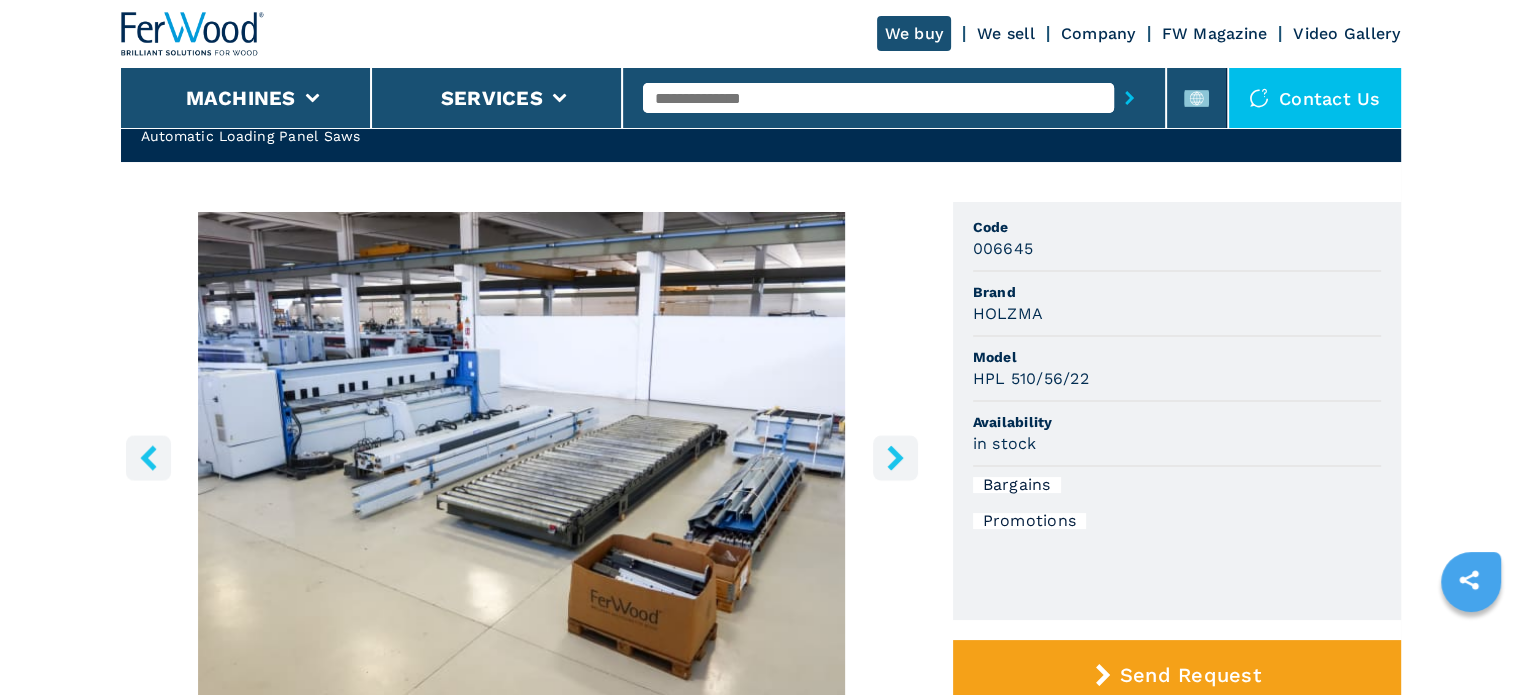 click 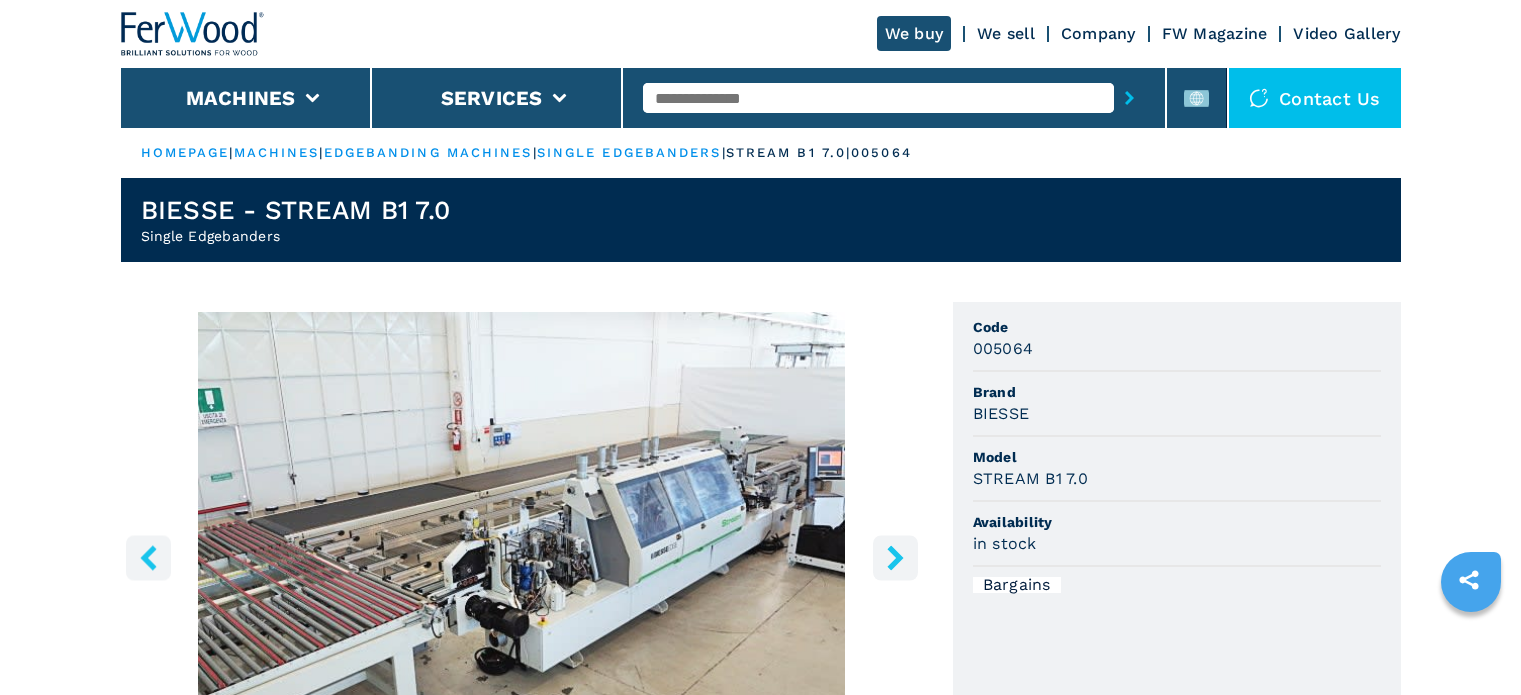 scroll, scrollTop: 0, scrollLeft: 0, axis: both 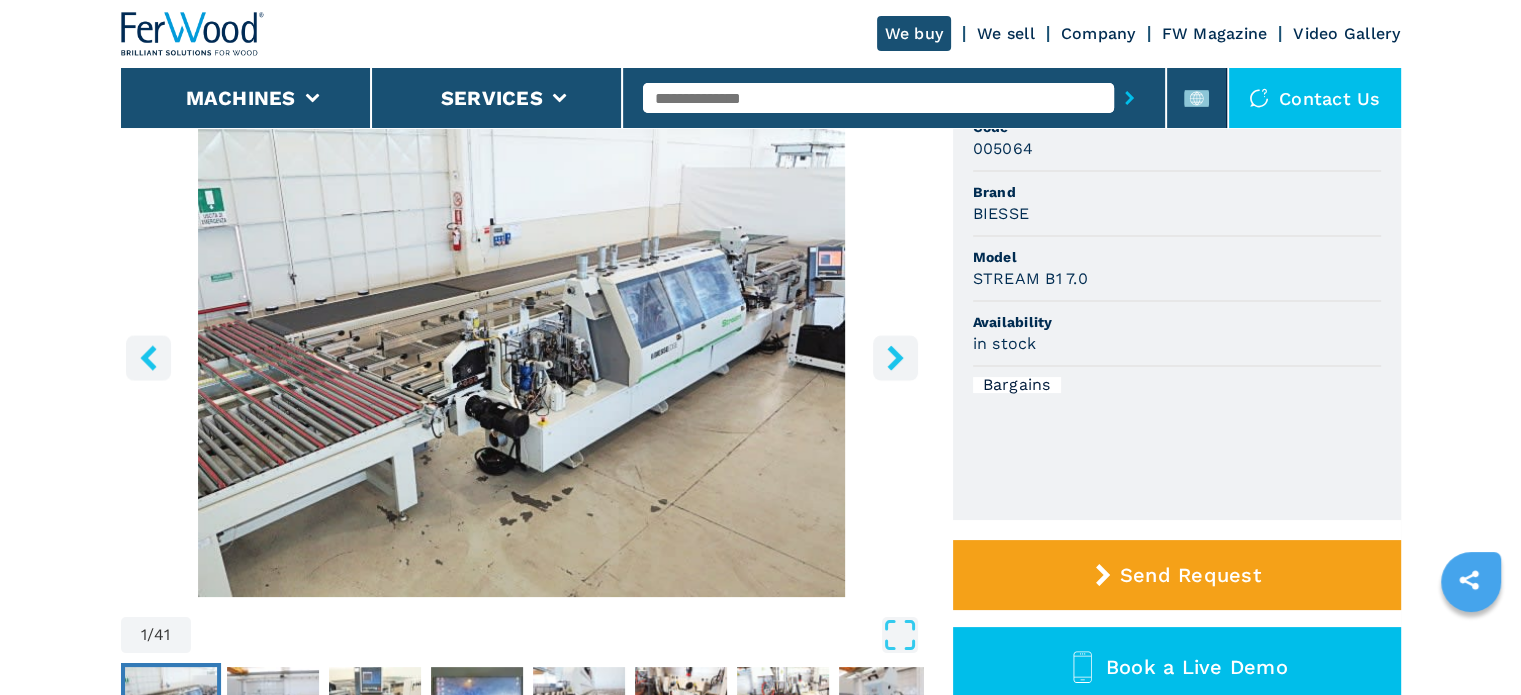 click at bounding box center (522, 354) 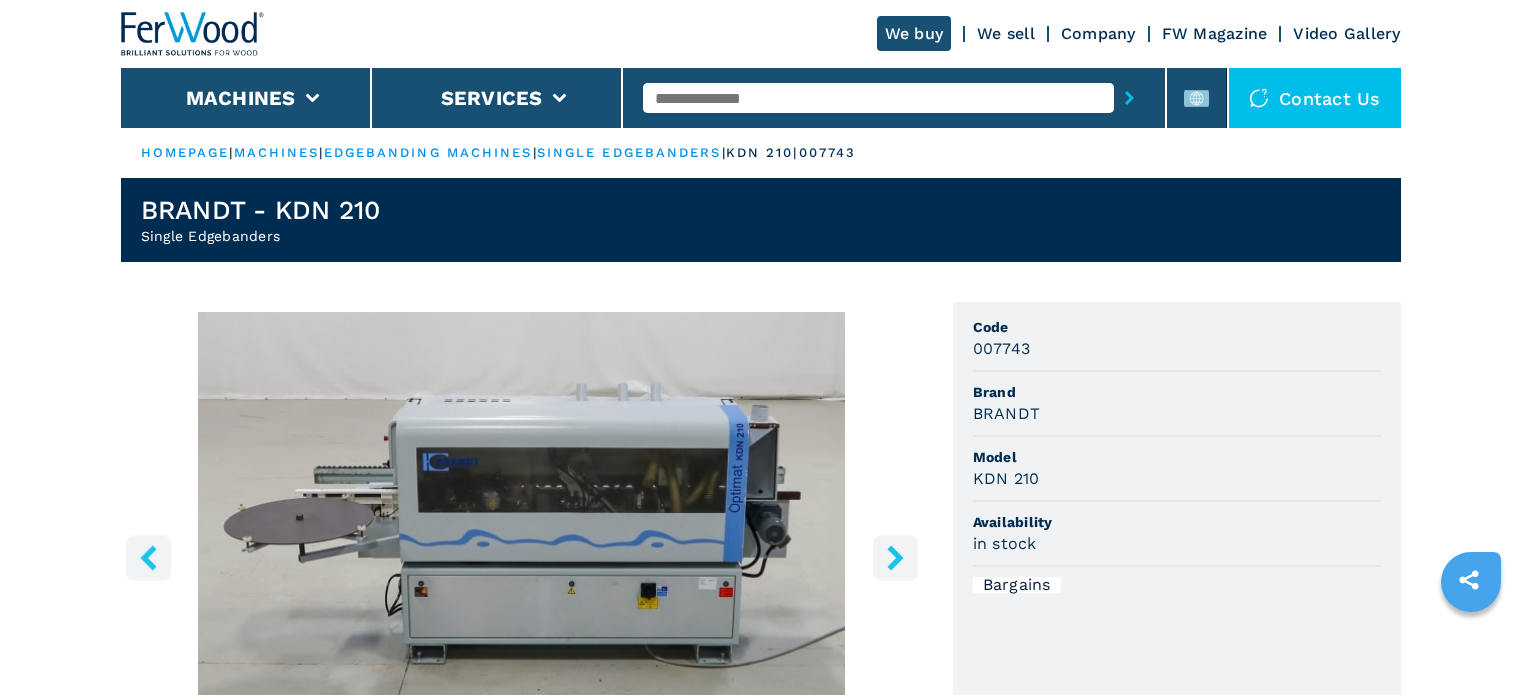 scroll, scrollTop: 0, scrollLeft: 0, axis: both 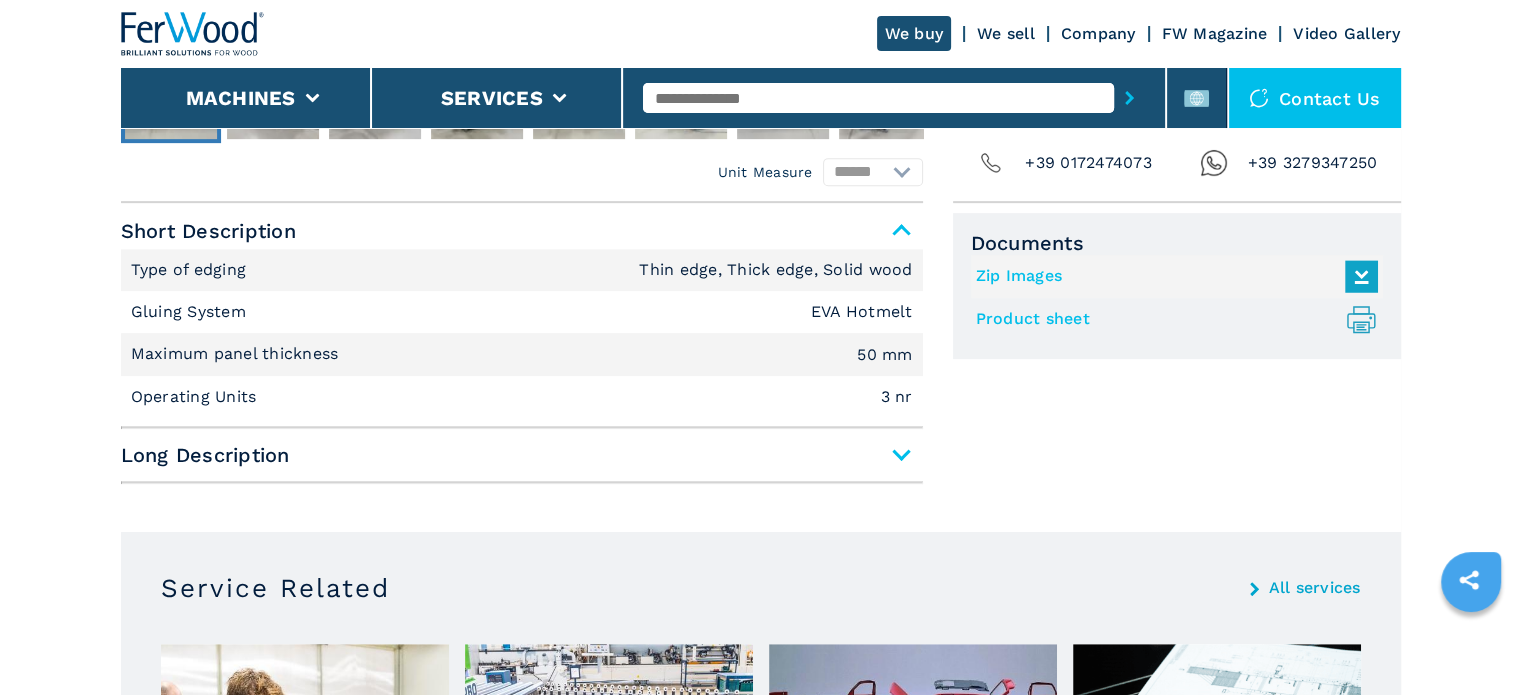click on "Long Description" at bounding box center [522, 455] 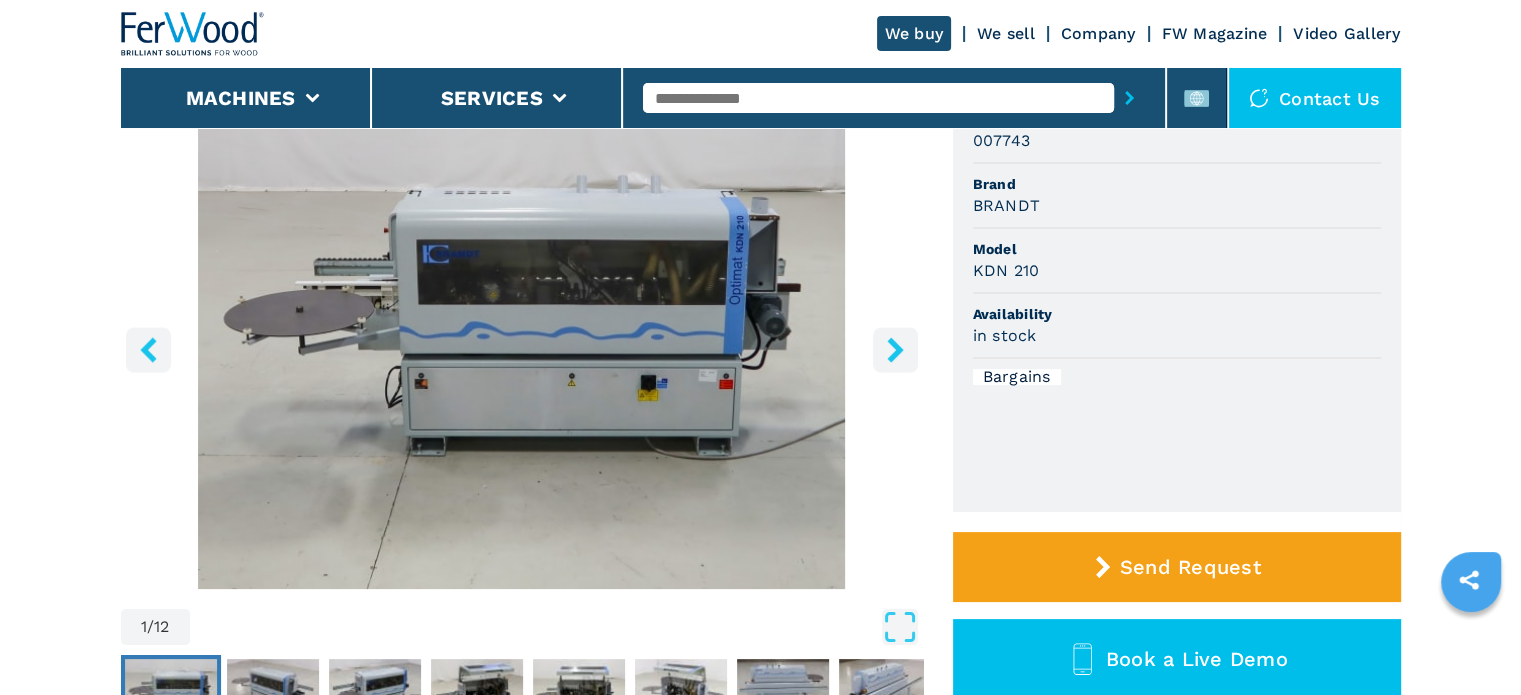 scroll, scrollTop: 200, scrollLeft: 0, axis: vertical 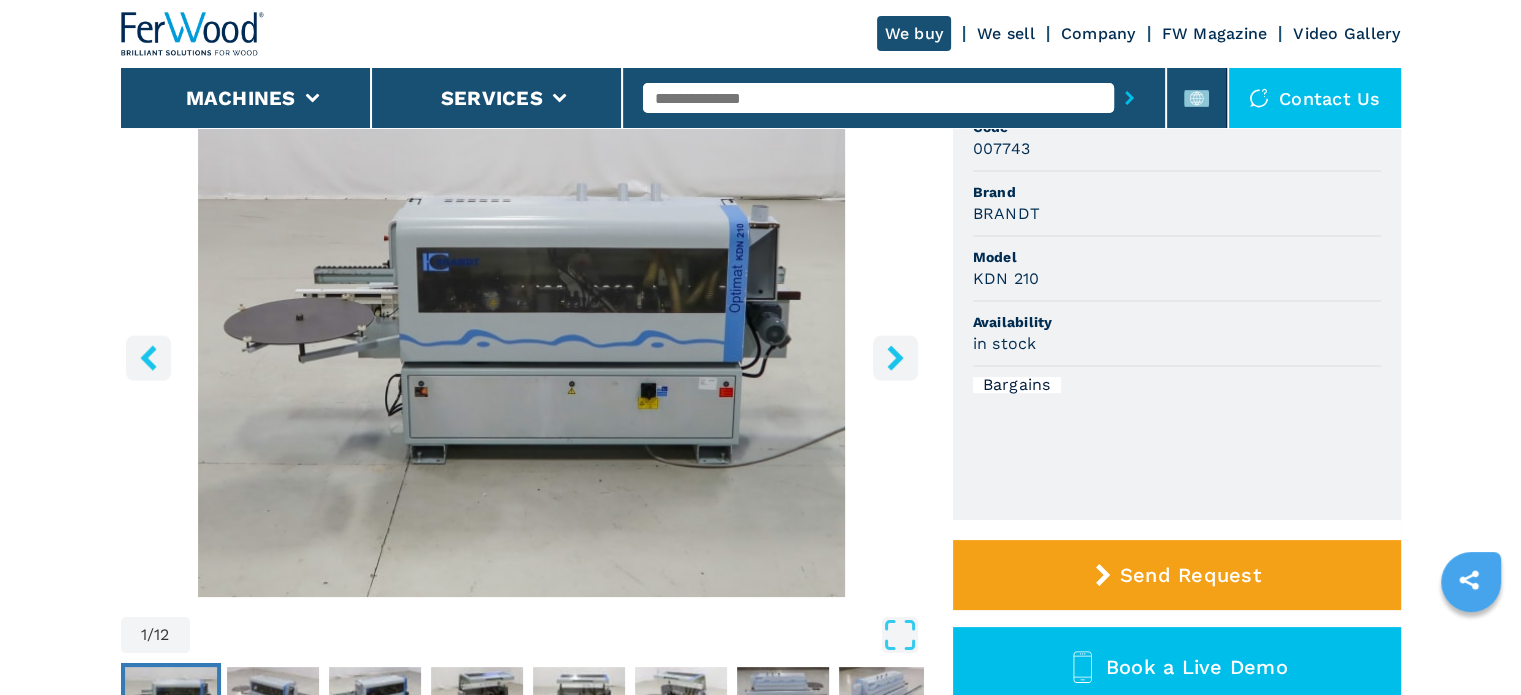 click 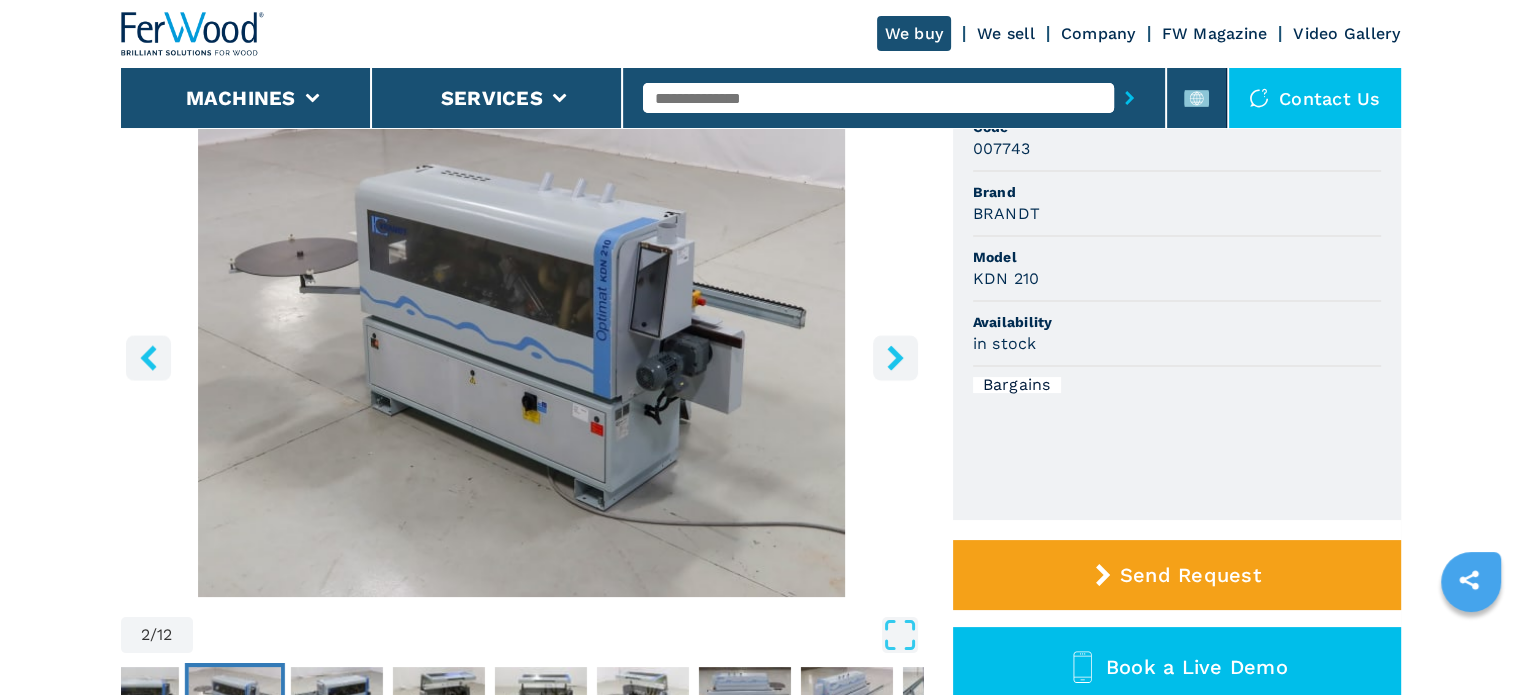 click 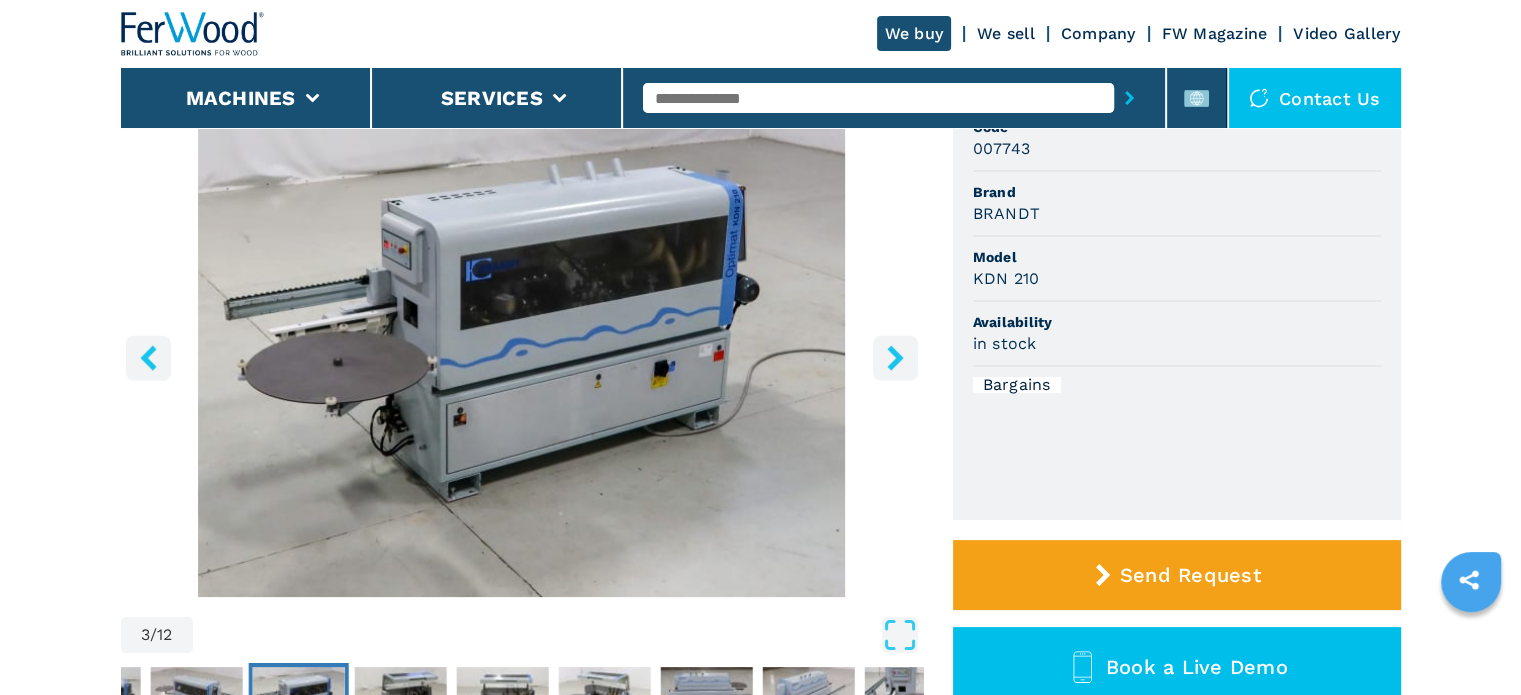 click 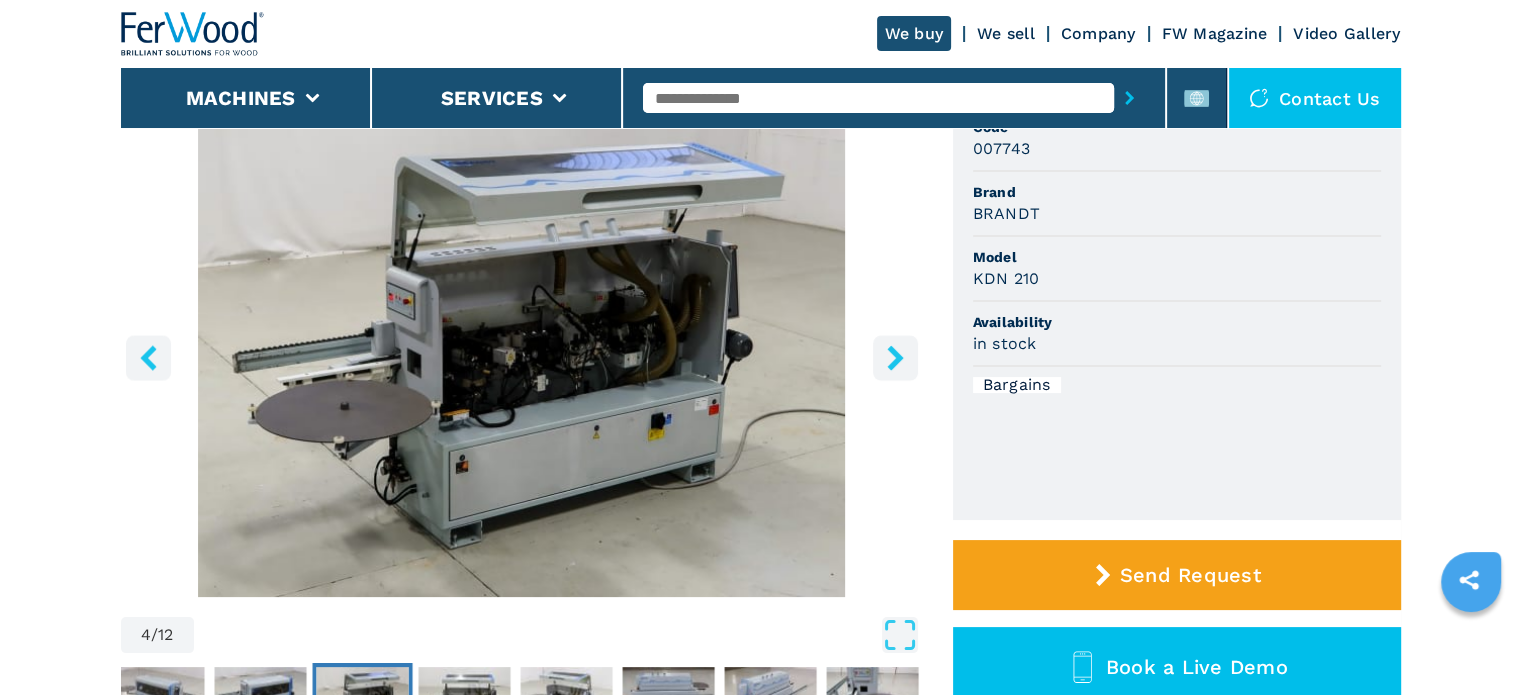 click 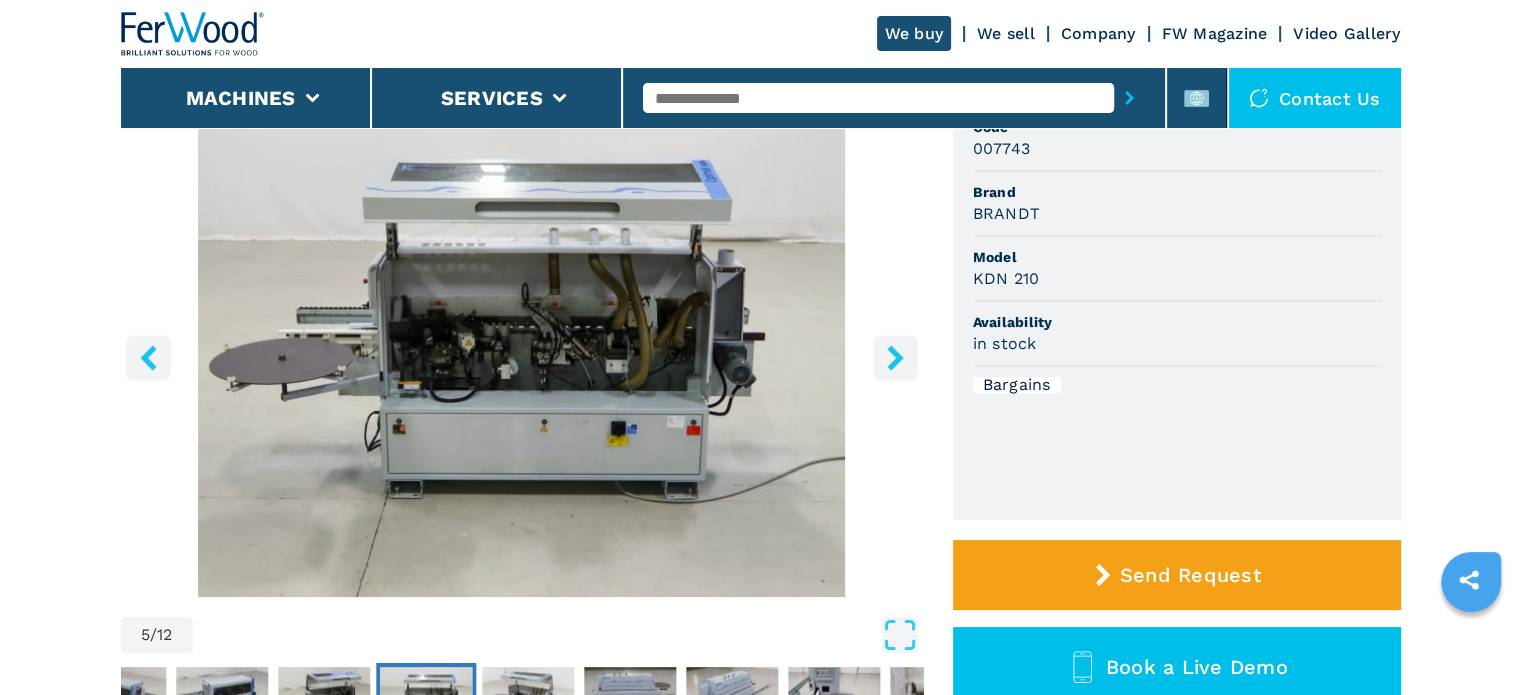 click 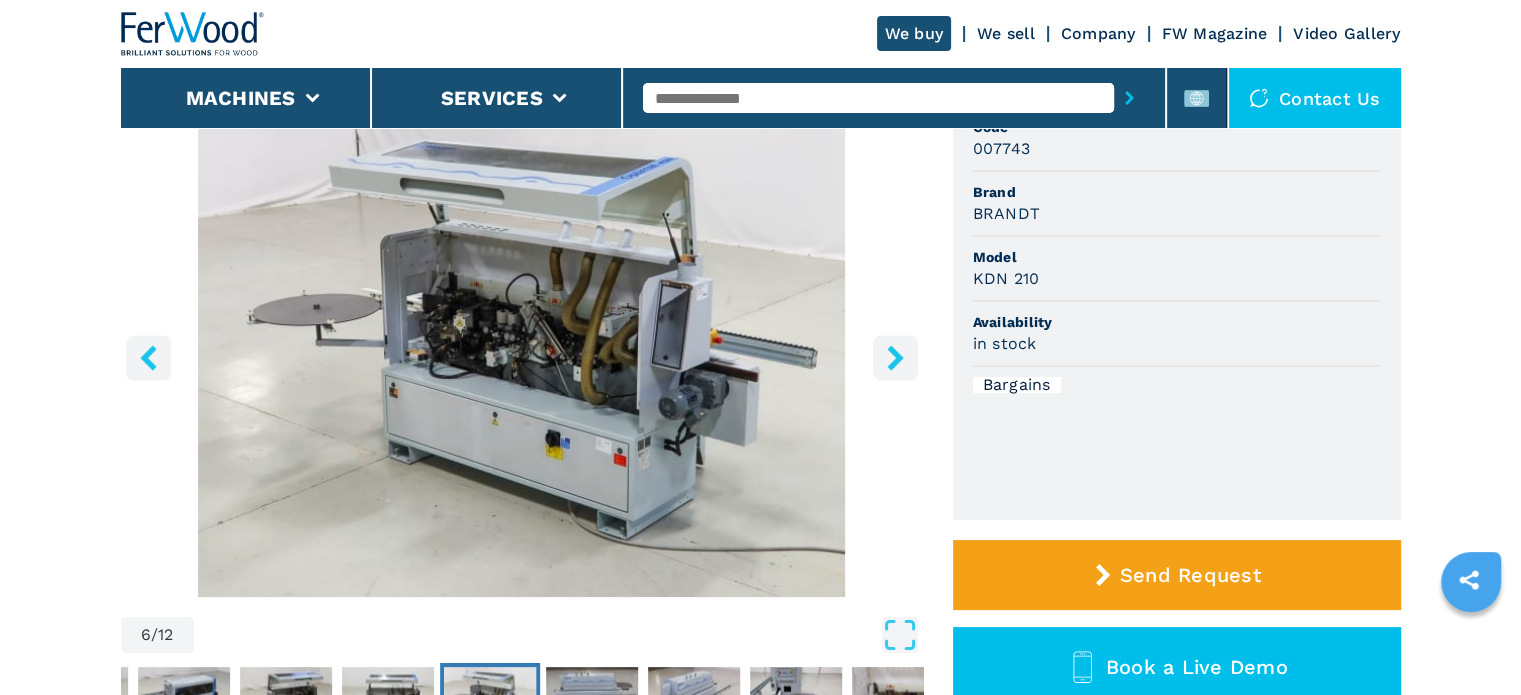 click 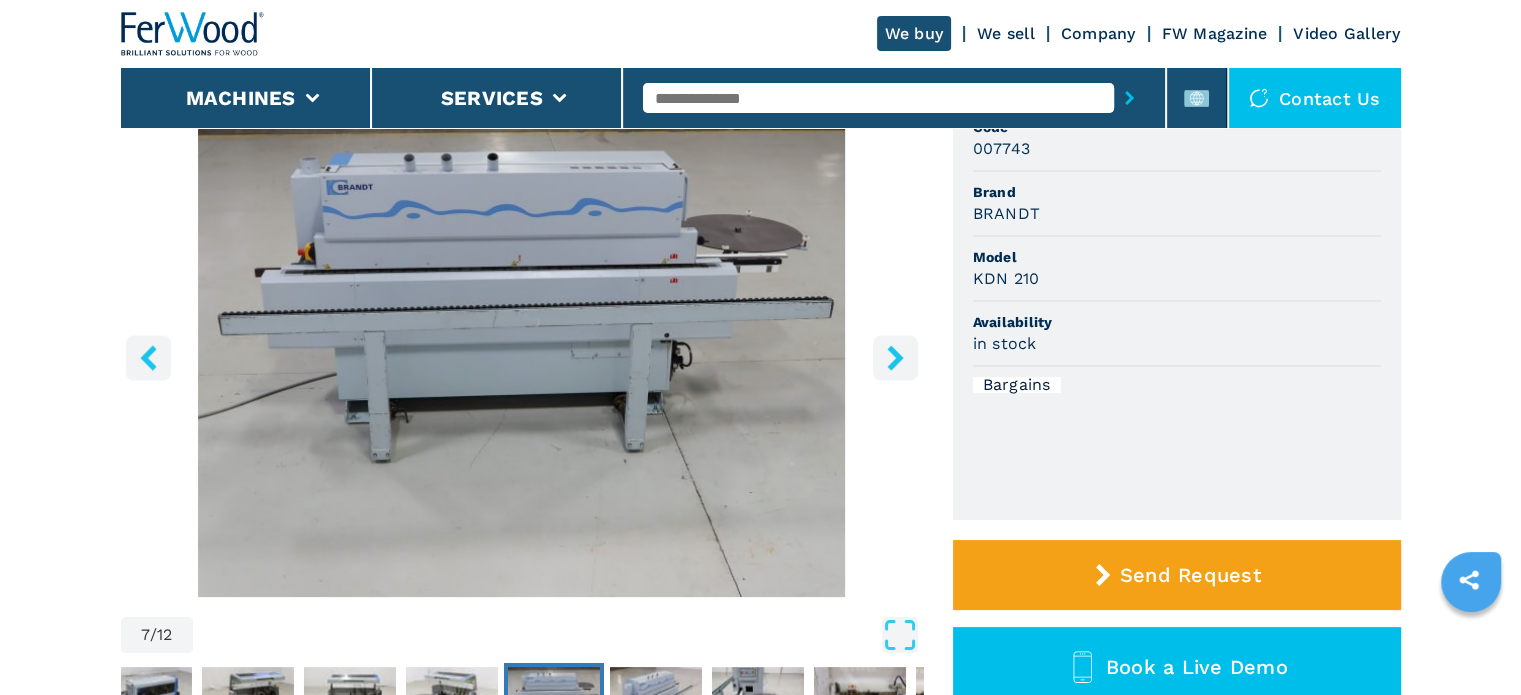 click 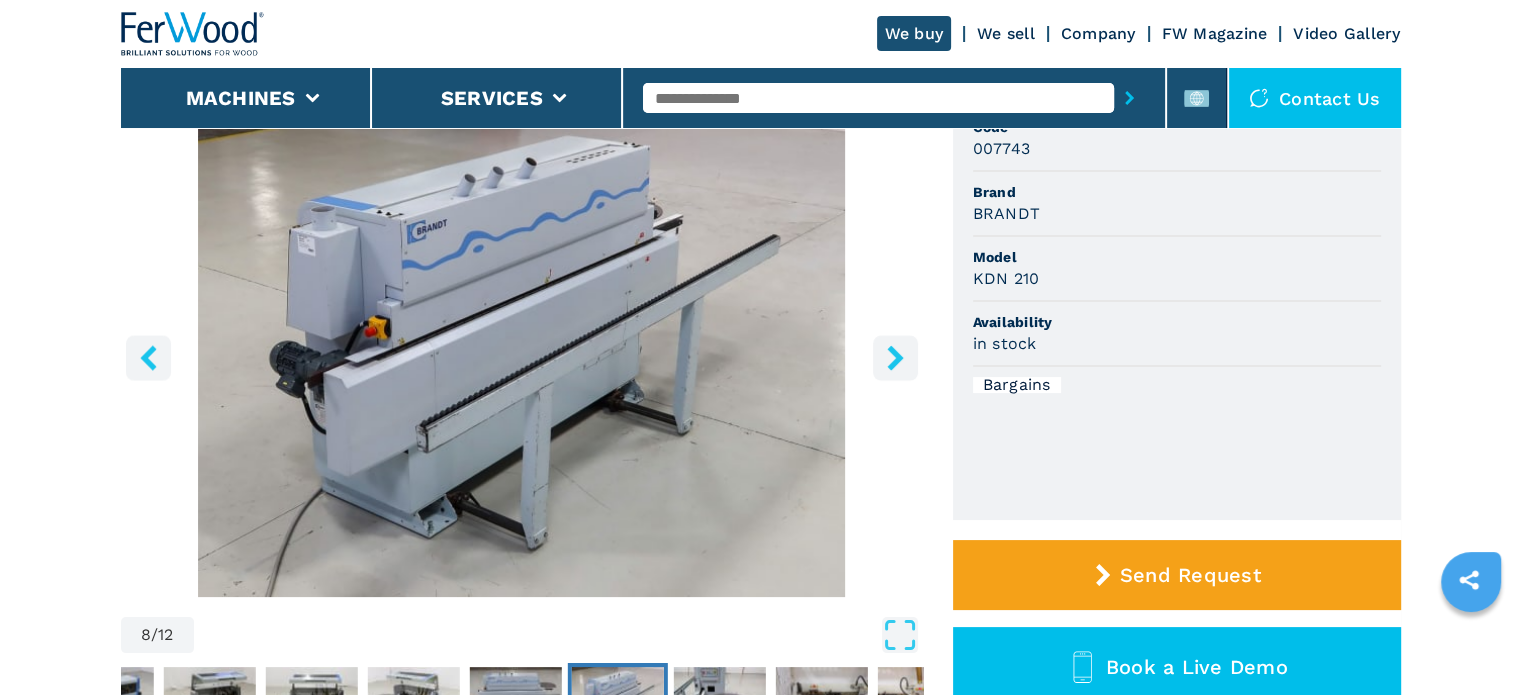 click 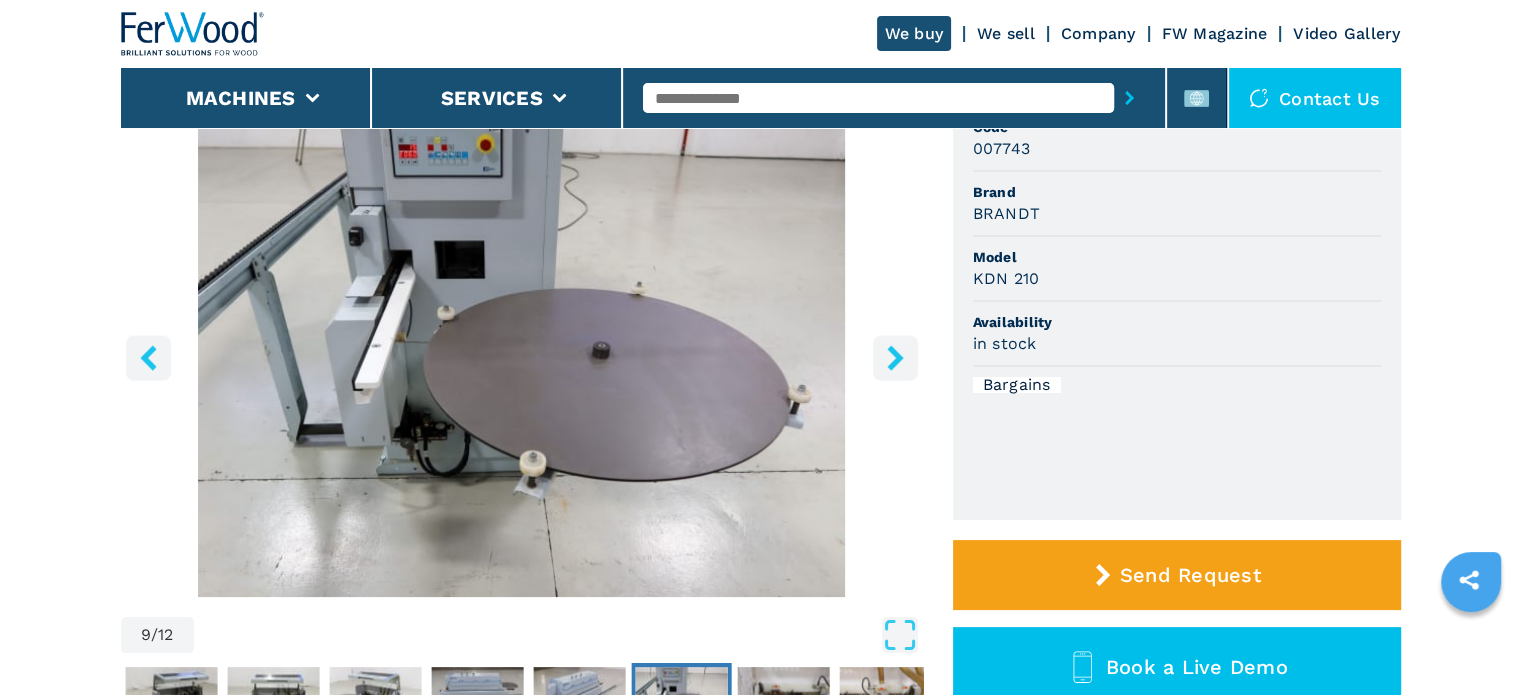 click 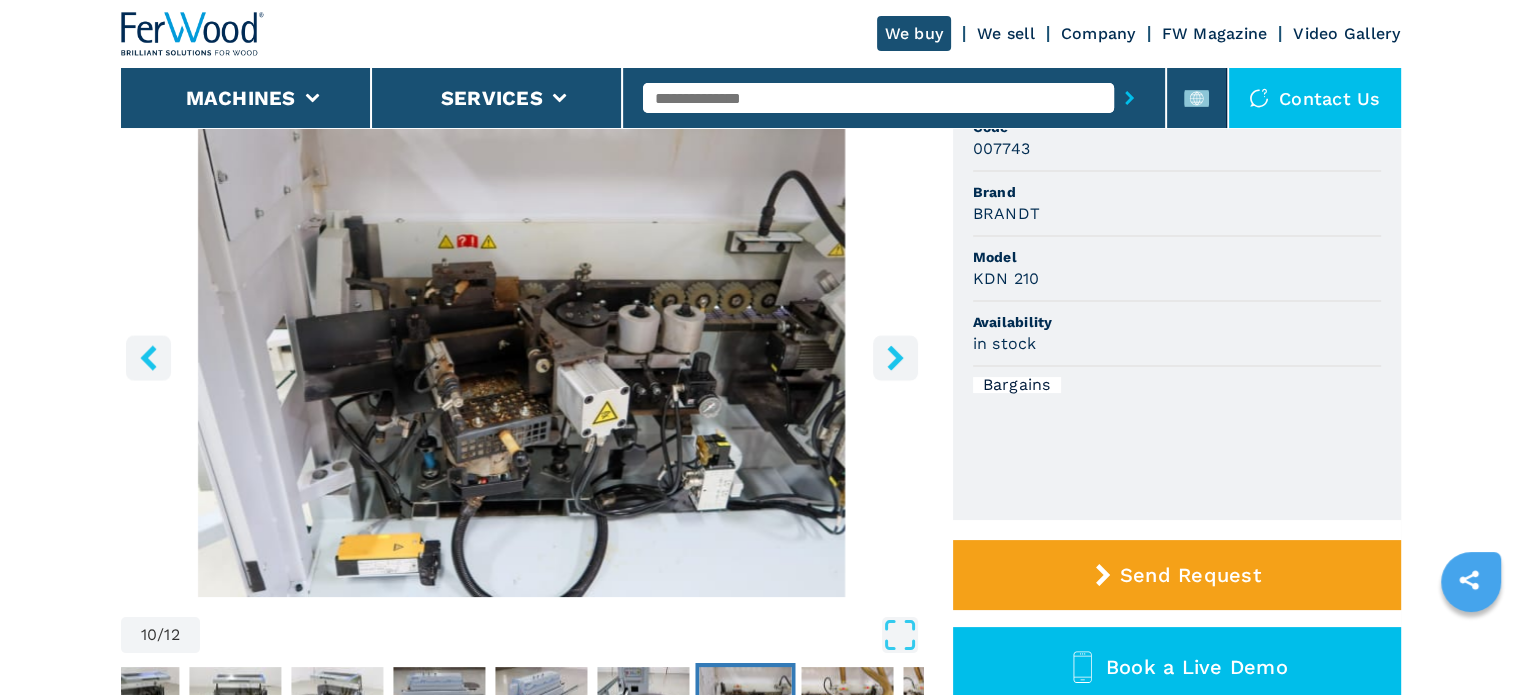 click 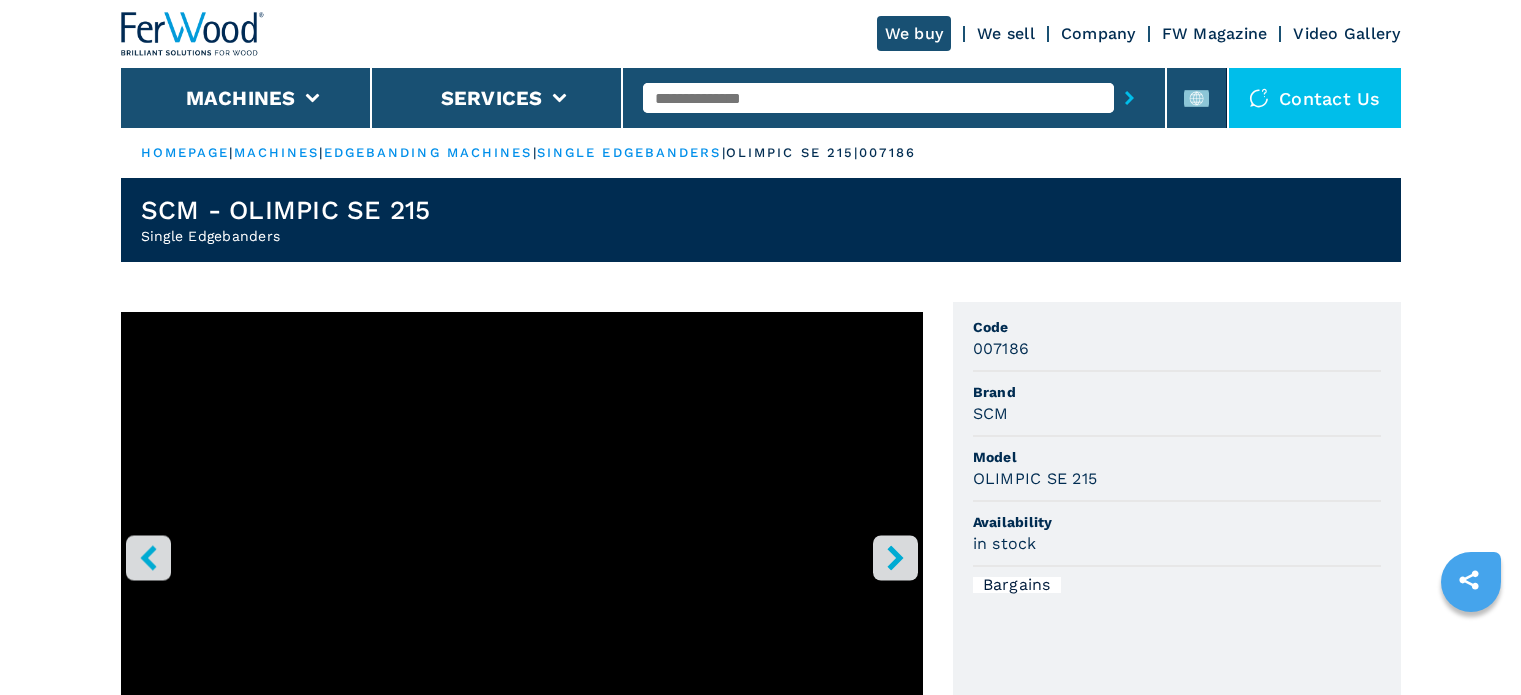 scroll, scrollTop: 0, scrollLeft: 0, axis: both 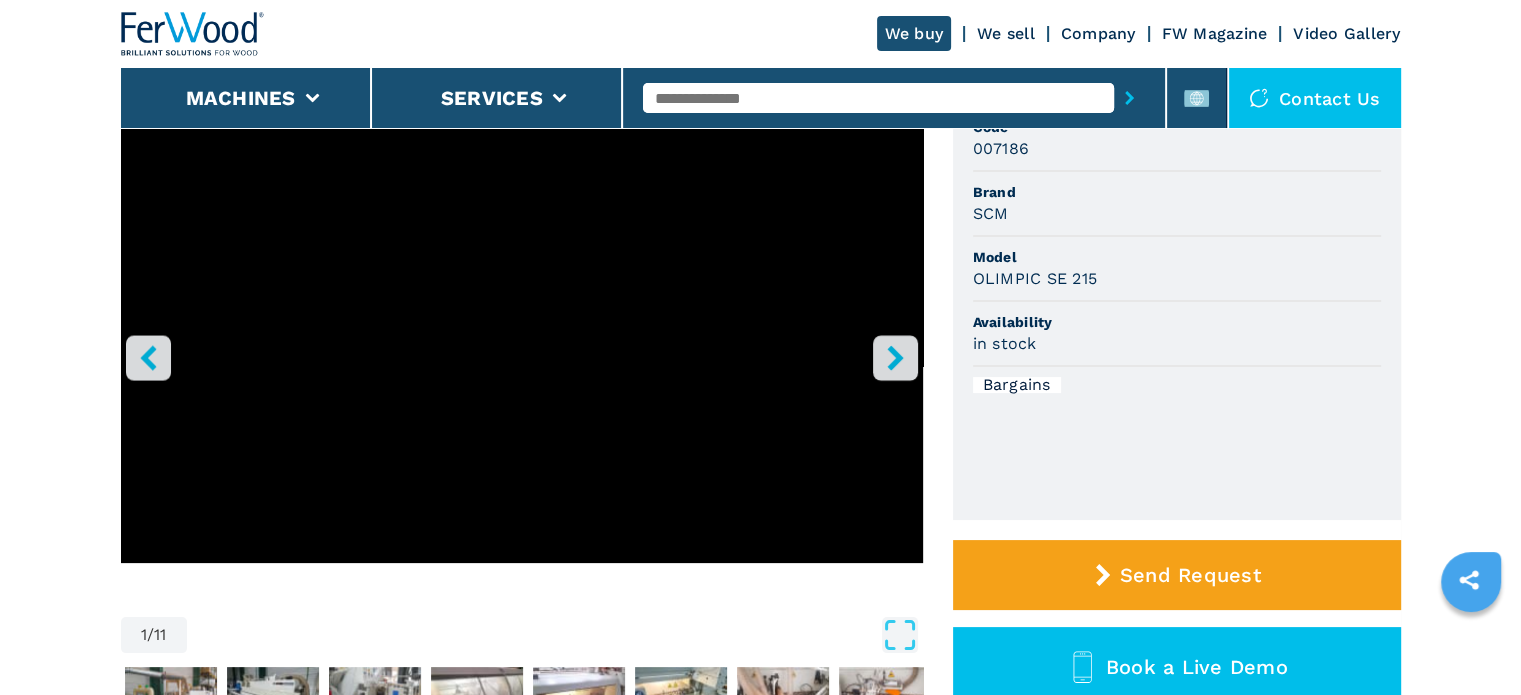 click at bounding box center [895, 357] 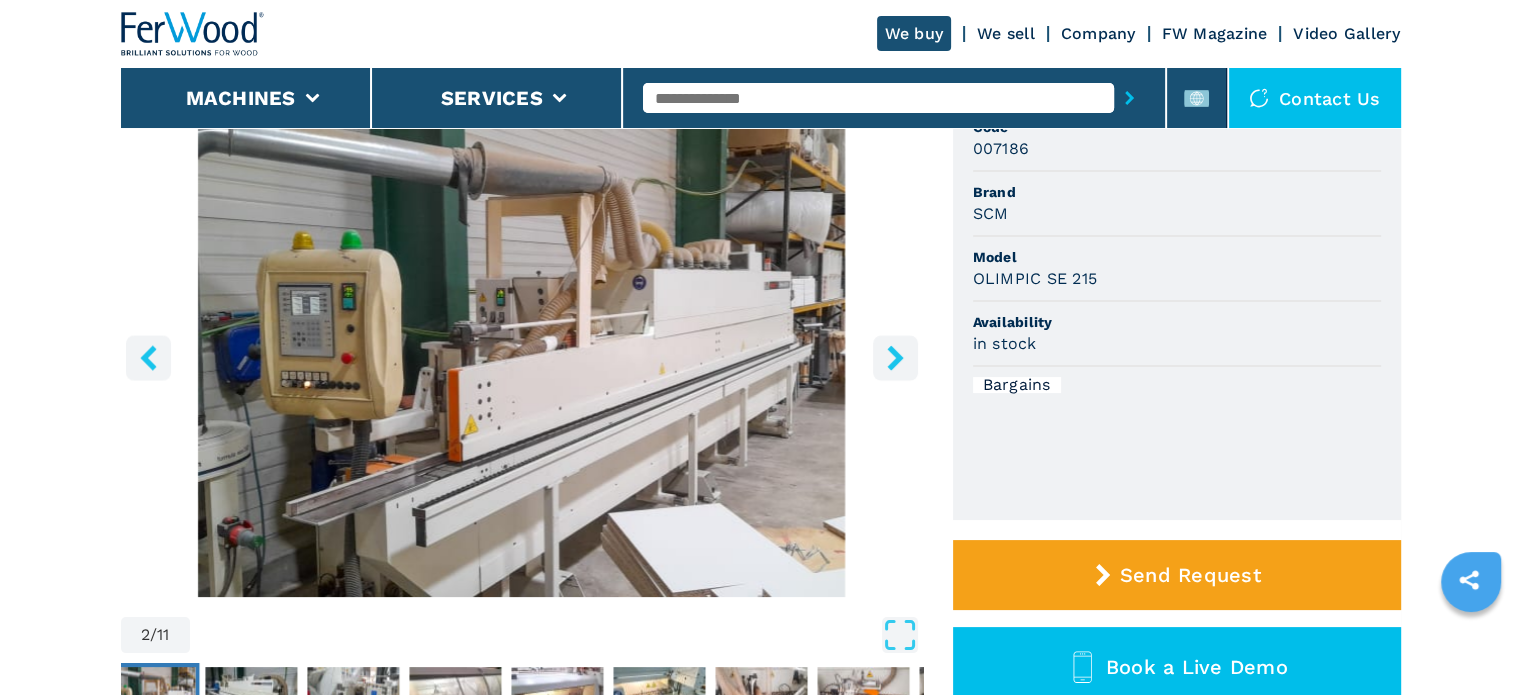 click 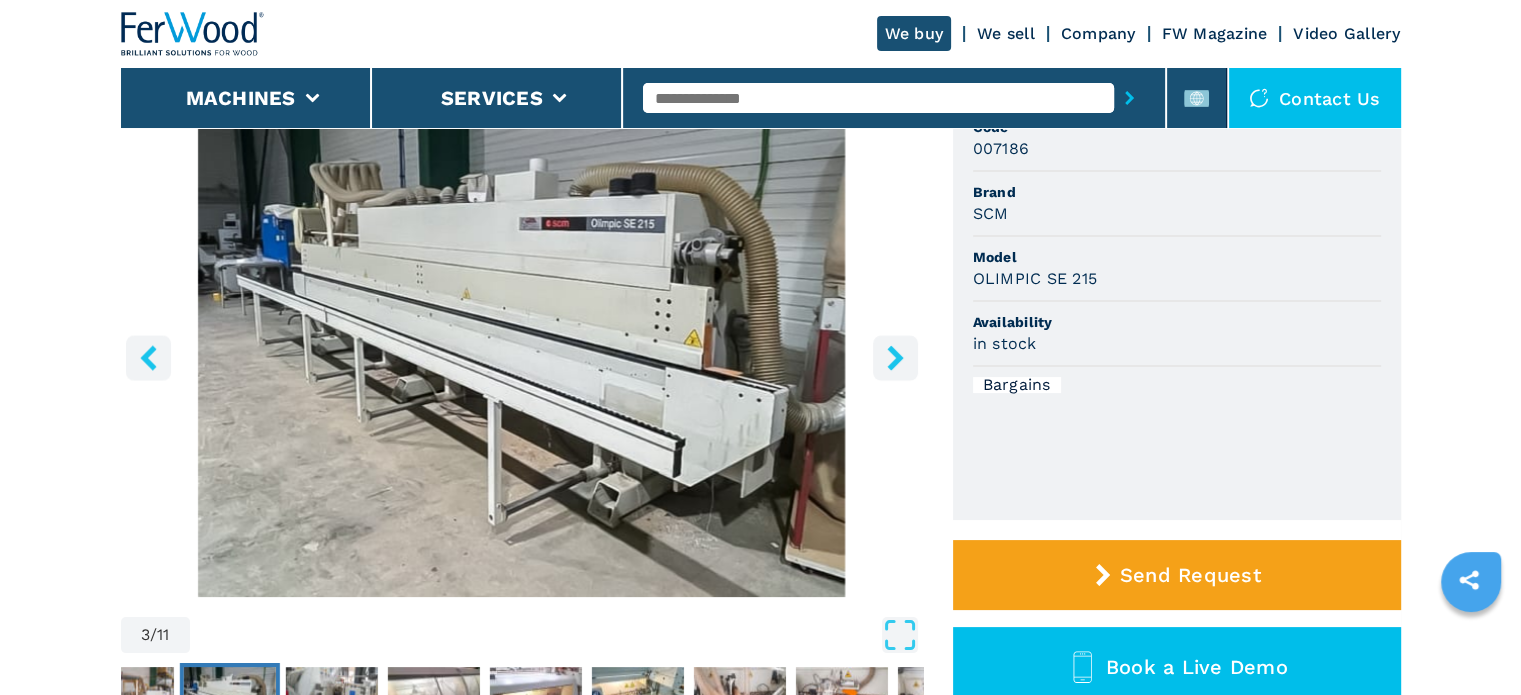 click 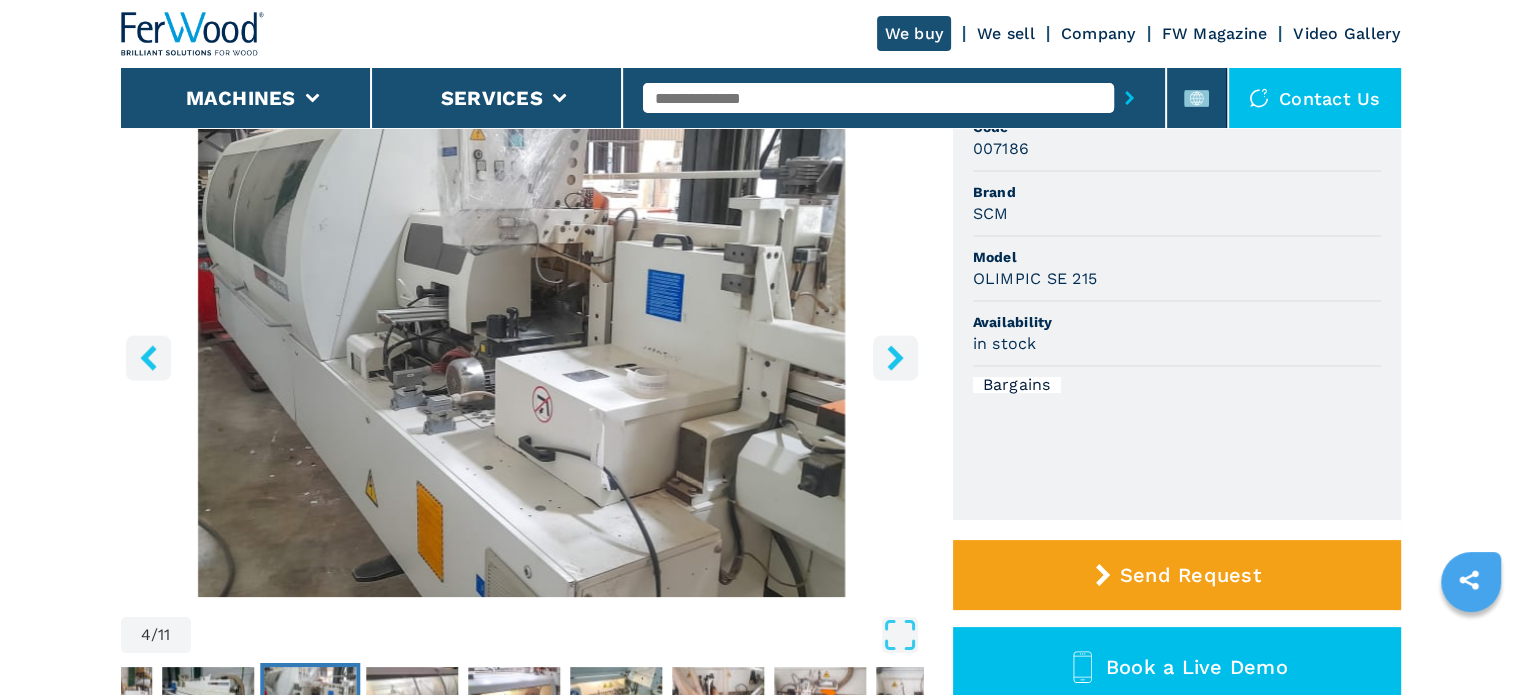 click 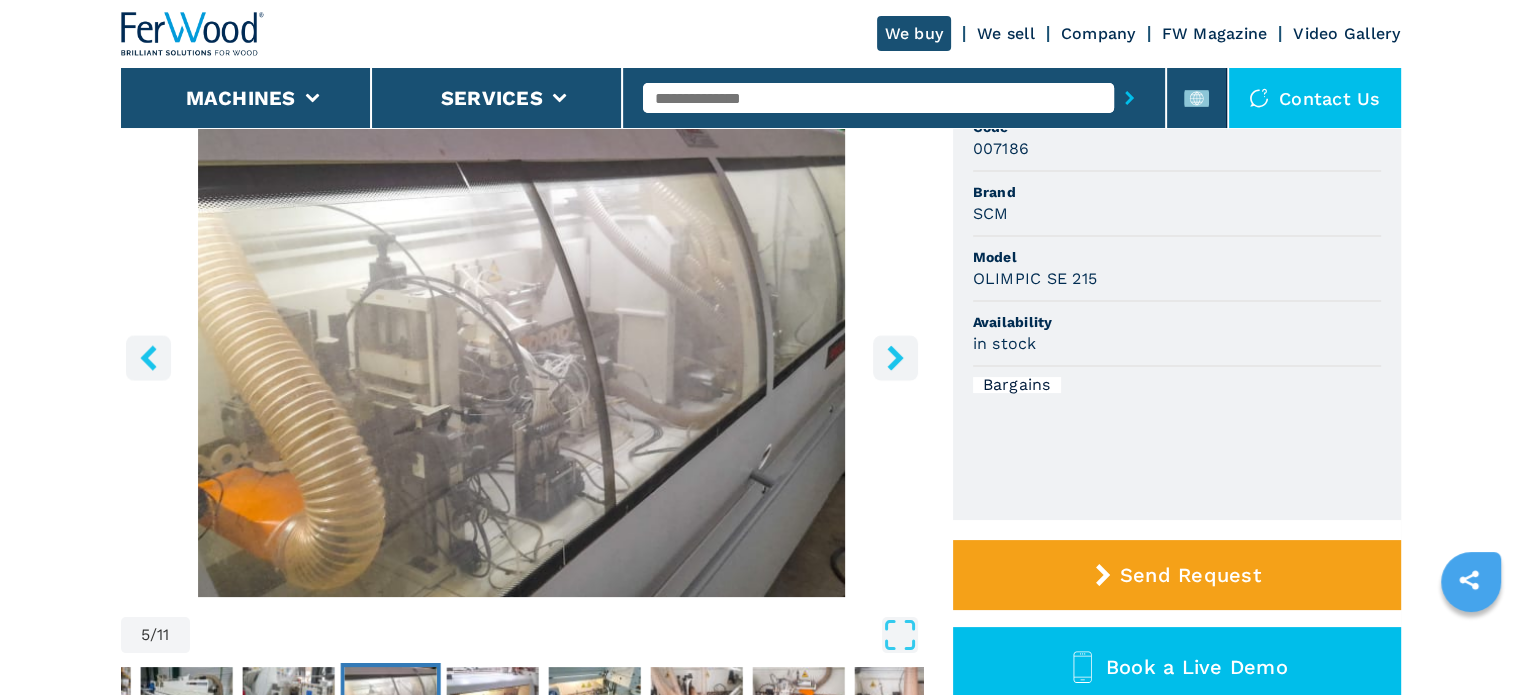 click 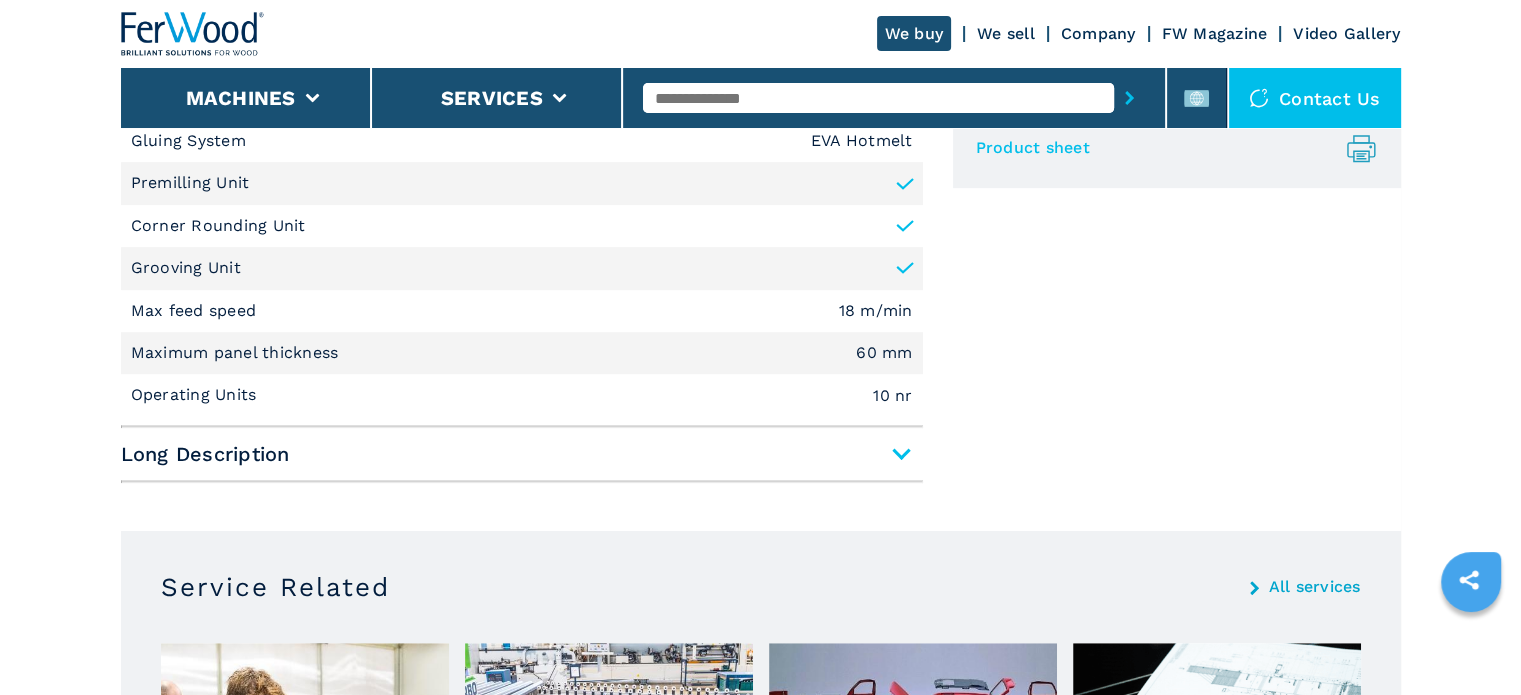 scroll, scrollTop: 1000, scrollLeft: 0, axis: vertical 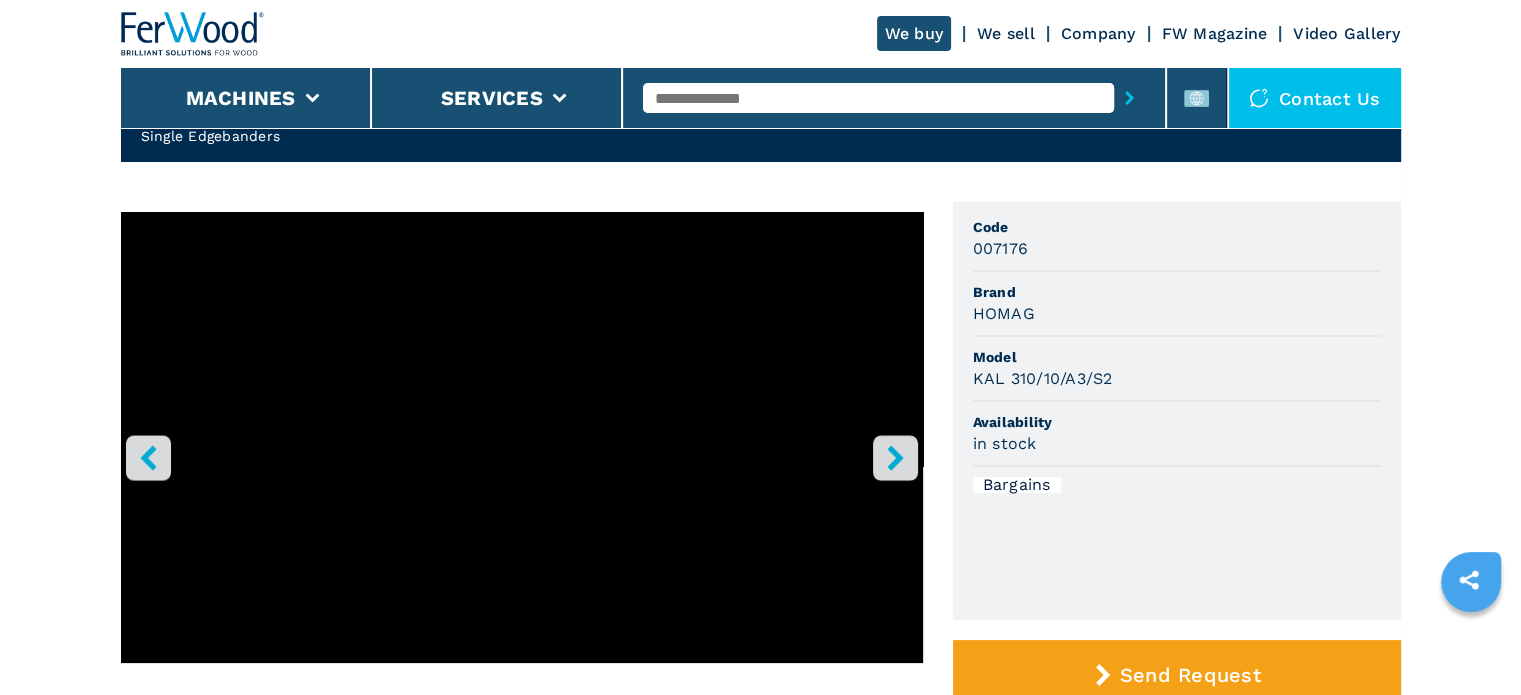 click 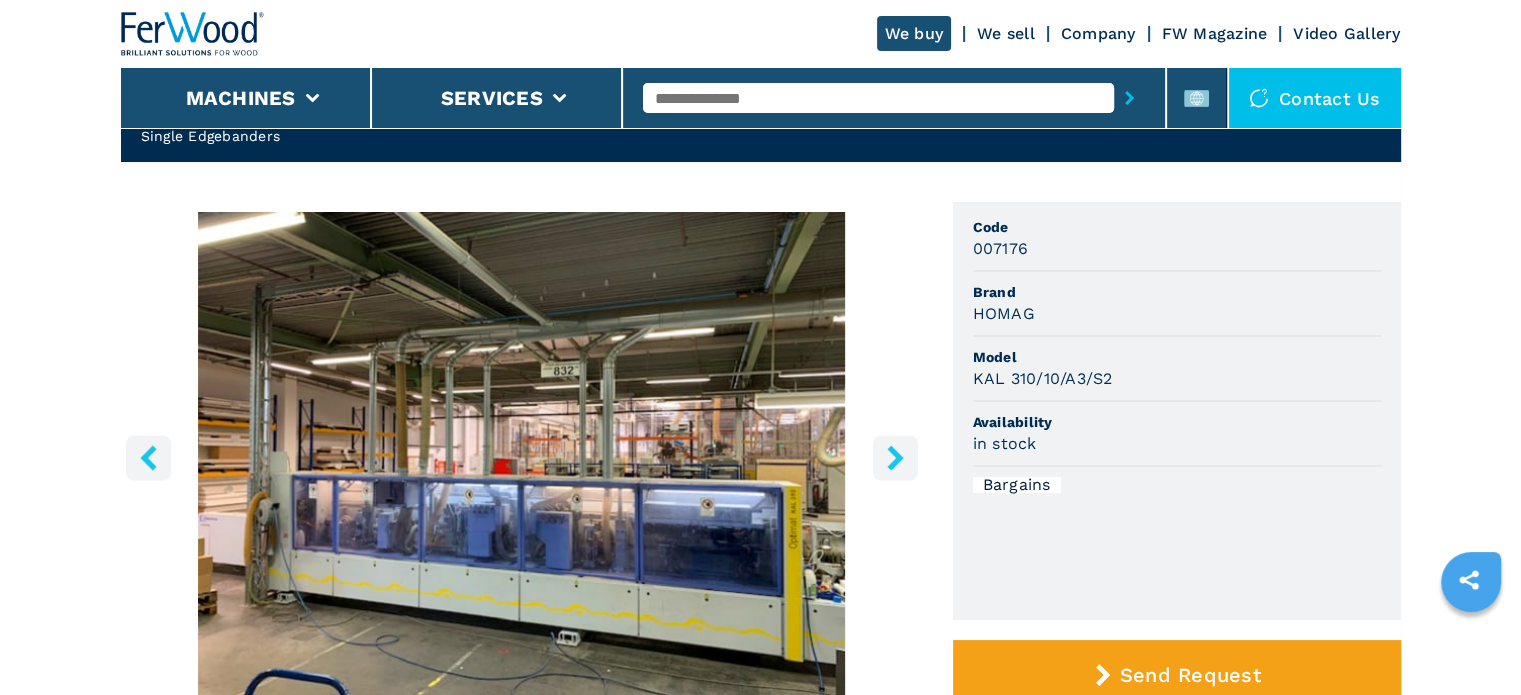 click 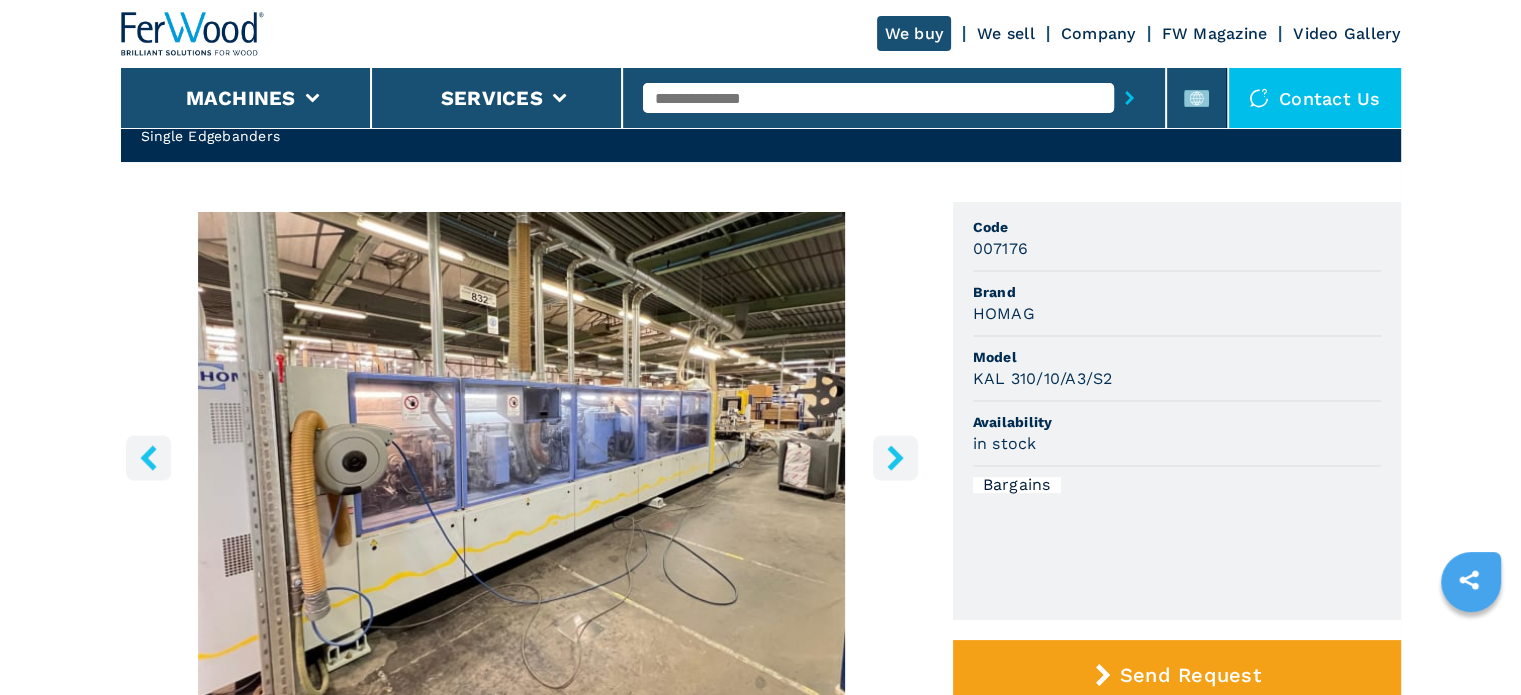 click 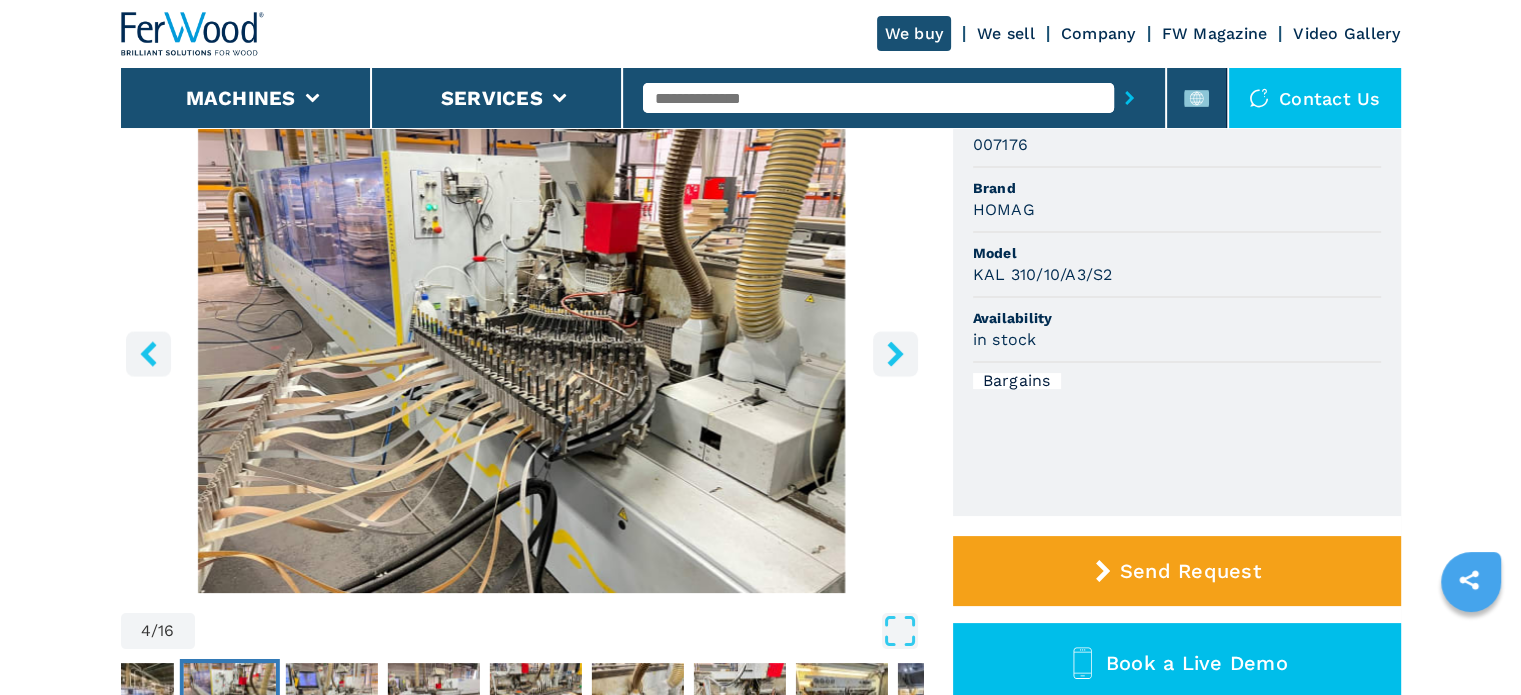 scroll, scrollTop: 200, scrollLeft: 0, axis: vertical 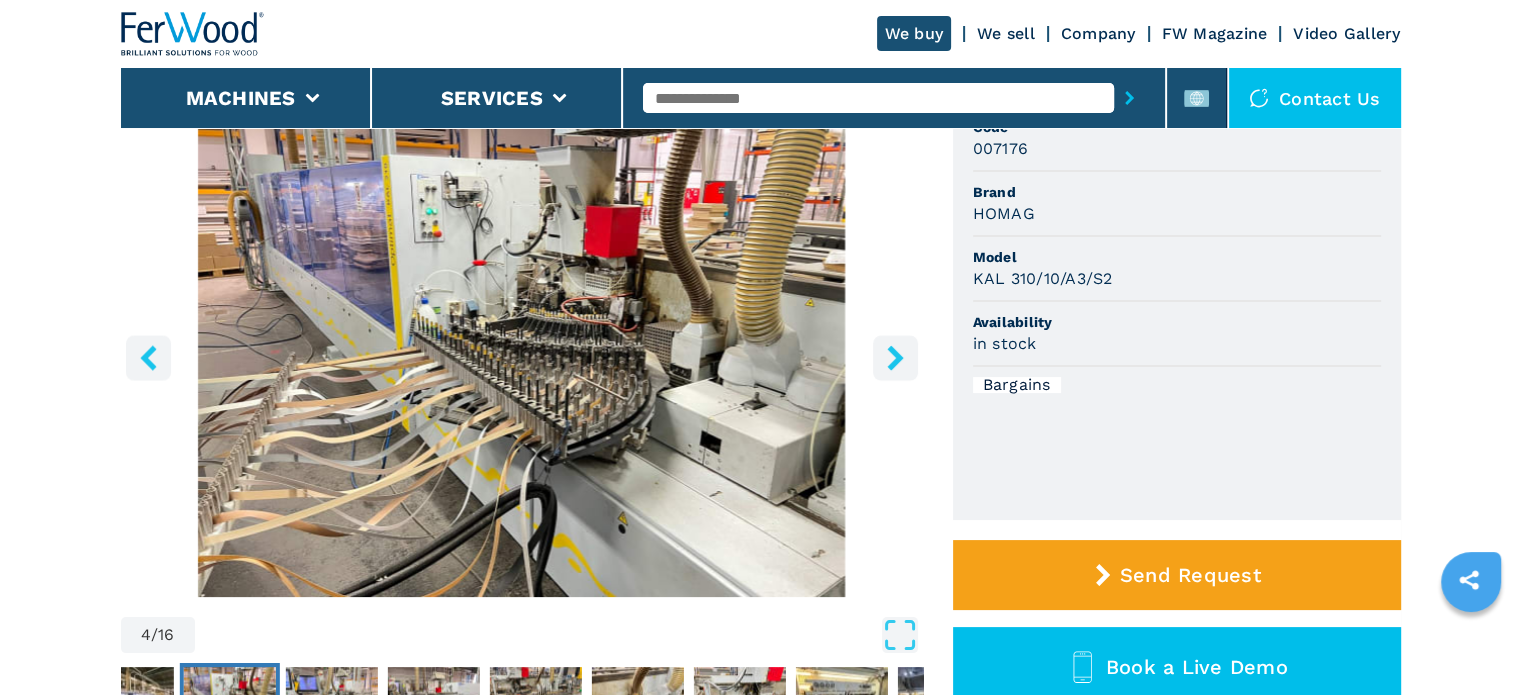 click 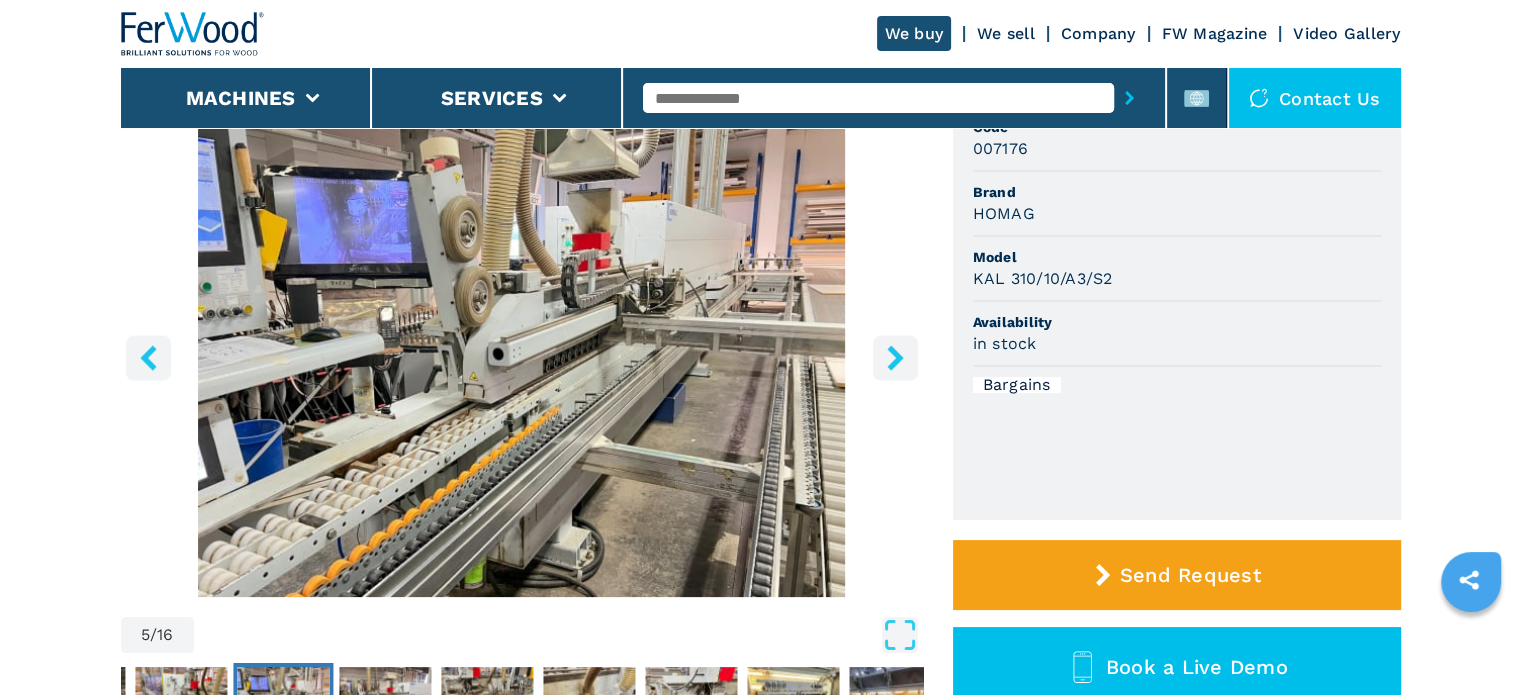 click 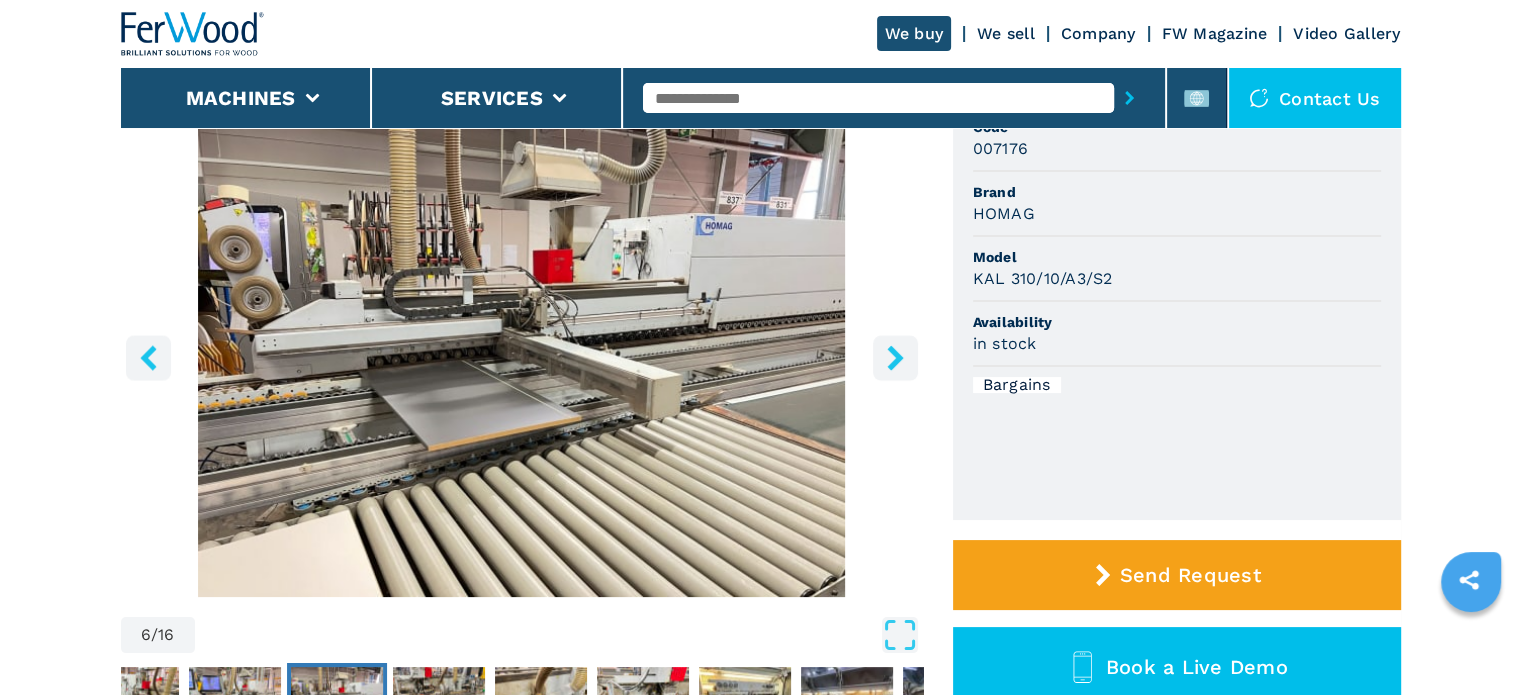 click 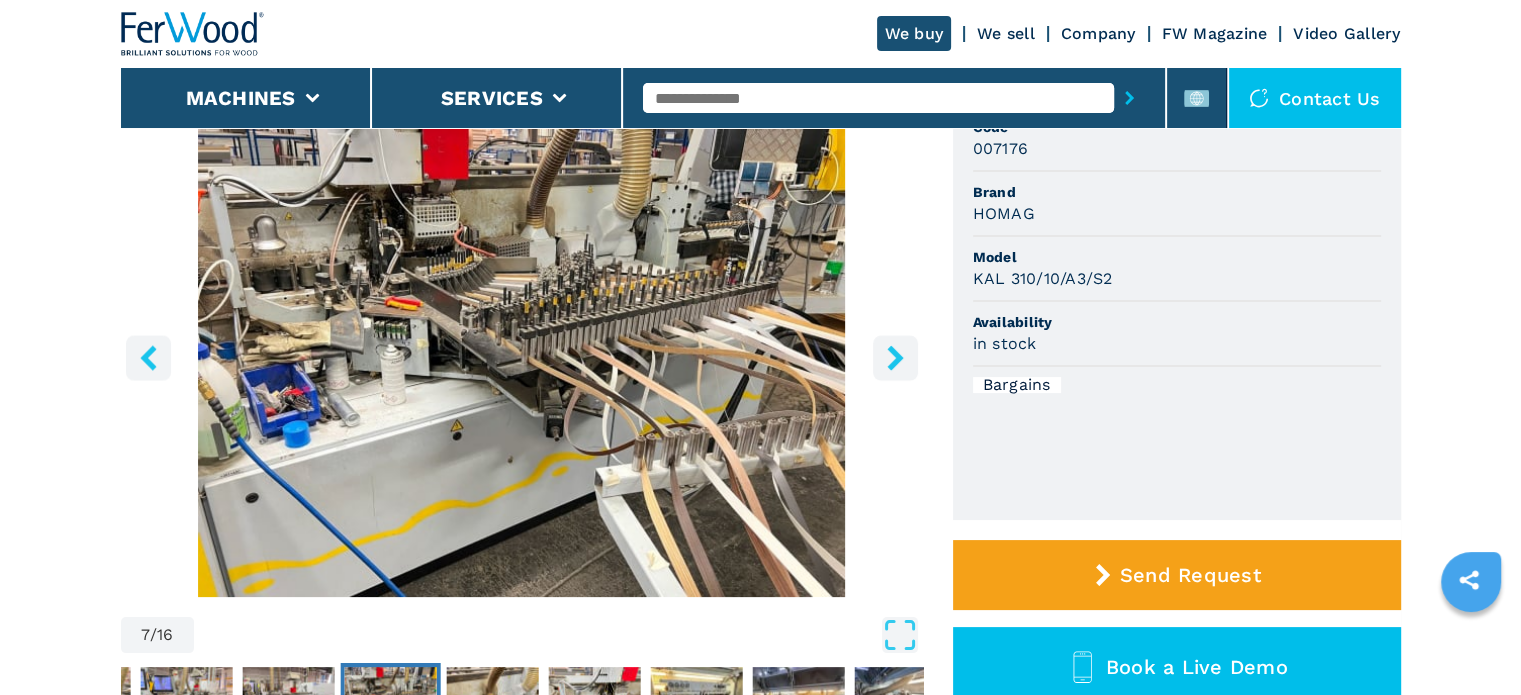 click 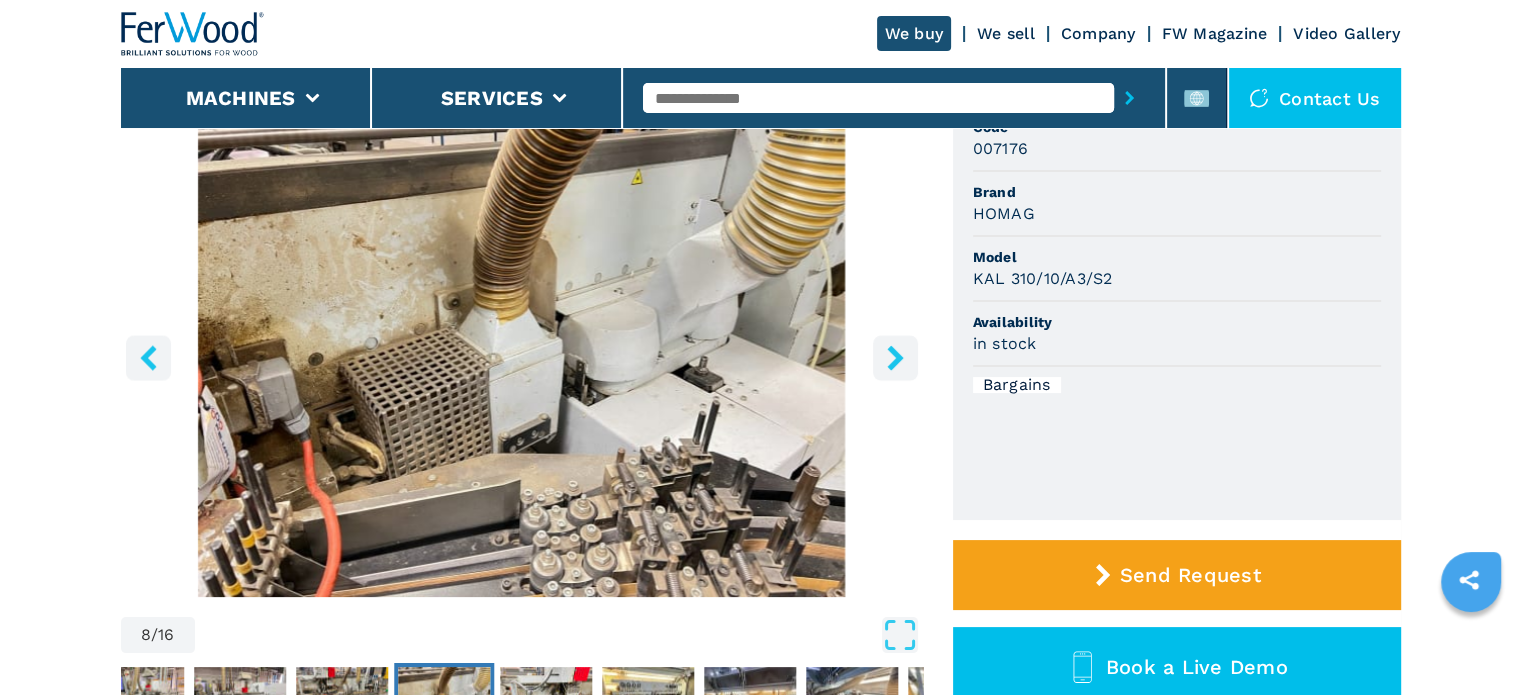 click 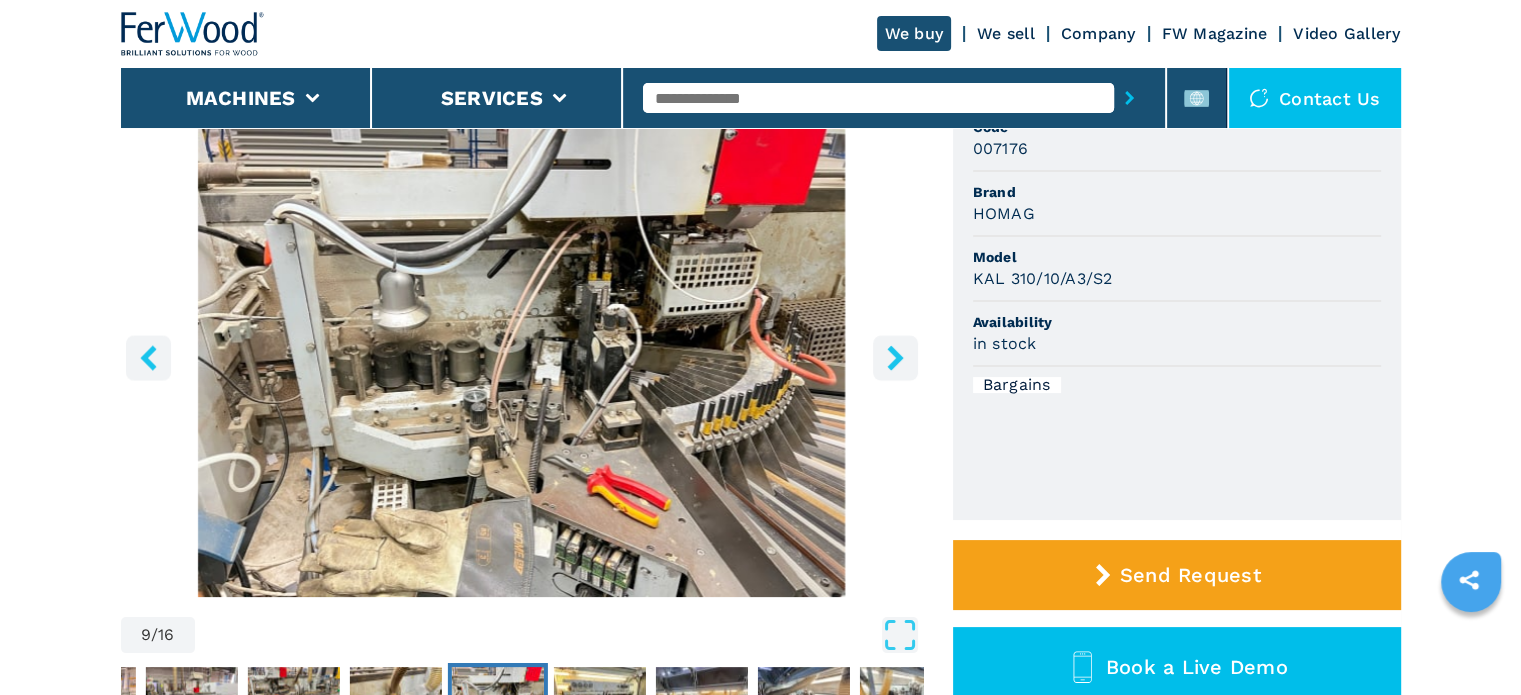 click 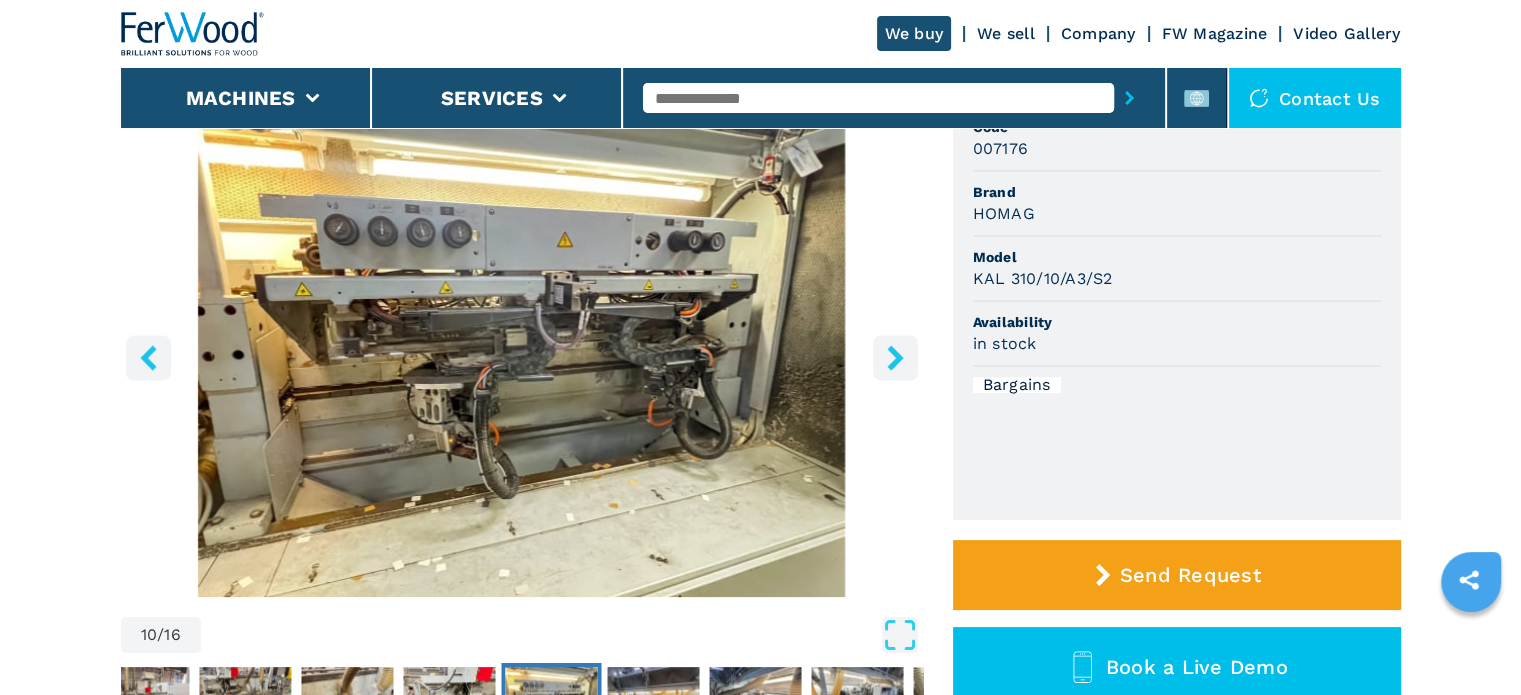 click 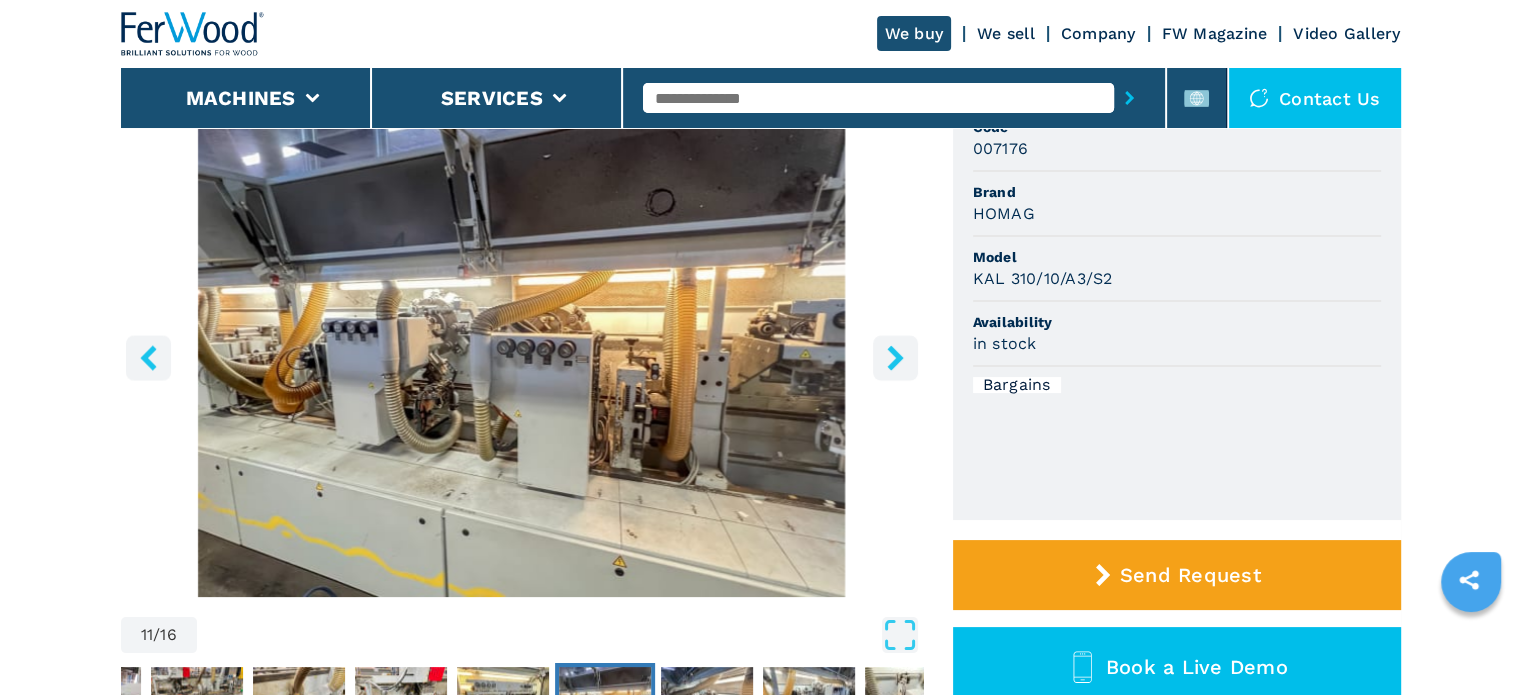 click 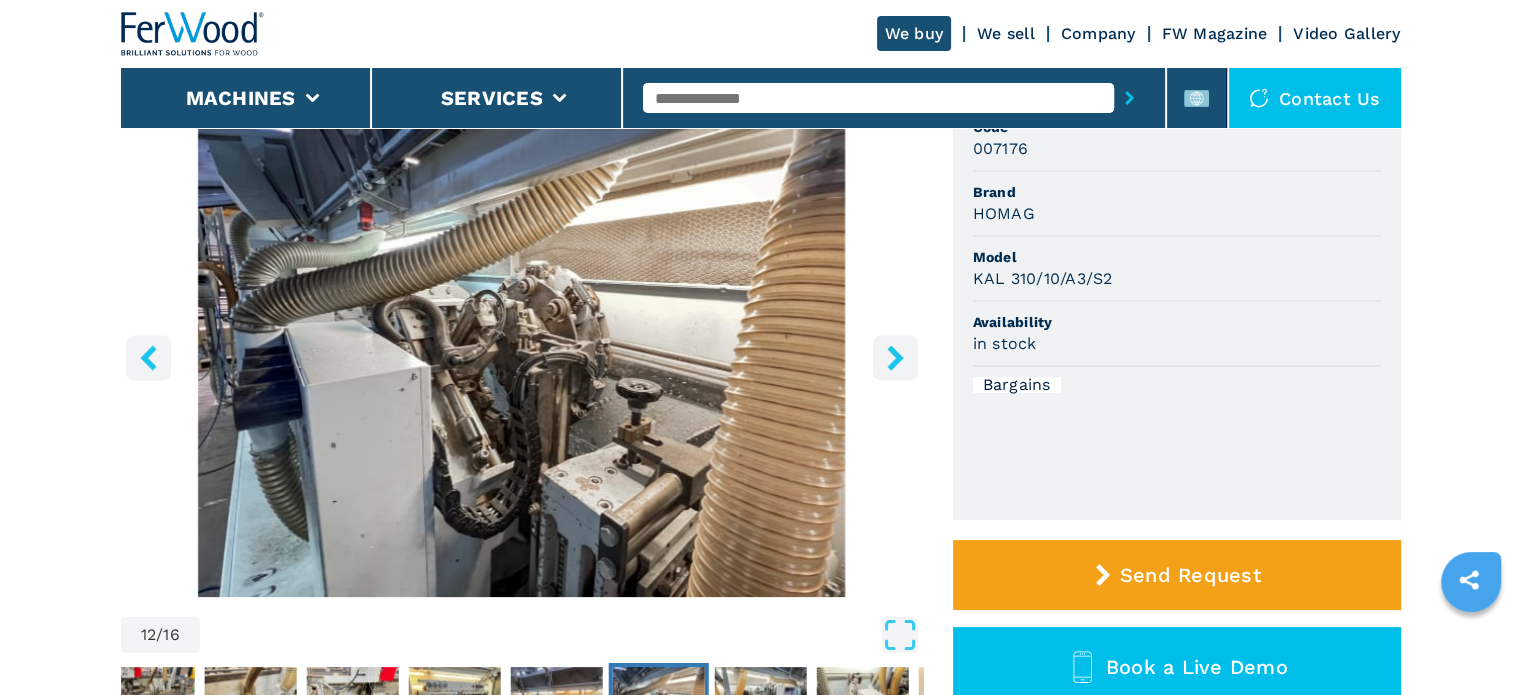 click 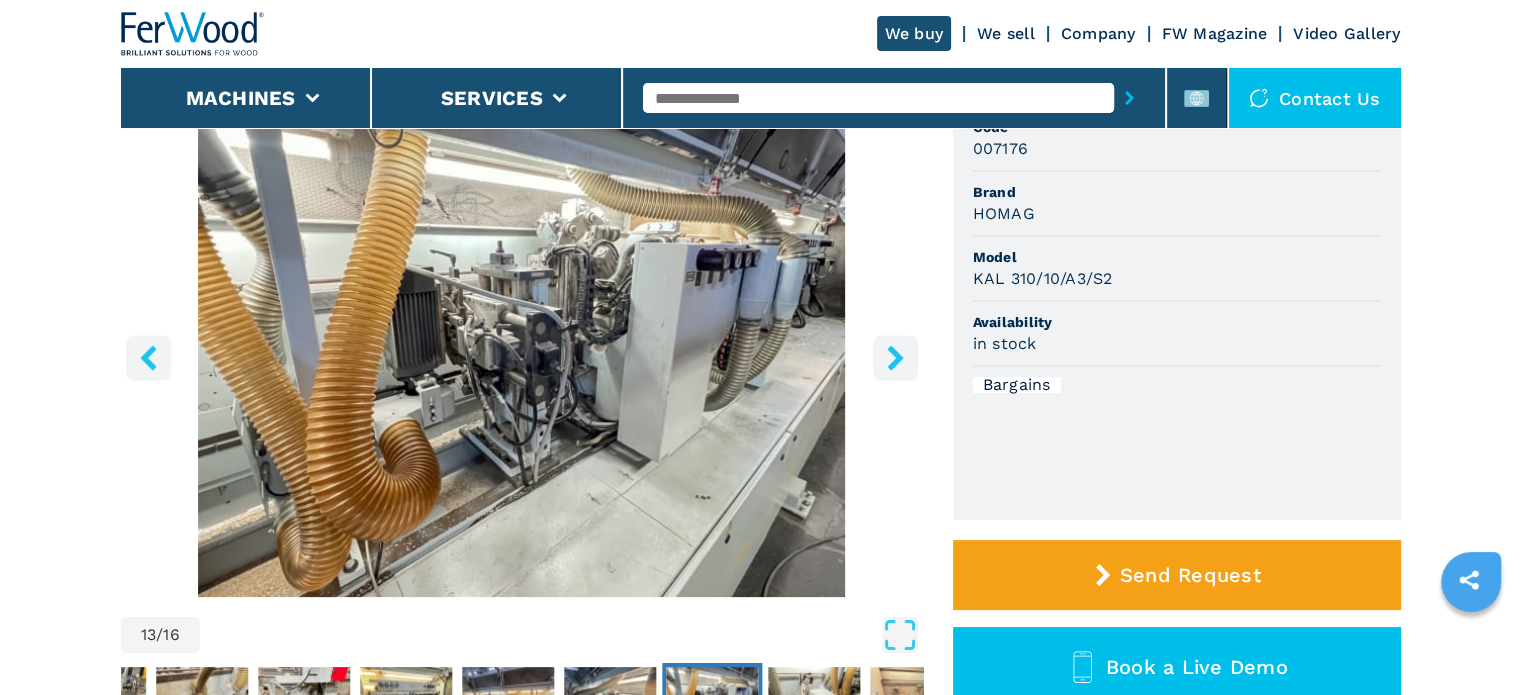 click 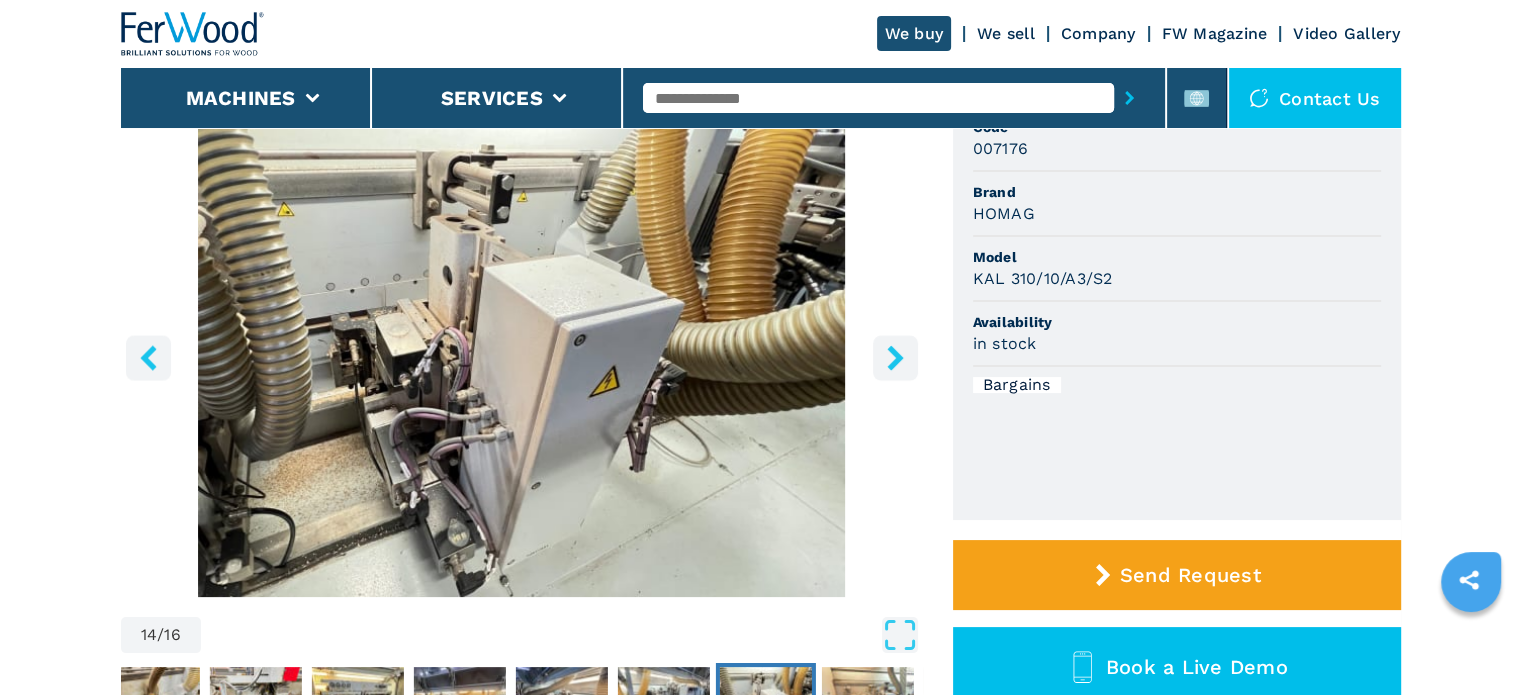 click 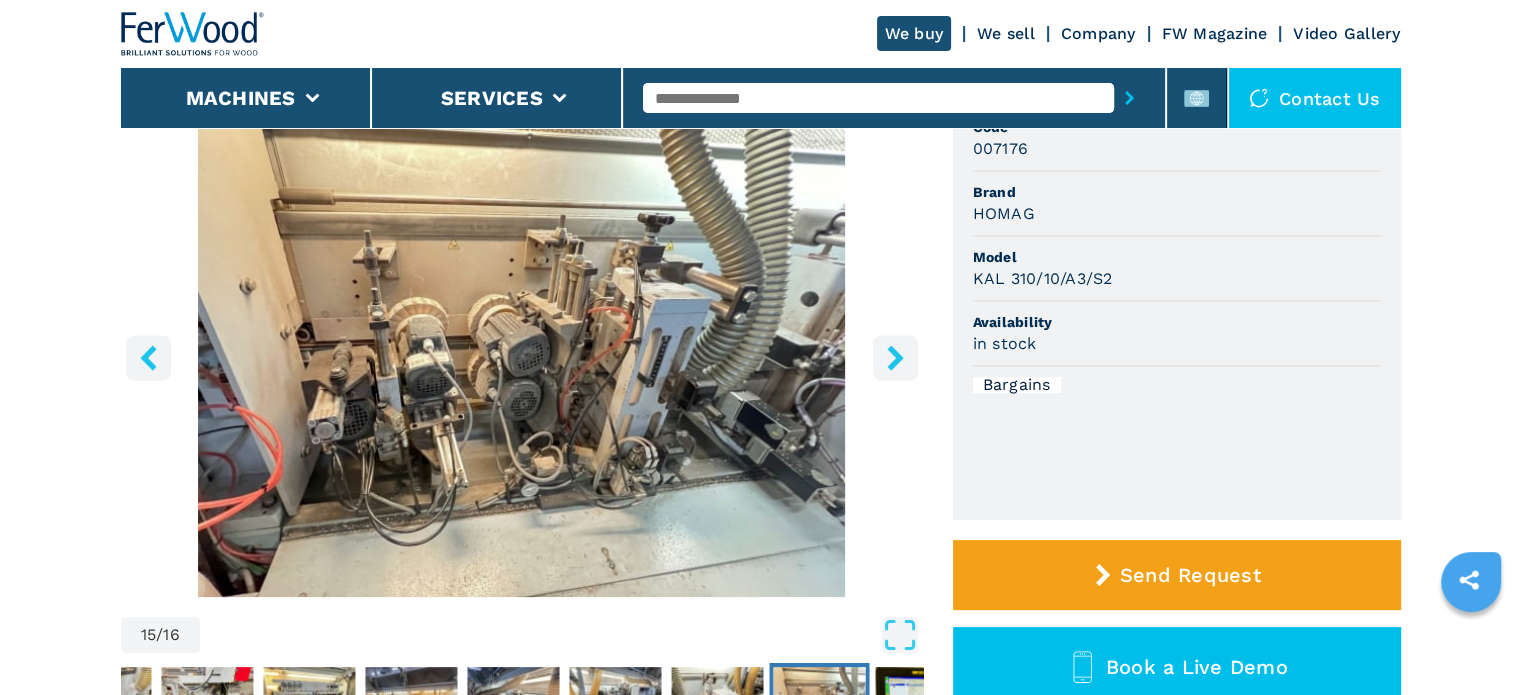 click 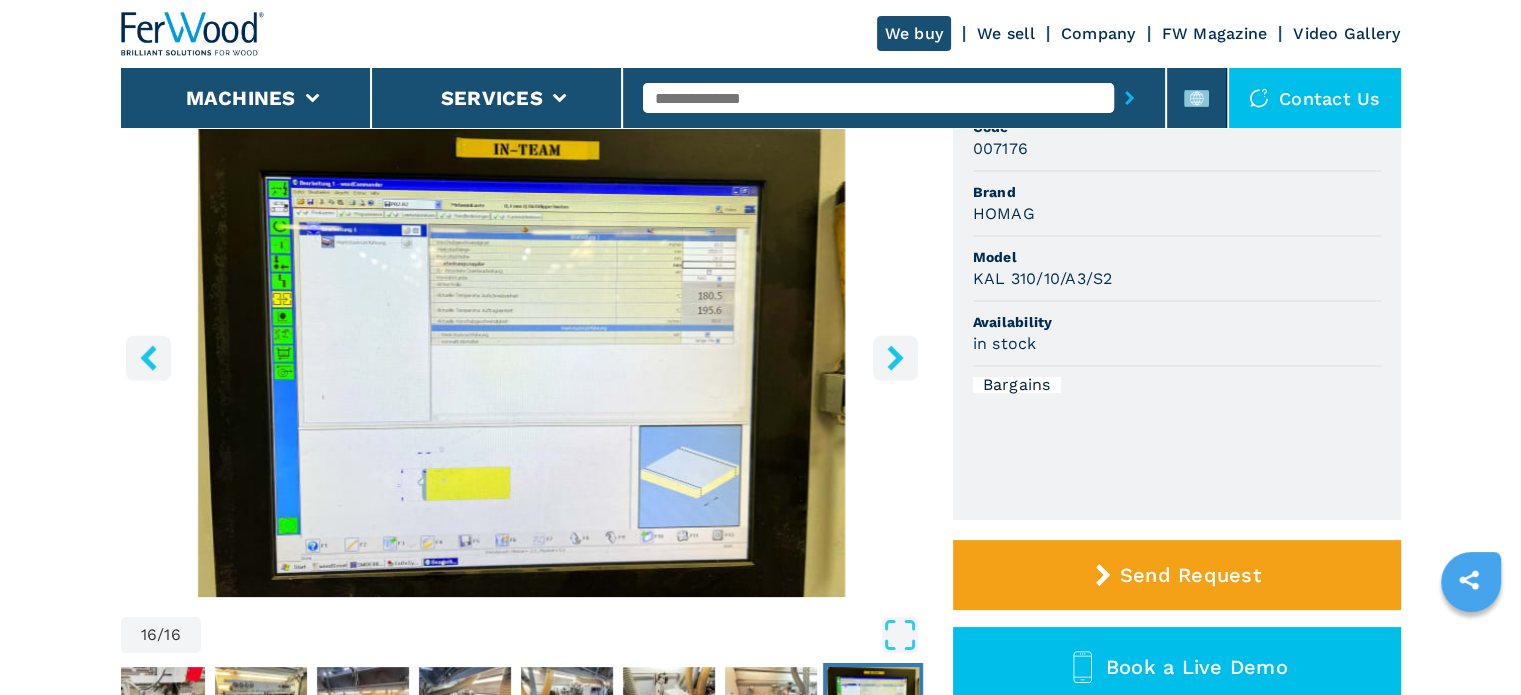 click at bounding box center [895, 357] 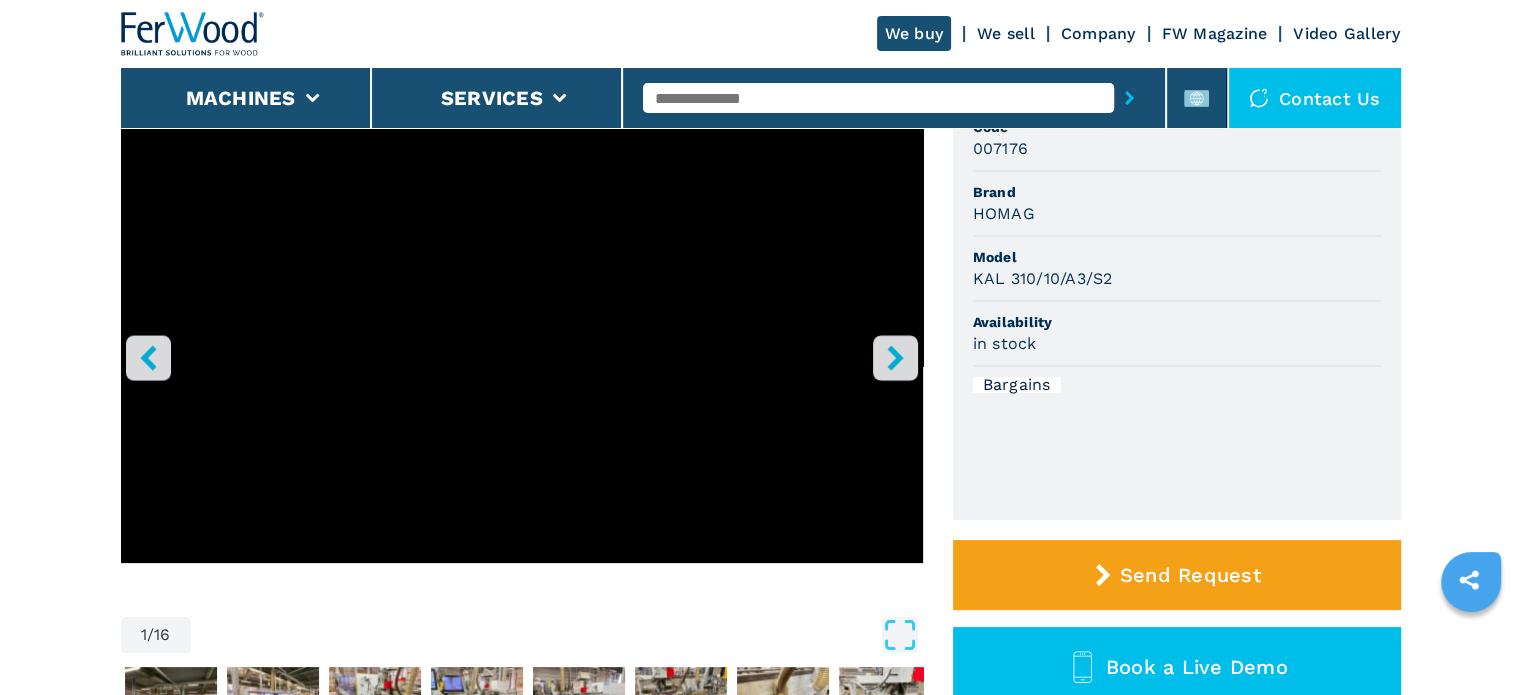 click at bounding box center [895, 357] 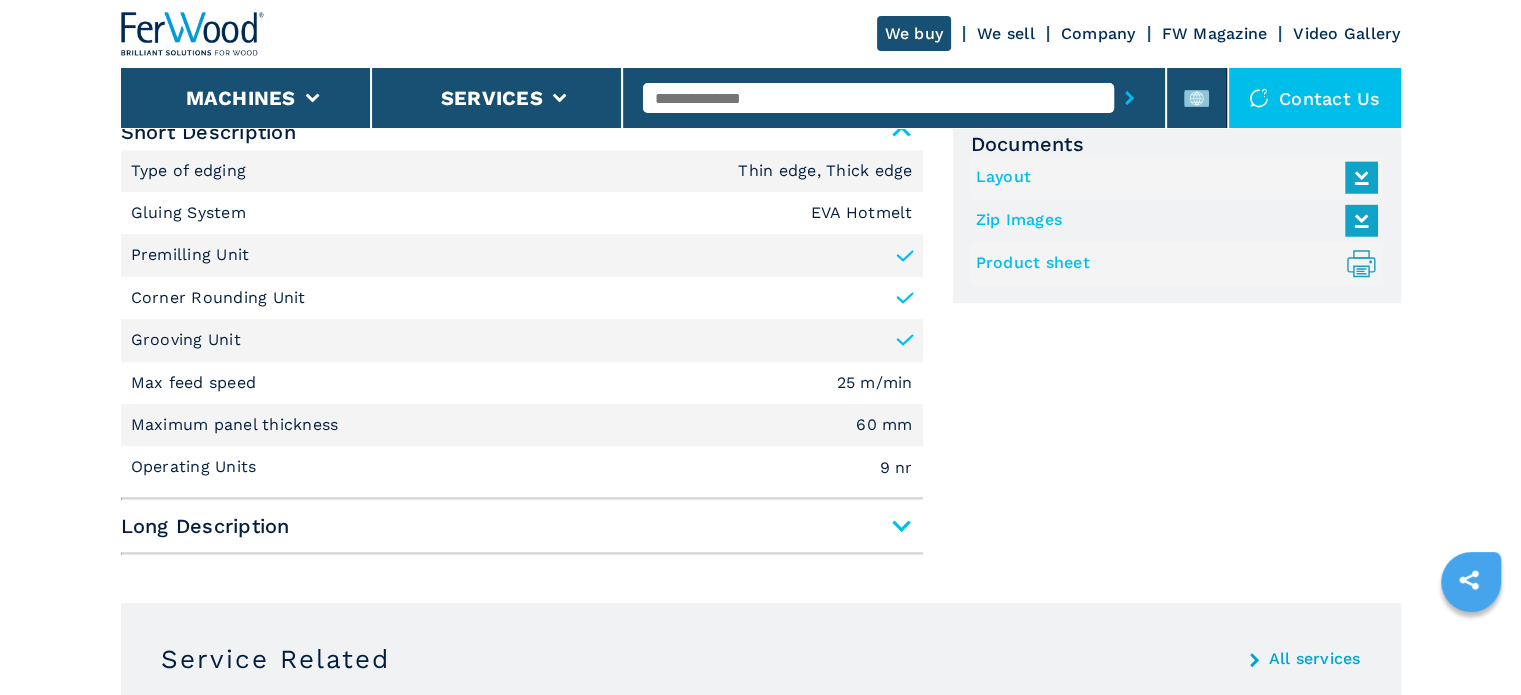 scroll, scrollTop: 900, scrollLeft: 0, axis: vertical 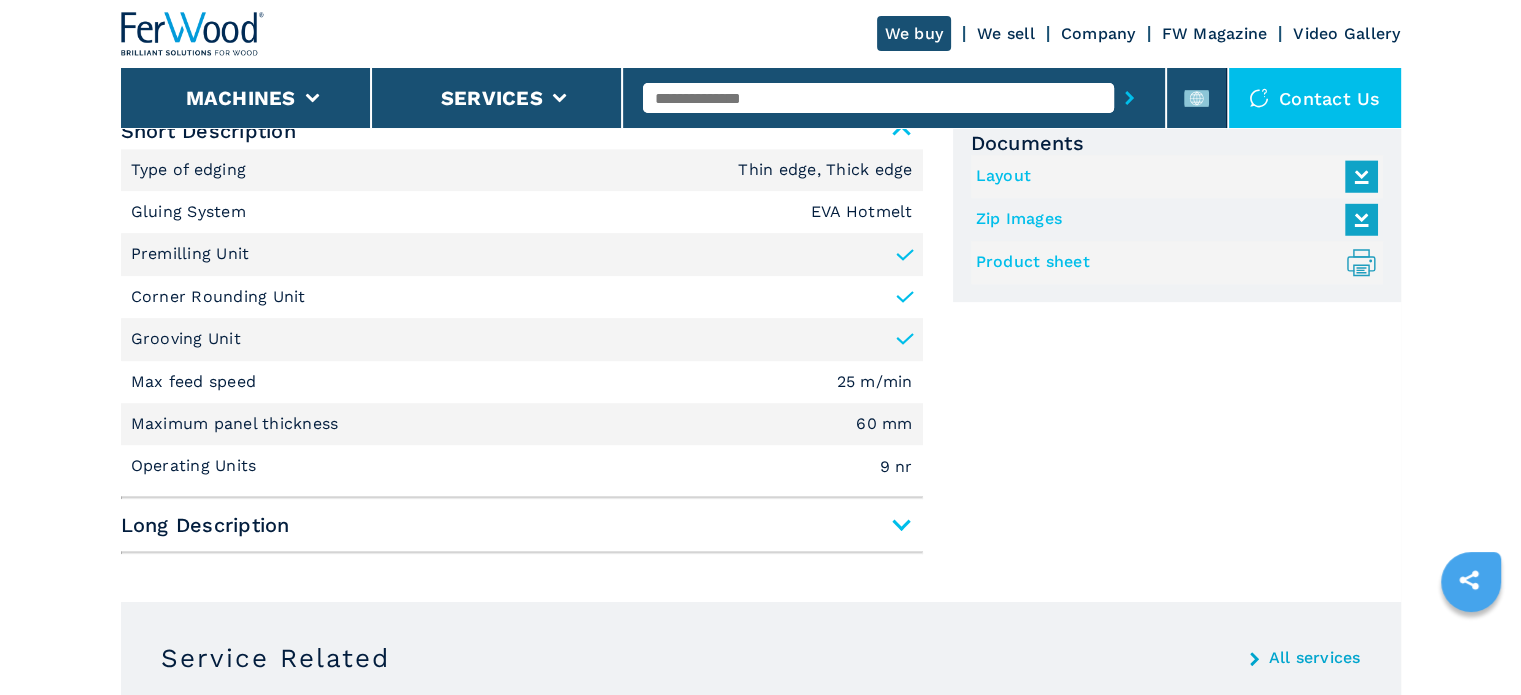 click on "Long Description" at bounding box center [522, 525] 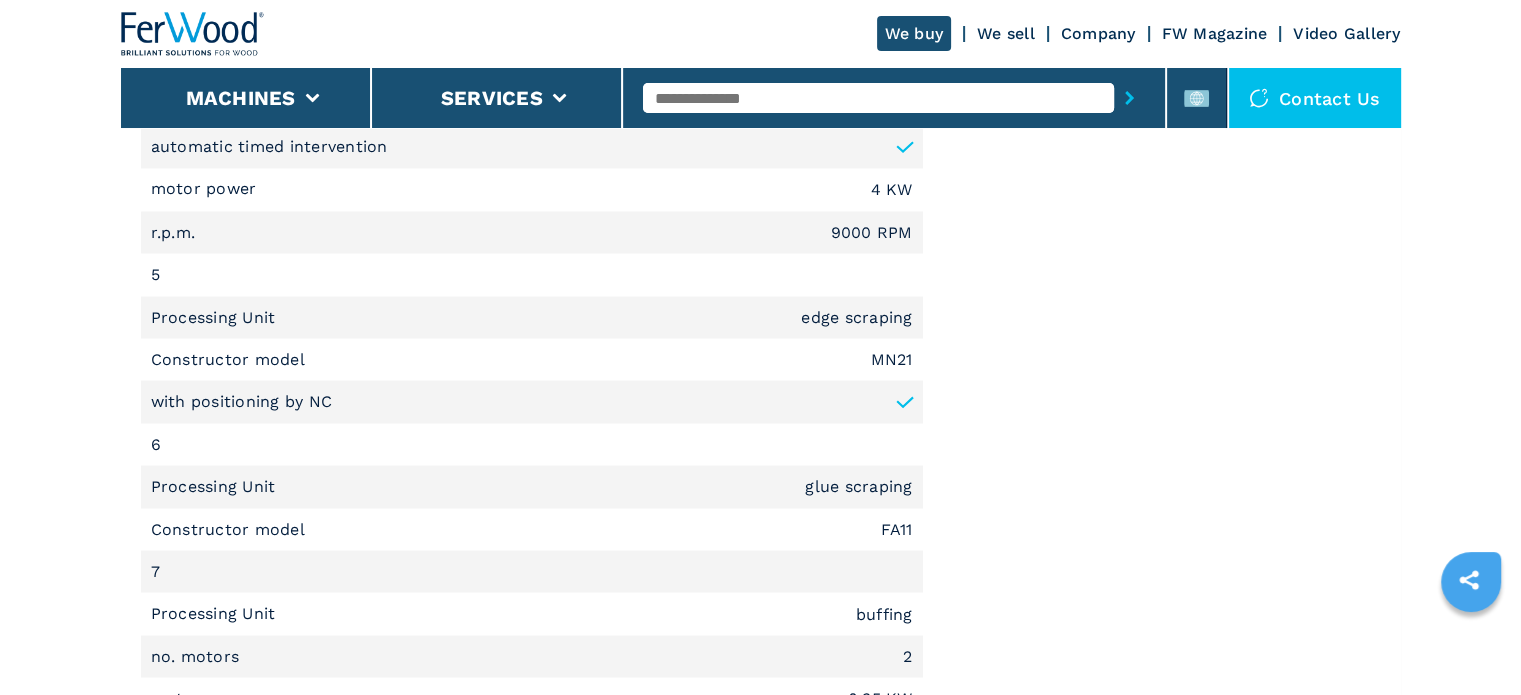 scroll, scrollTop: 3600, scrollLeft: 0, axis: vertical 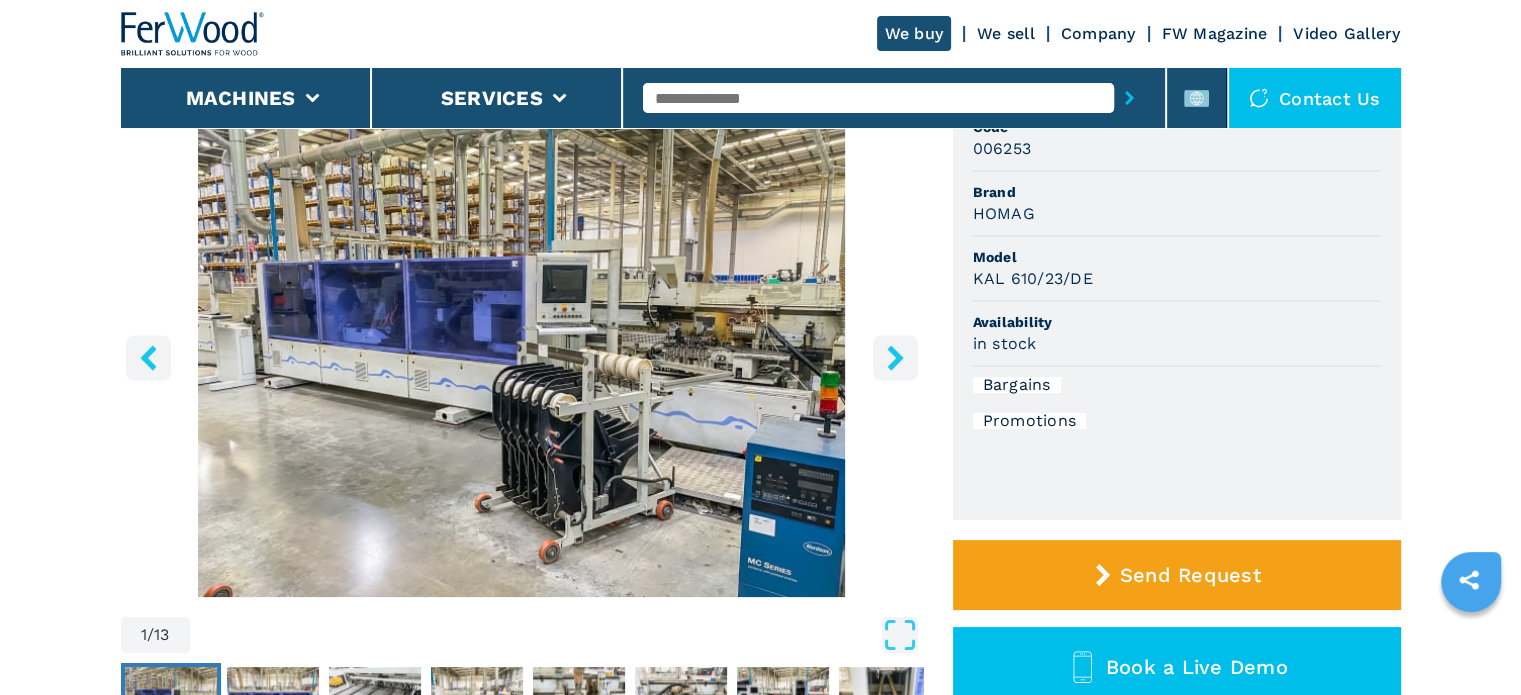 click at bounding box center (522, 354) 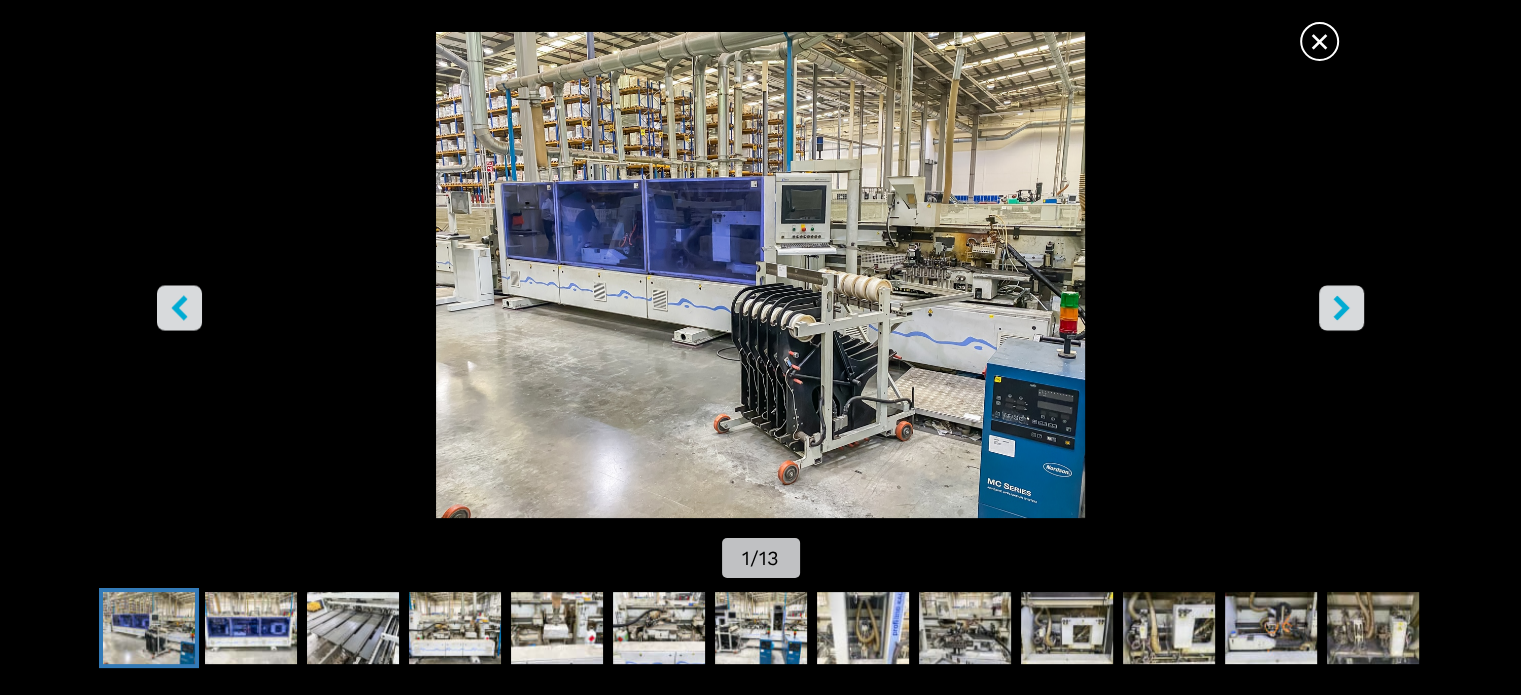 click at bounding box center (1341, 307) 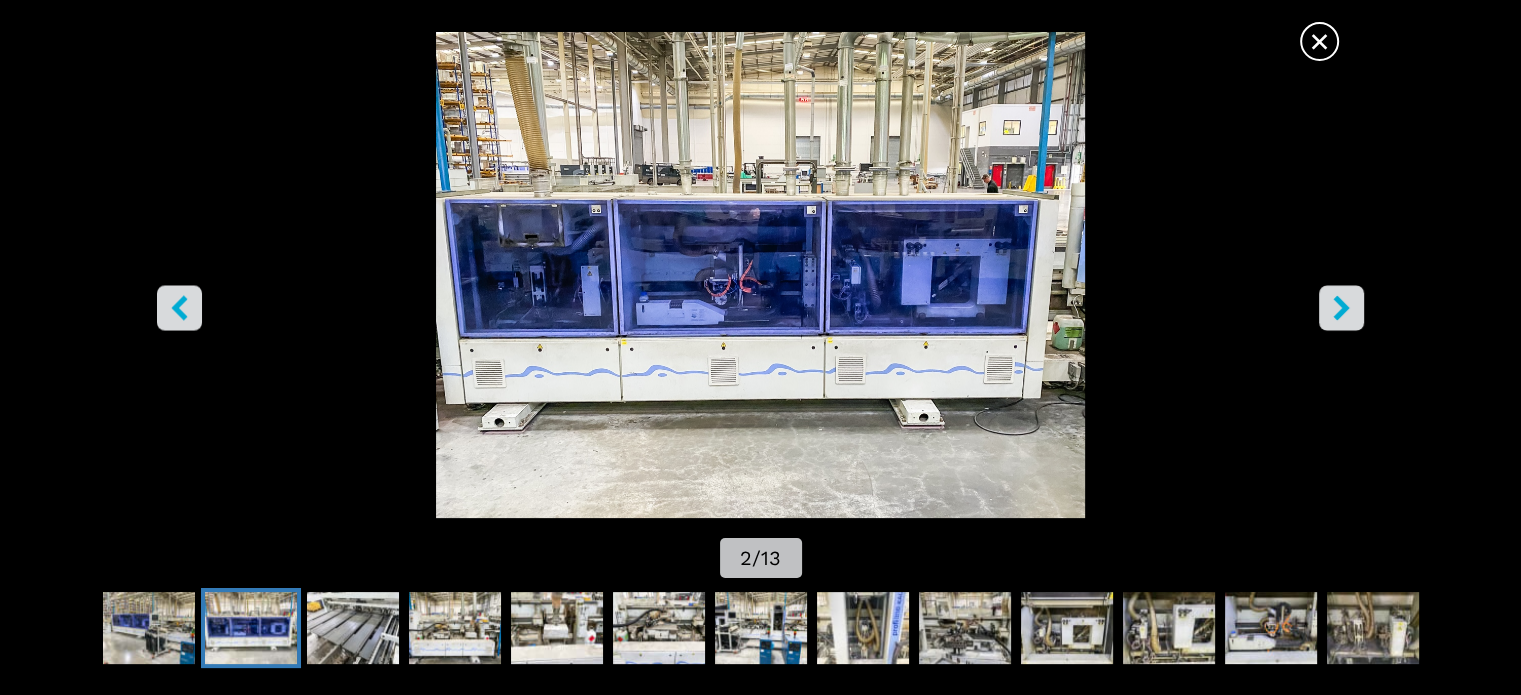 click at bounding box center (1341, 307) 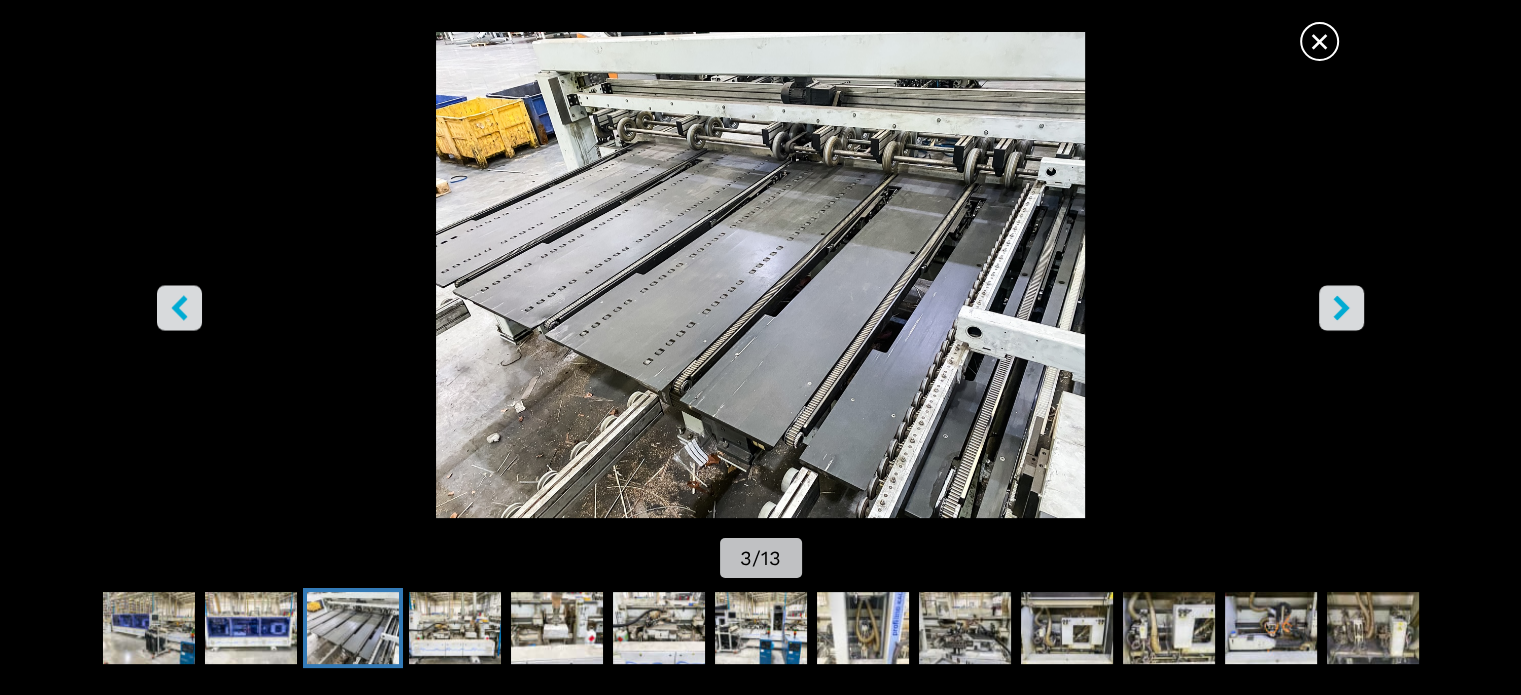 click 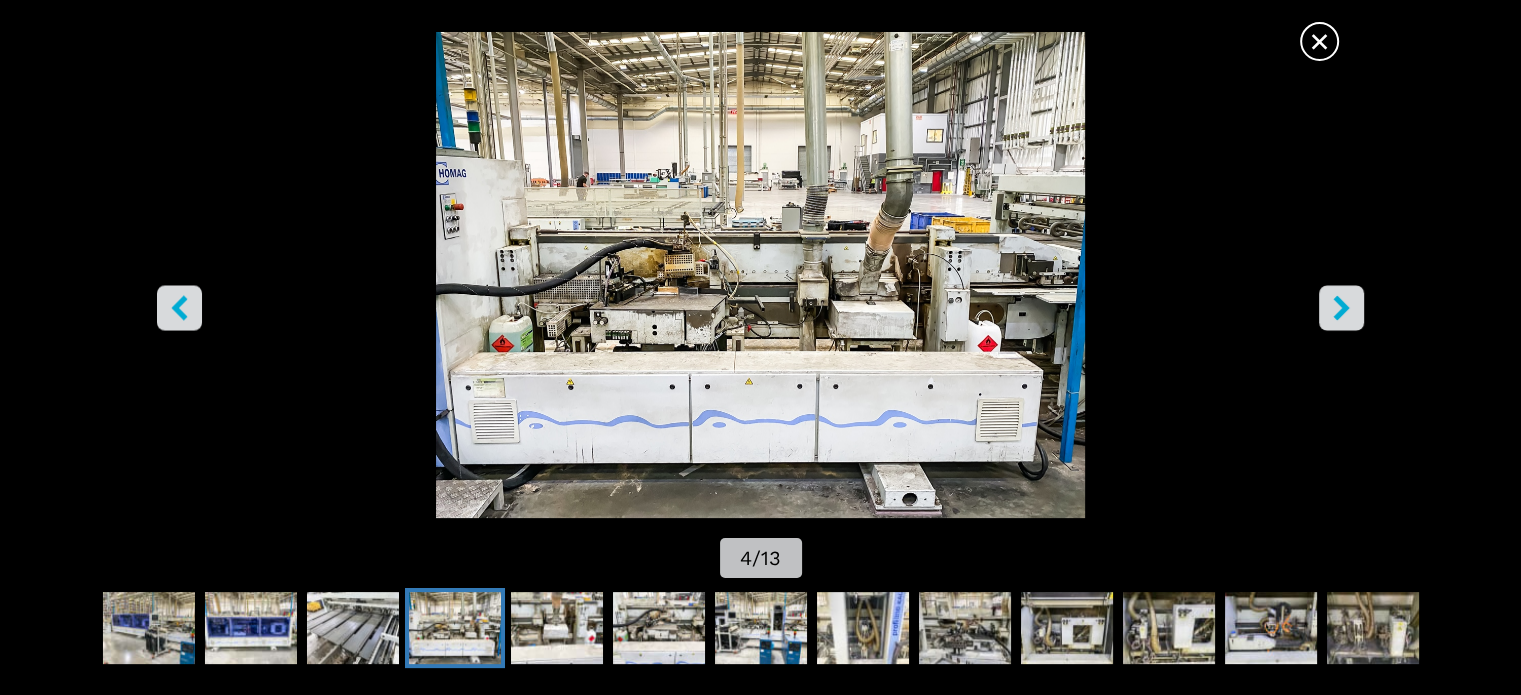 click 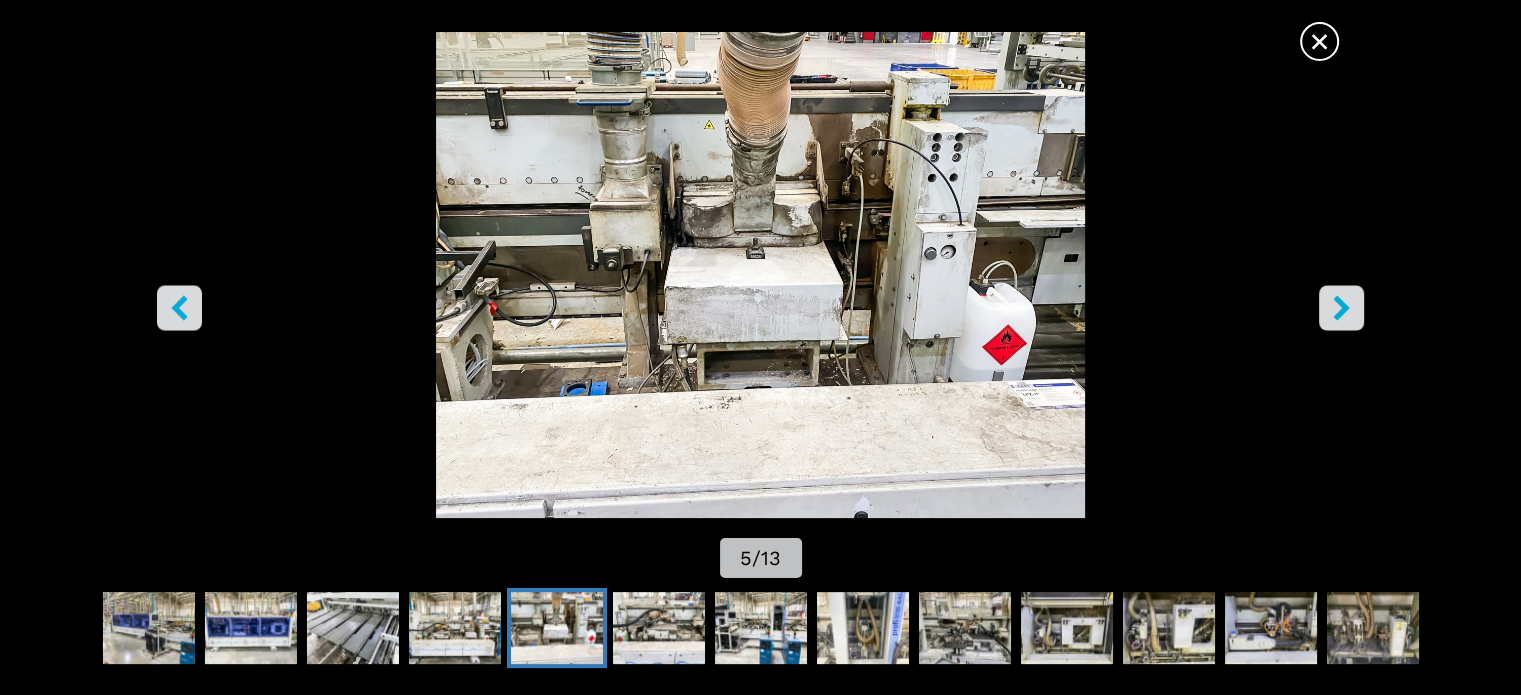 click 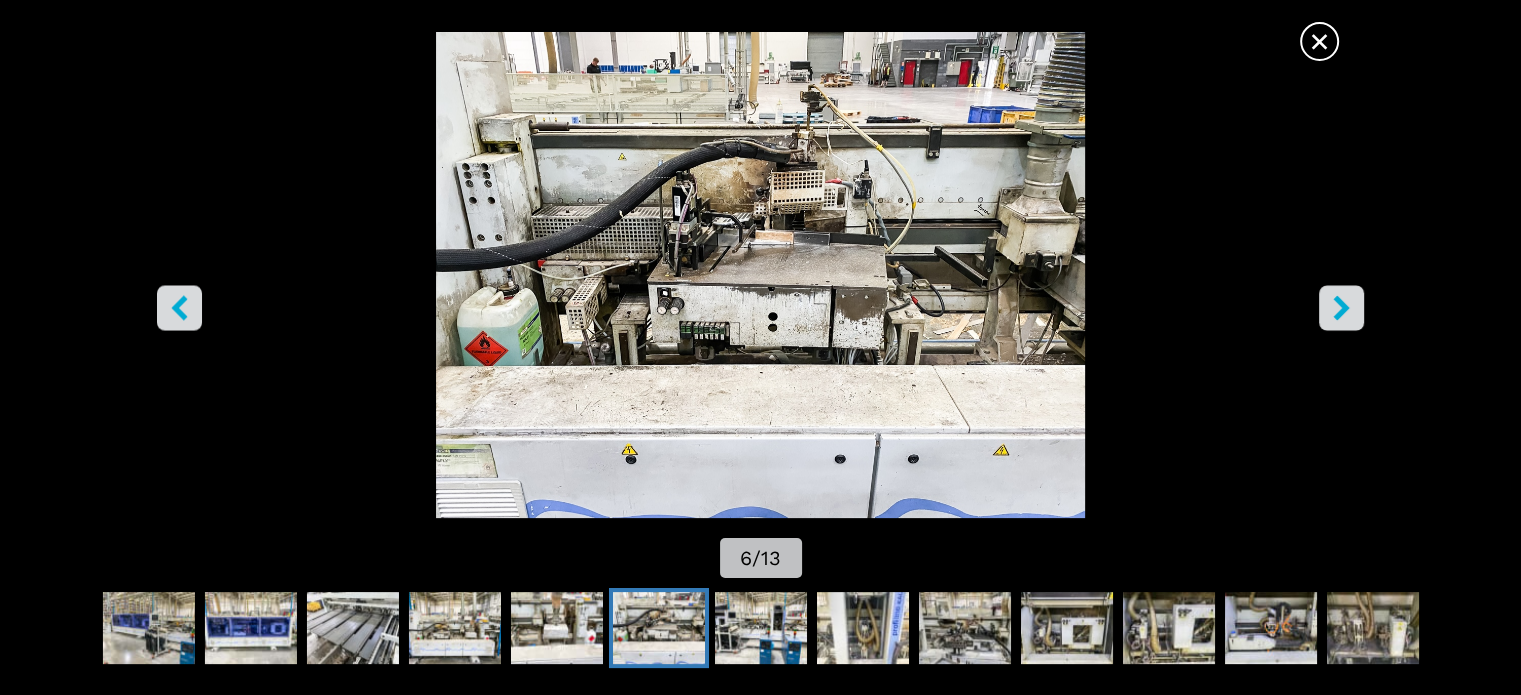 click 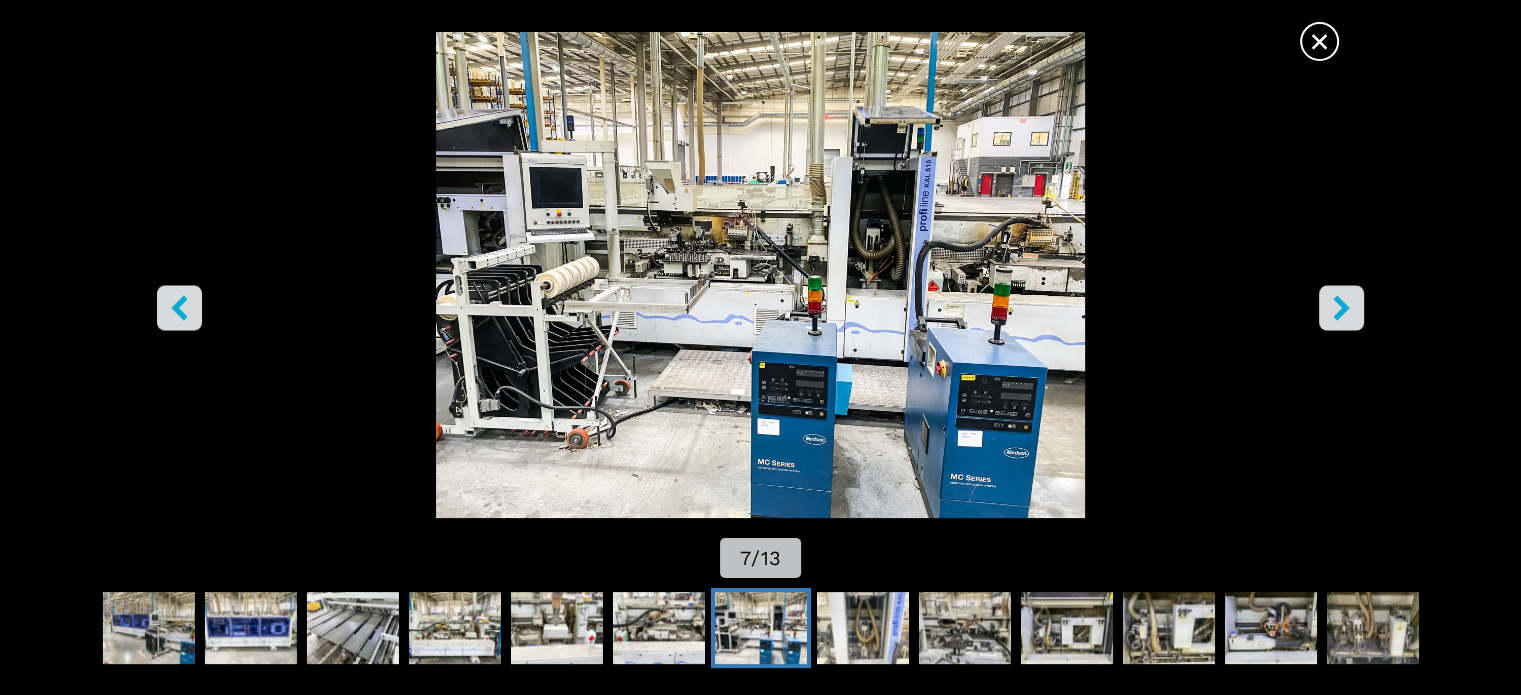 click 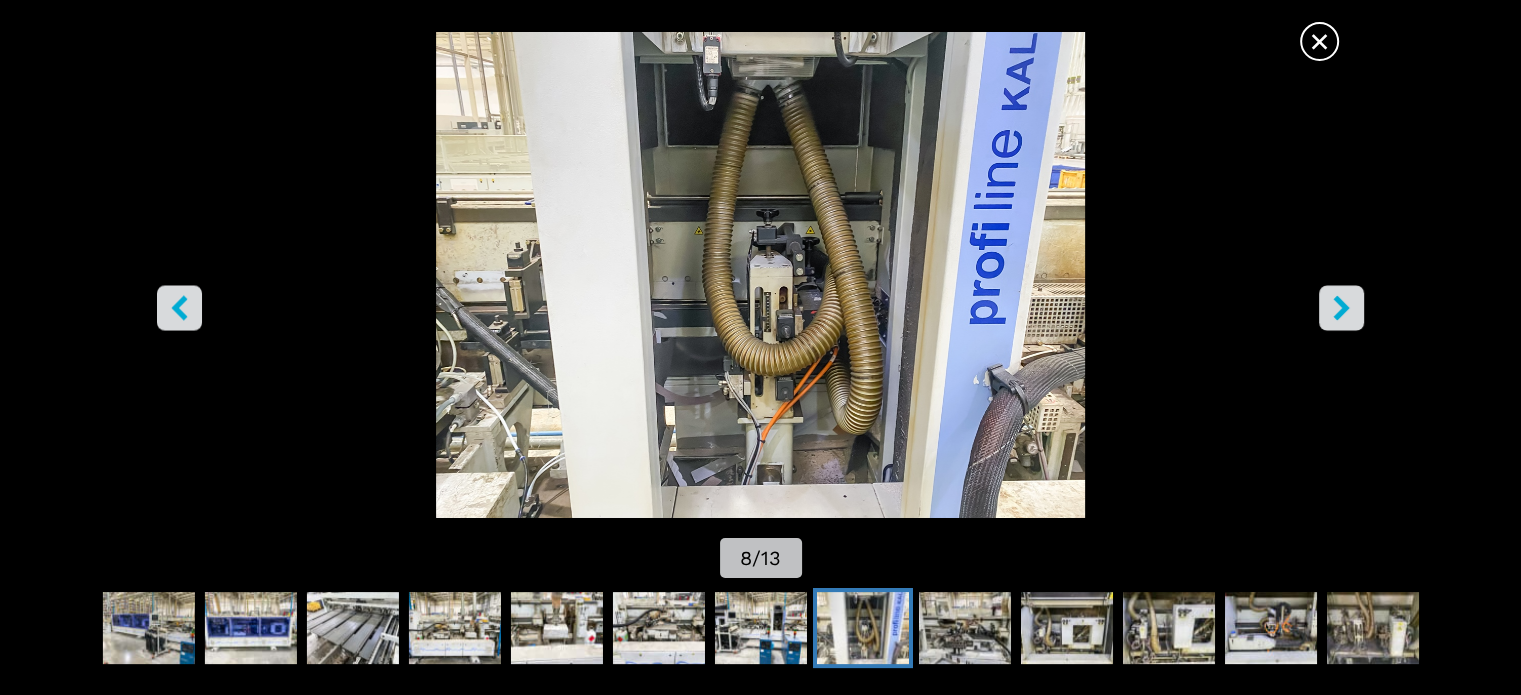 click 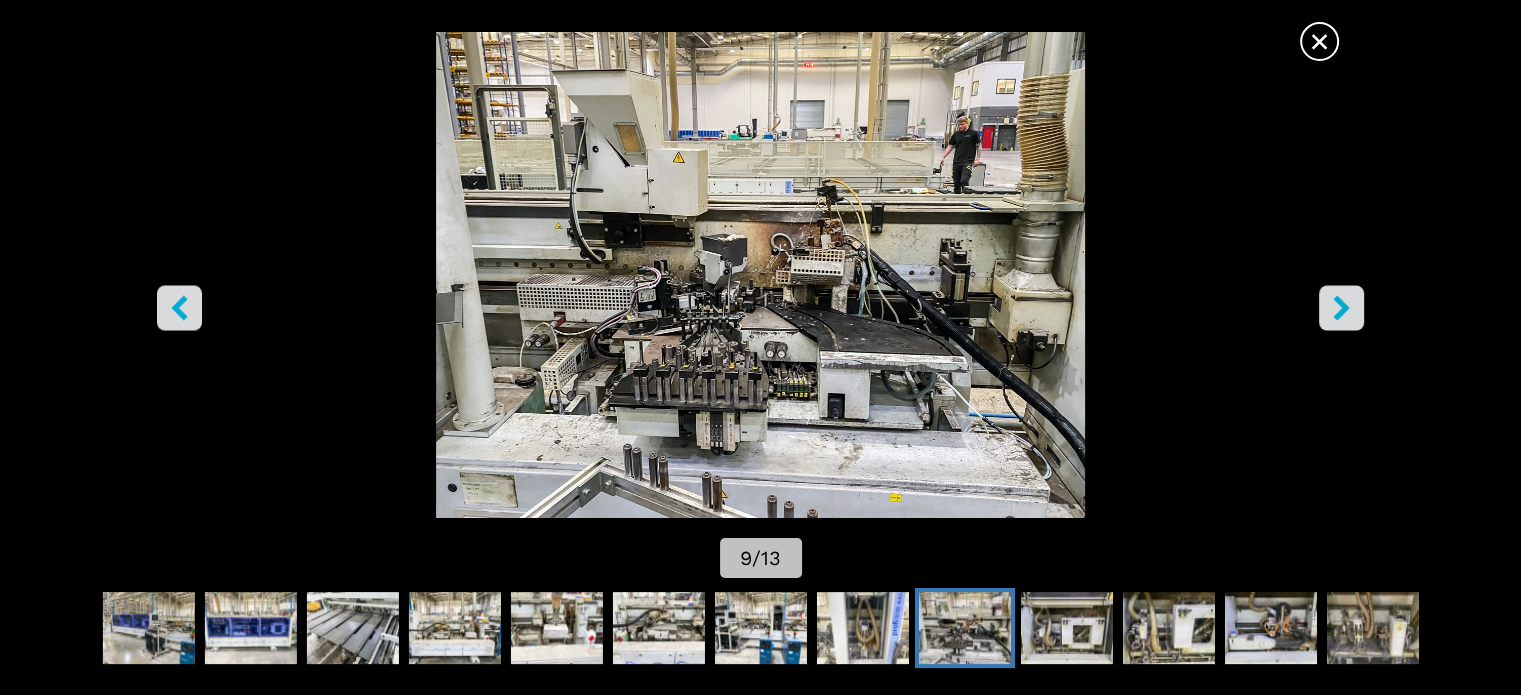 click 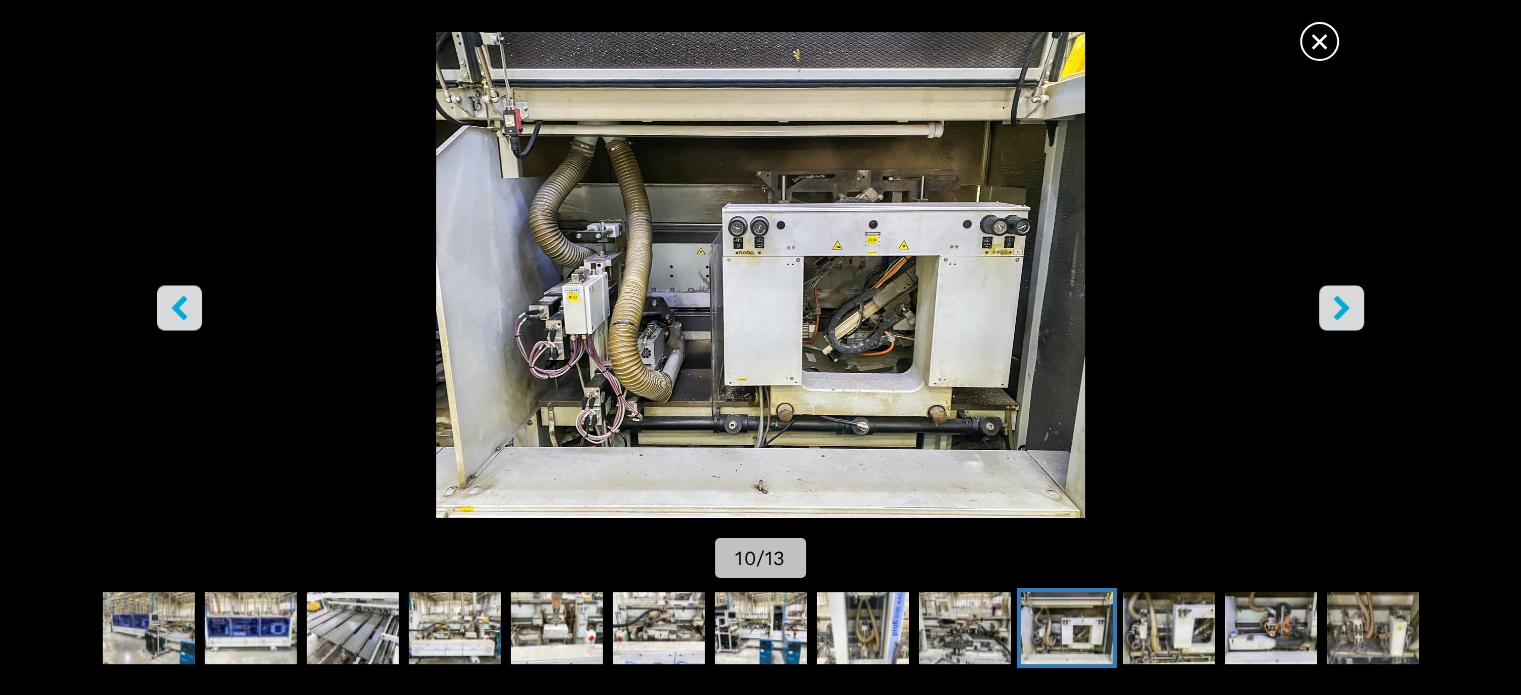 click 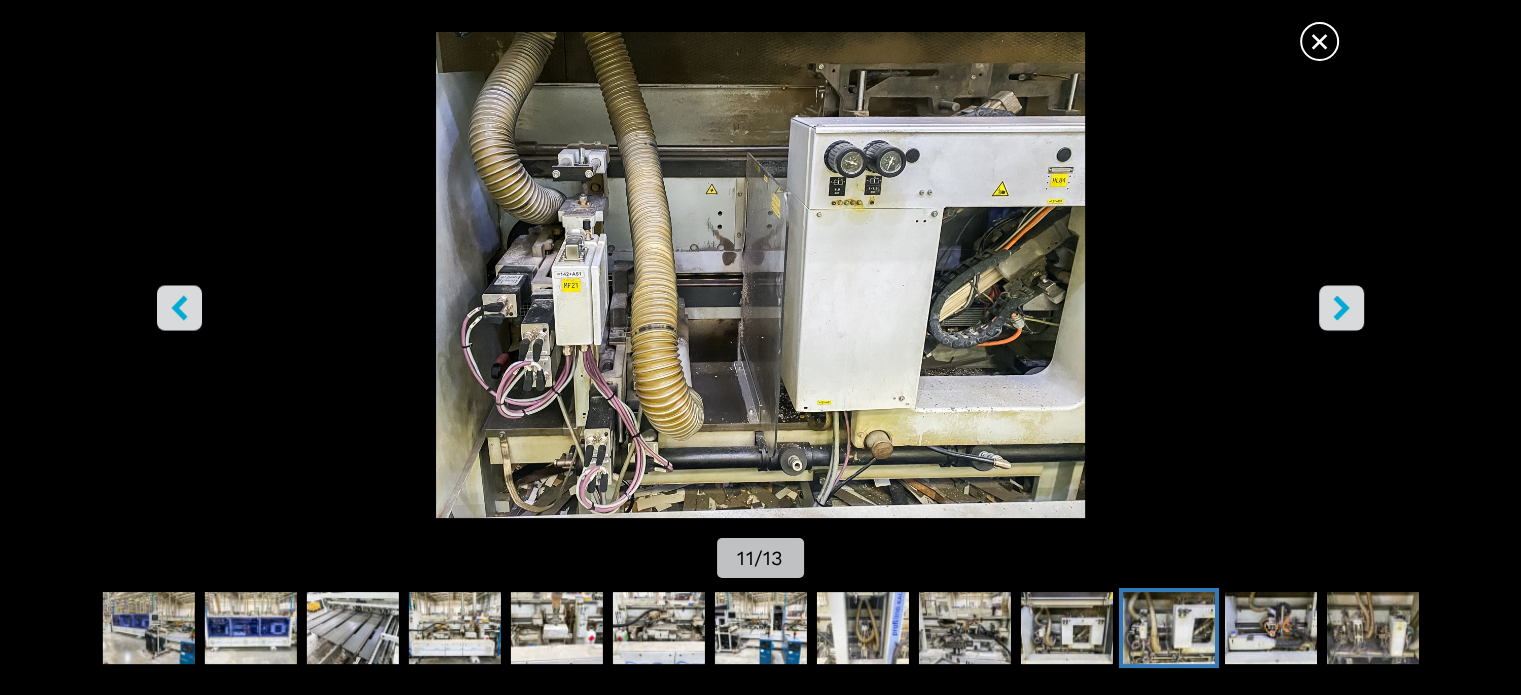click 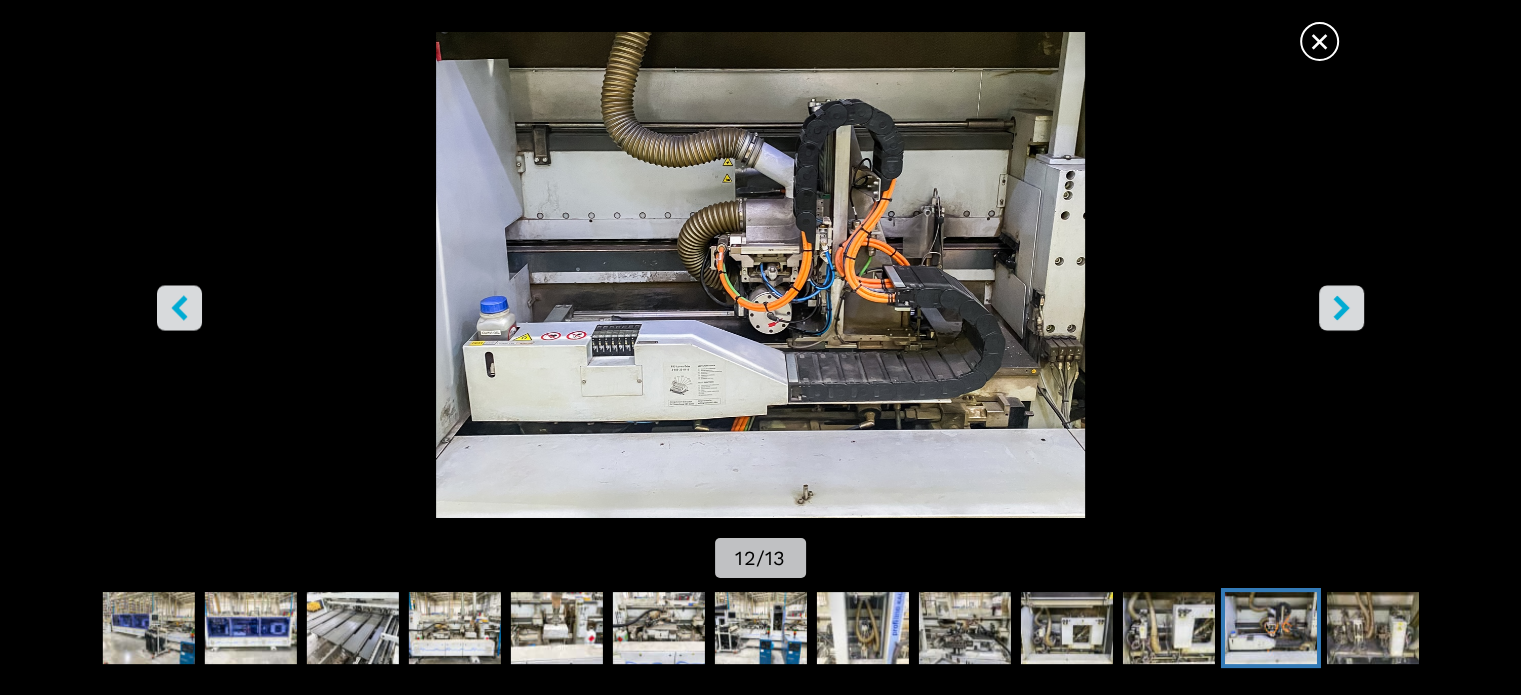 click on "×" at bounding box center (1319, 37) 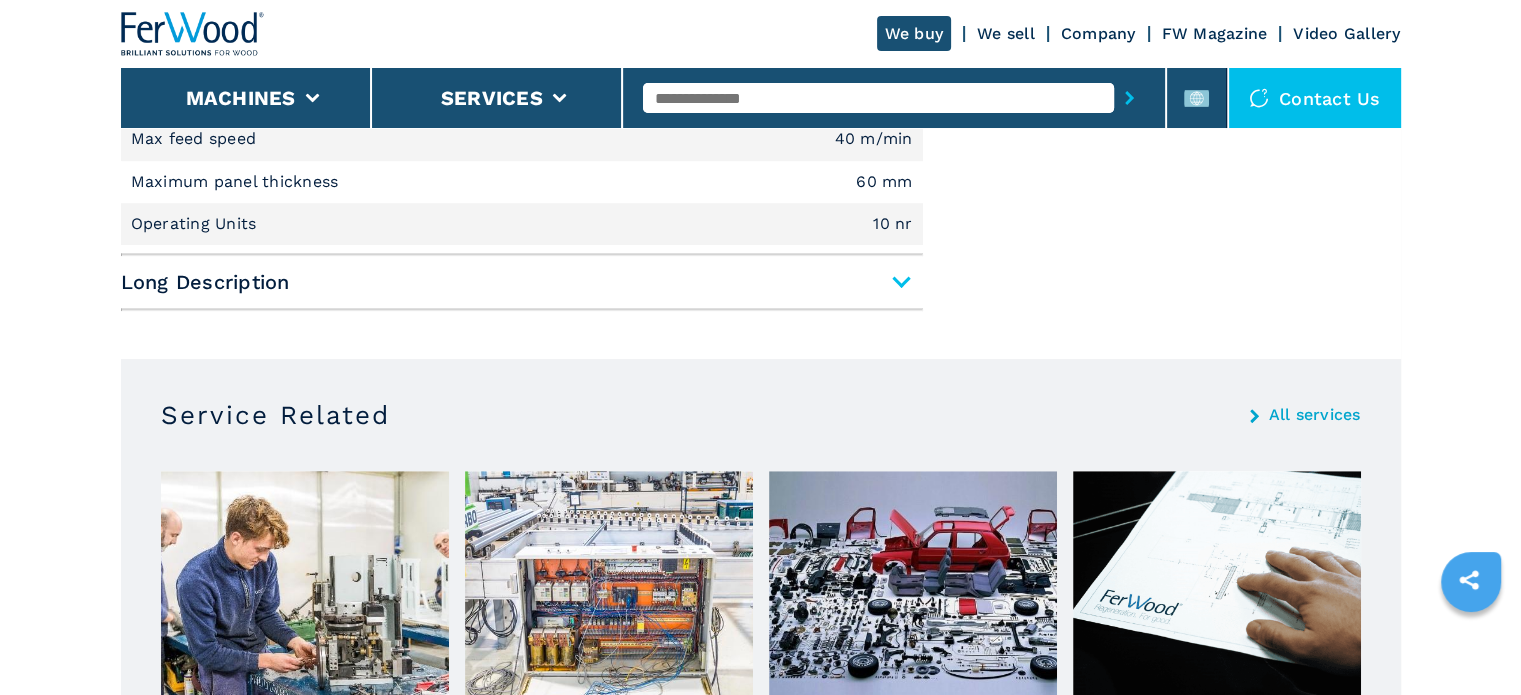 click on "Long Description" at bounding box center [522, 282] 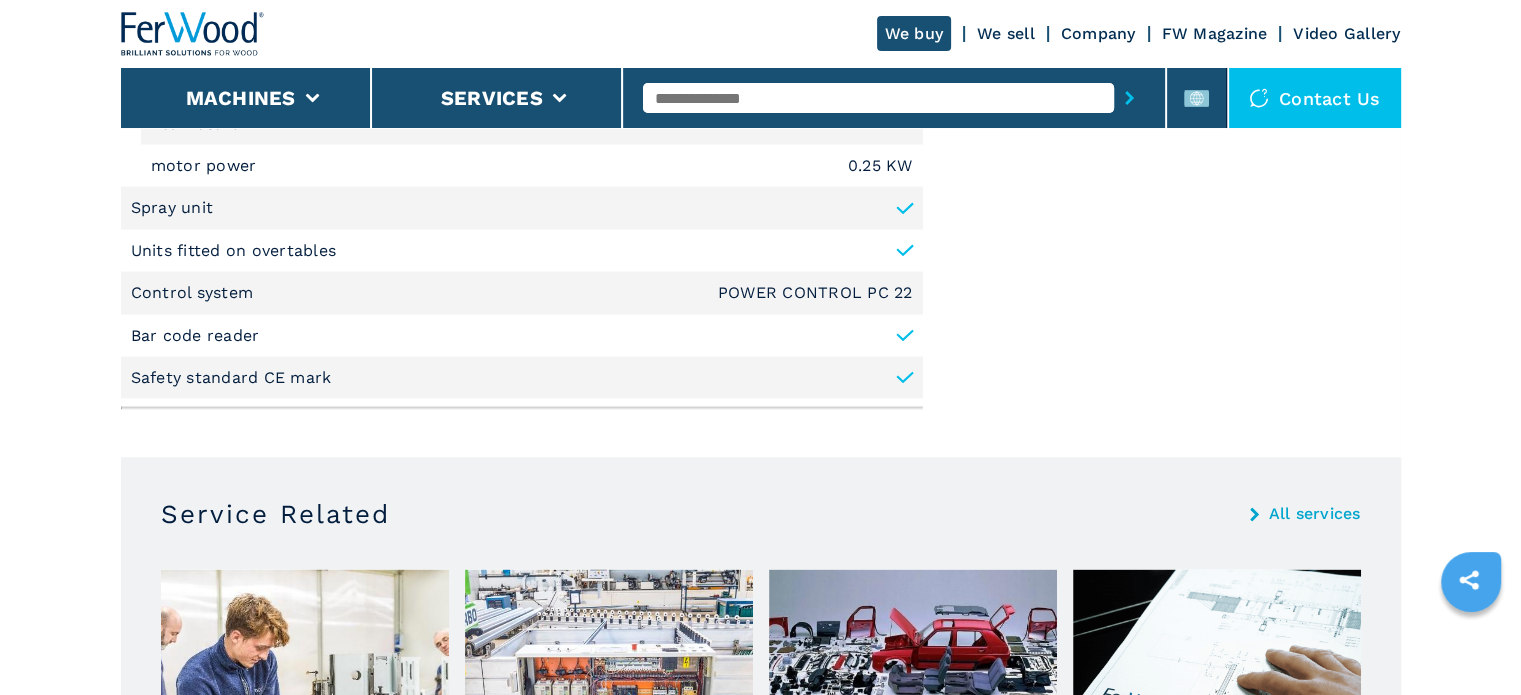scroll, scrollTop: 4000, scrollLeft: 0, axis: vertical 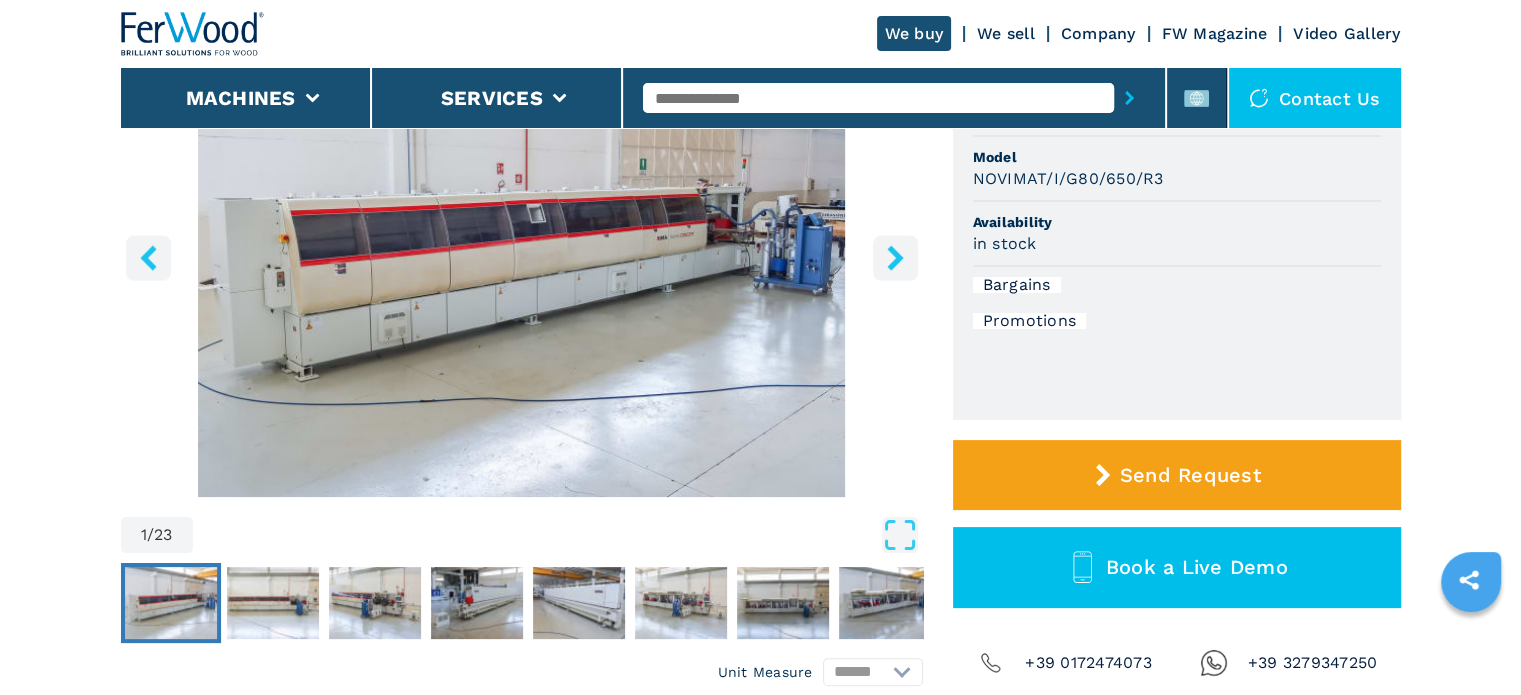 click at bounding box center (895, 257) 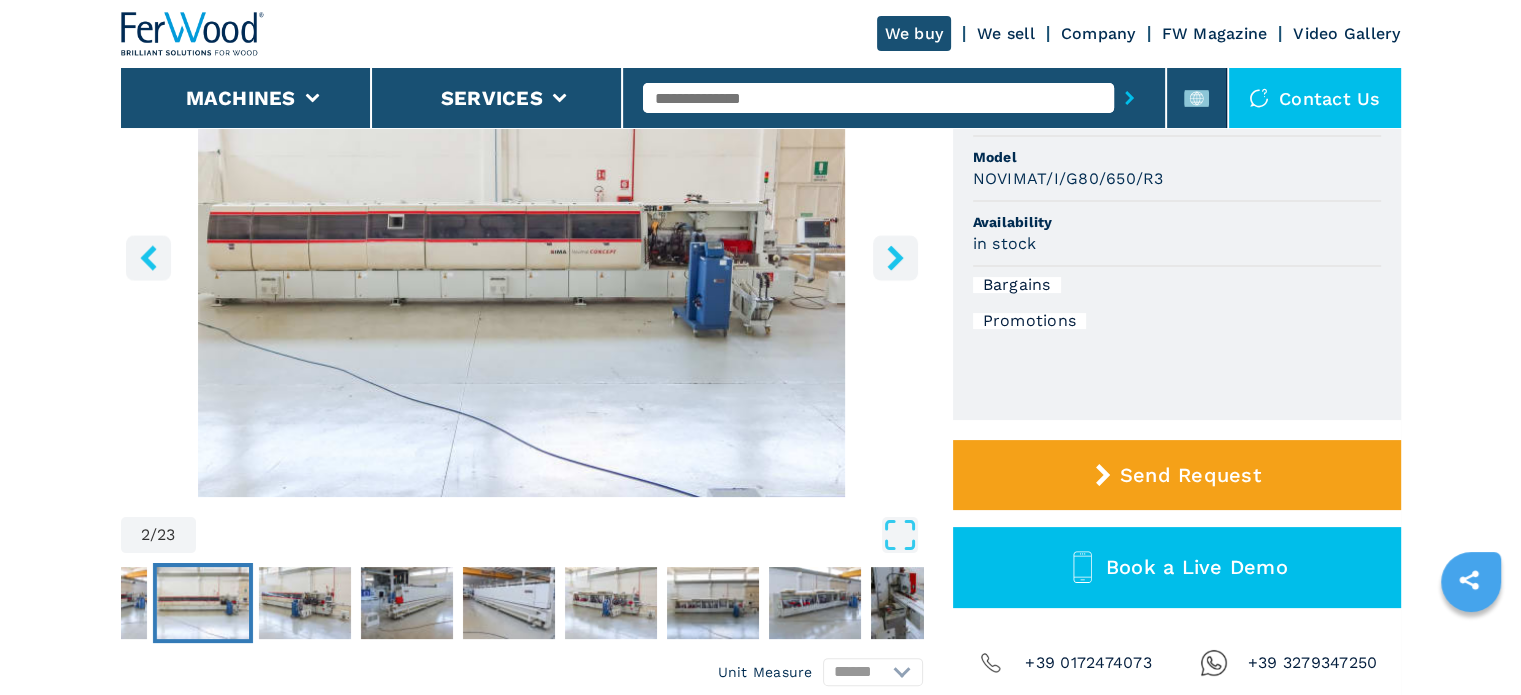 click at bounding box center (895, 257) 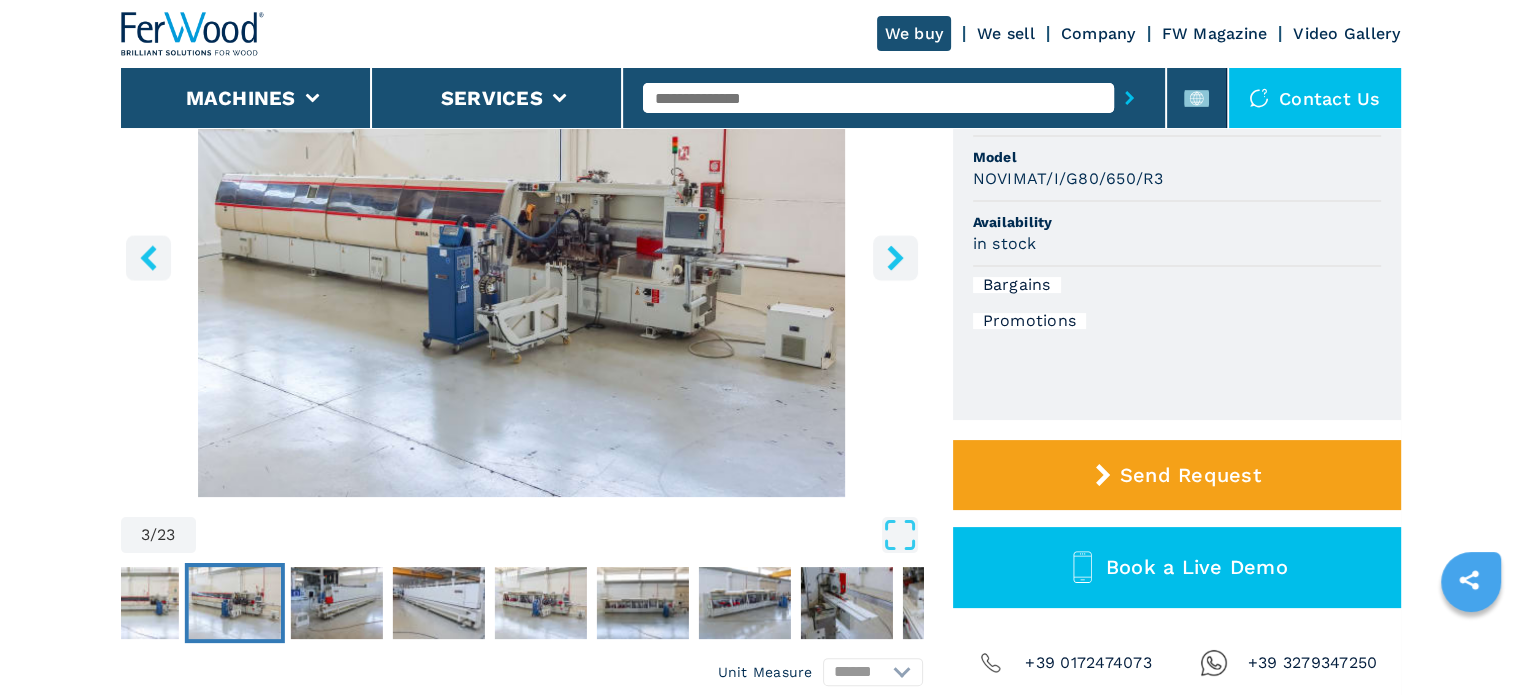 click at bounding box center [895, 257] 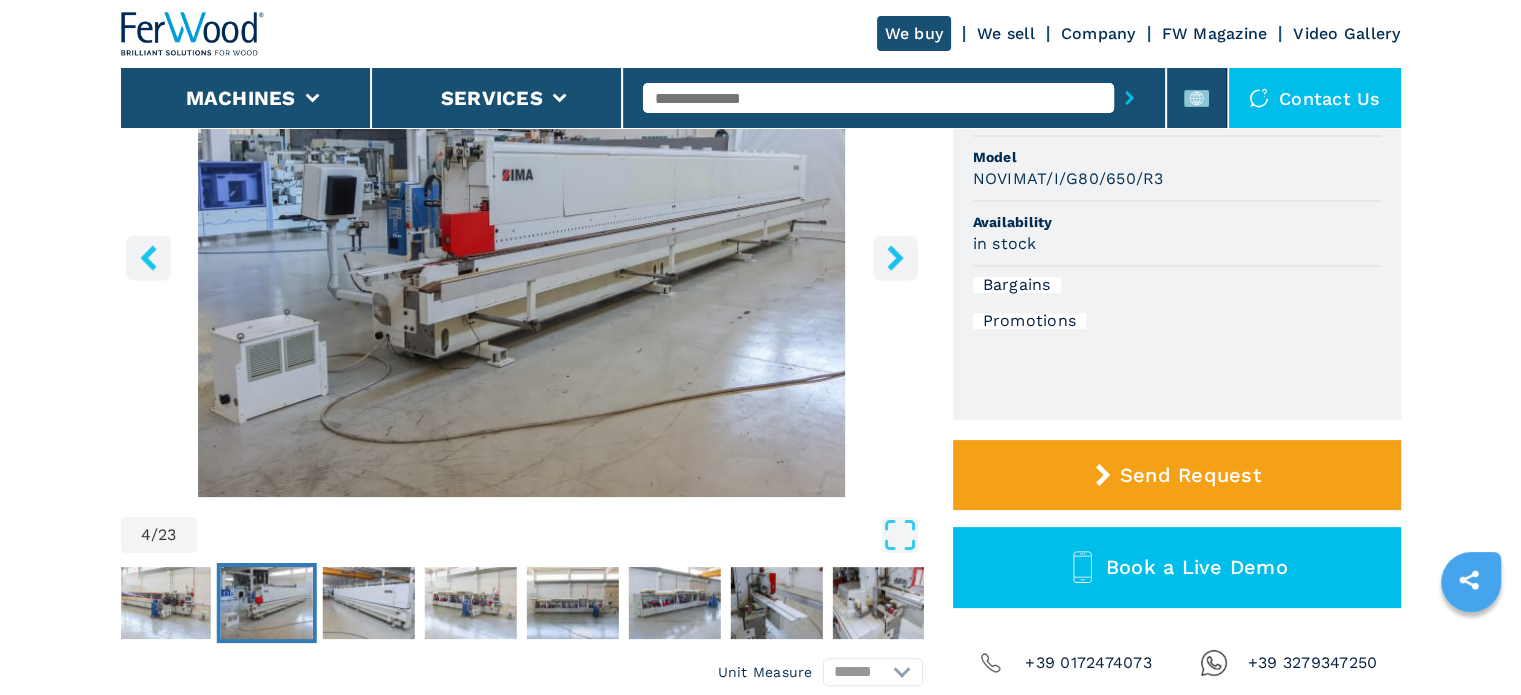 click at bounding box center [895, 257] 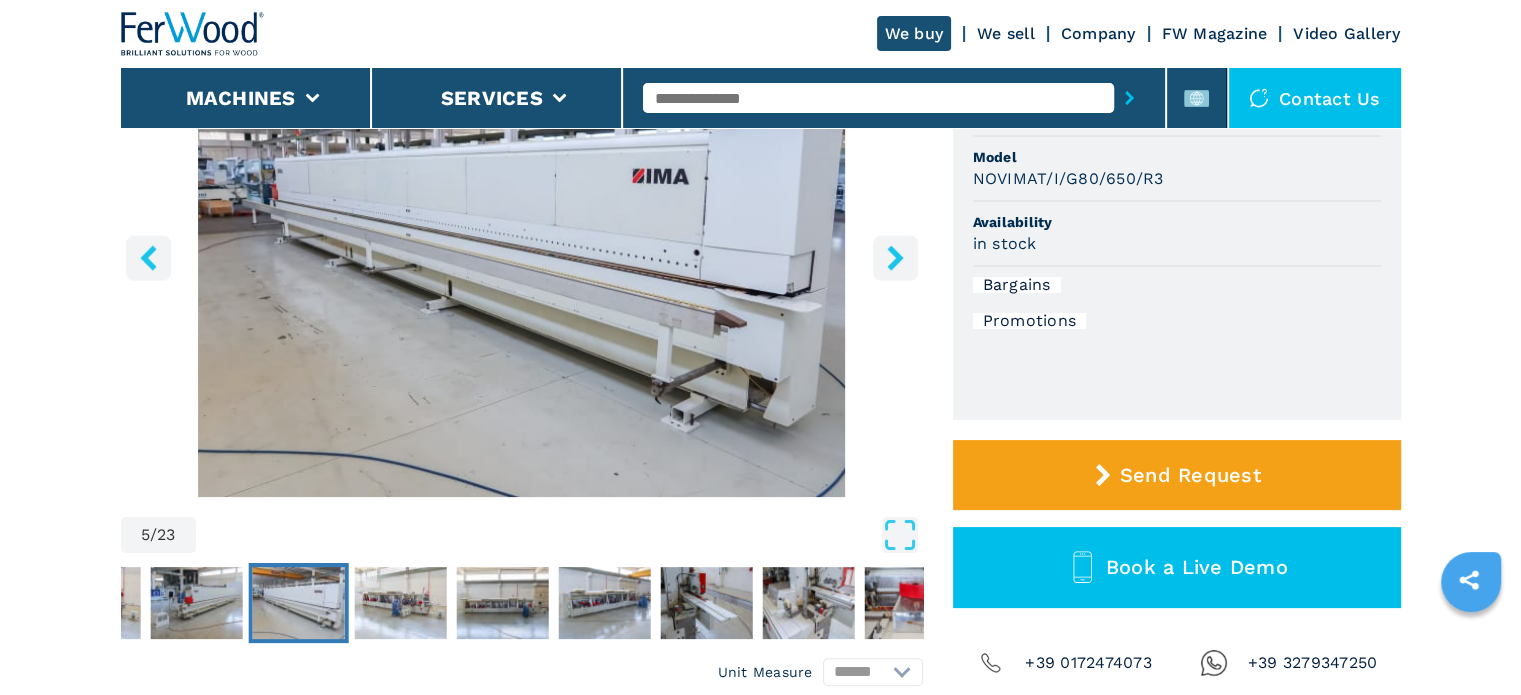 click at bounding box center (895, 257) 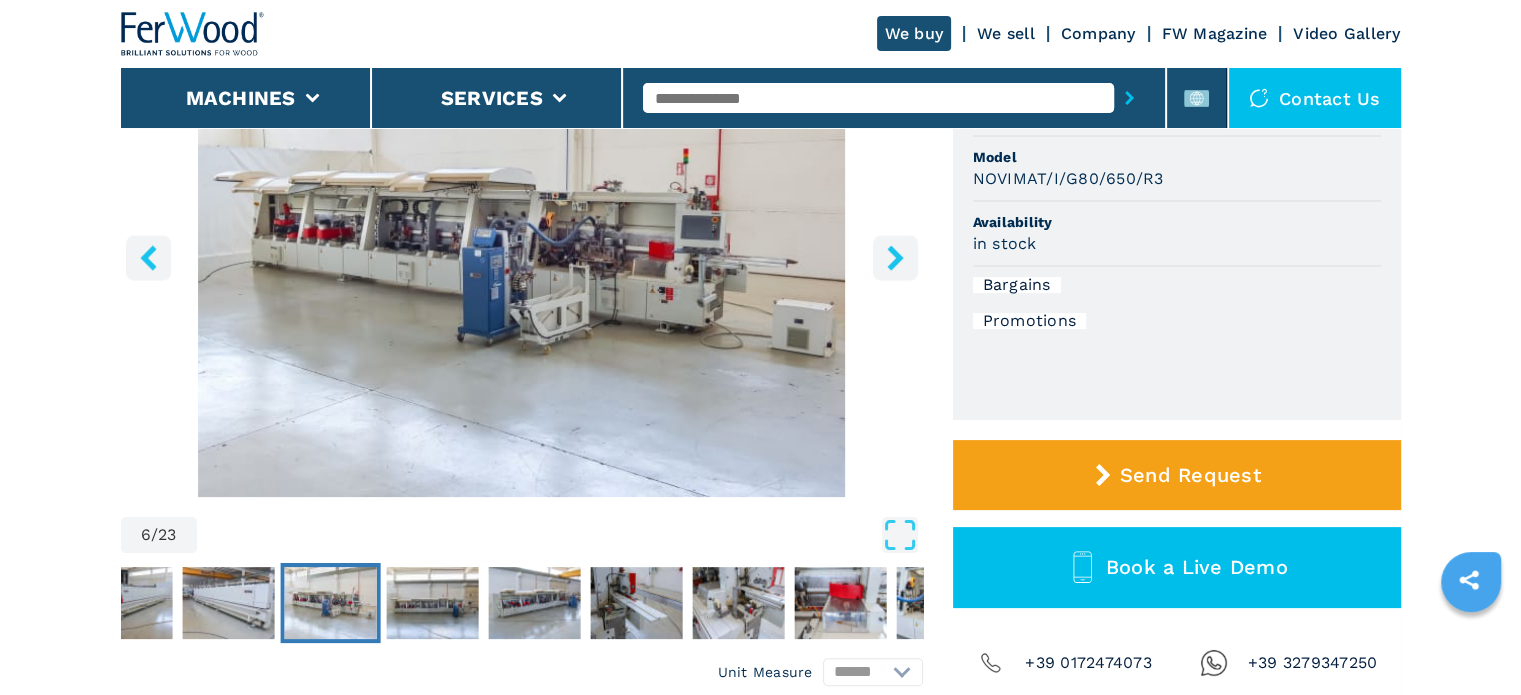 click at bounding box center [895, 257] 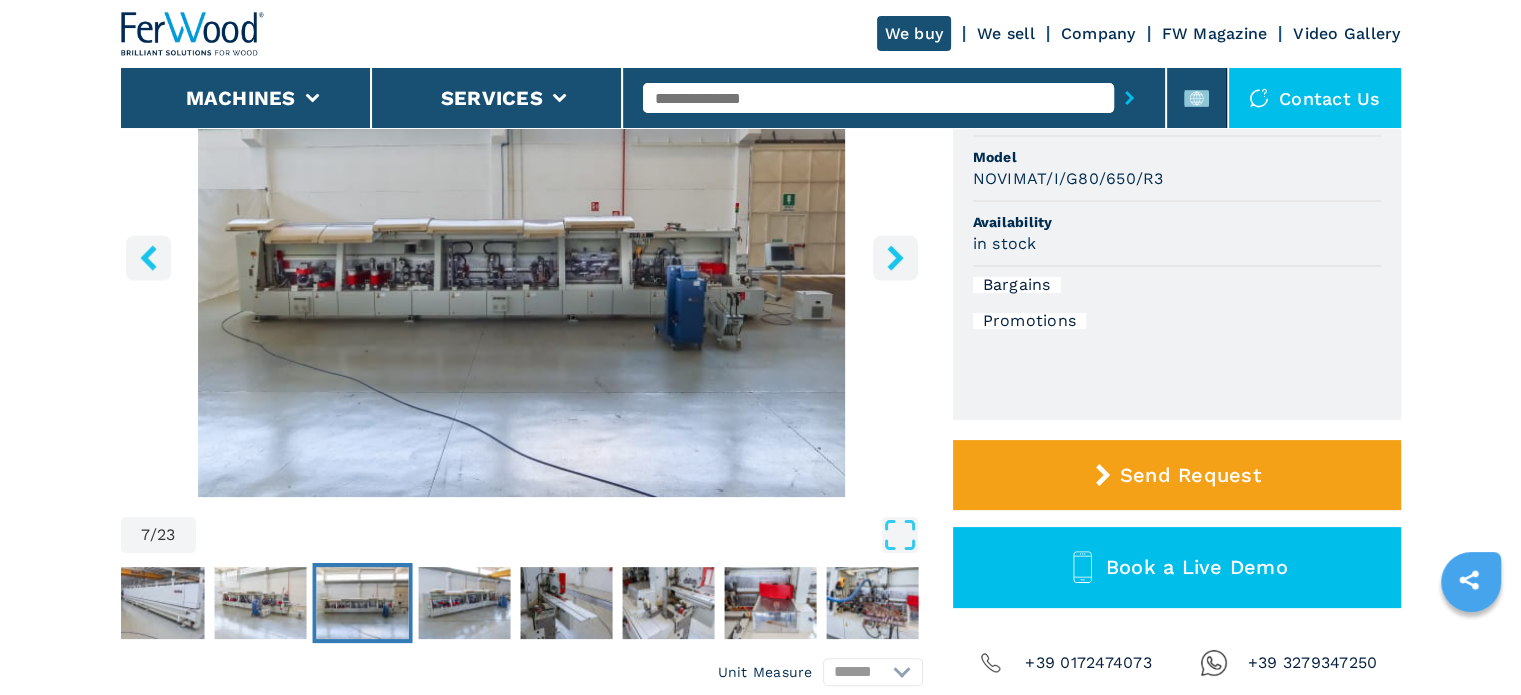 click at bounding box center (895, 257) 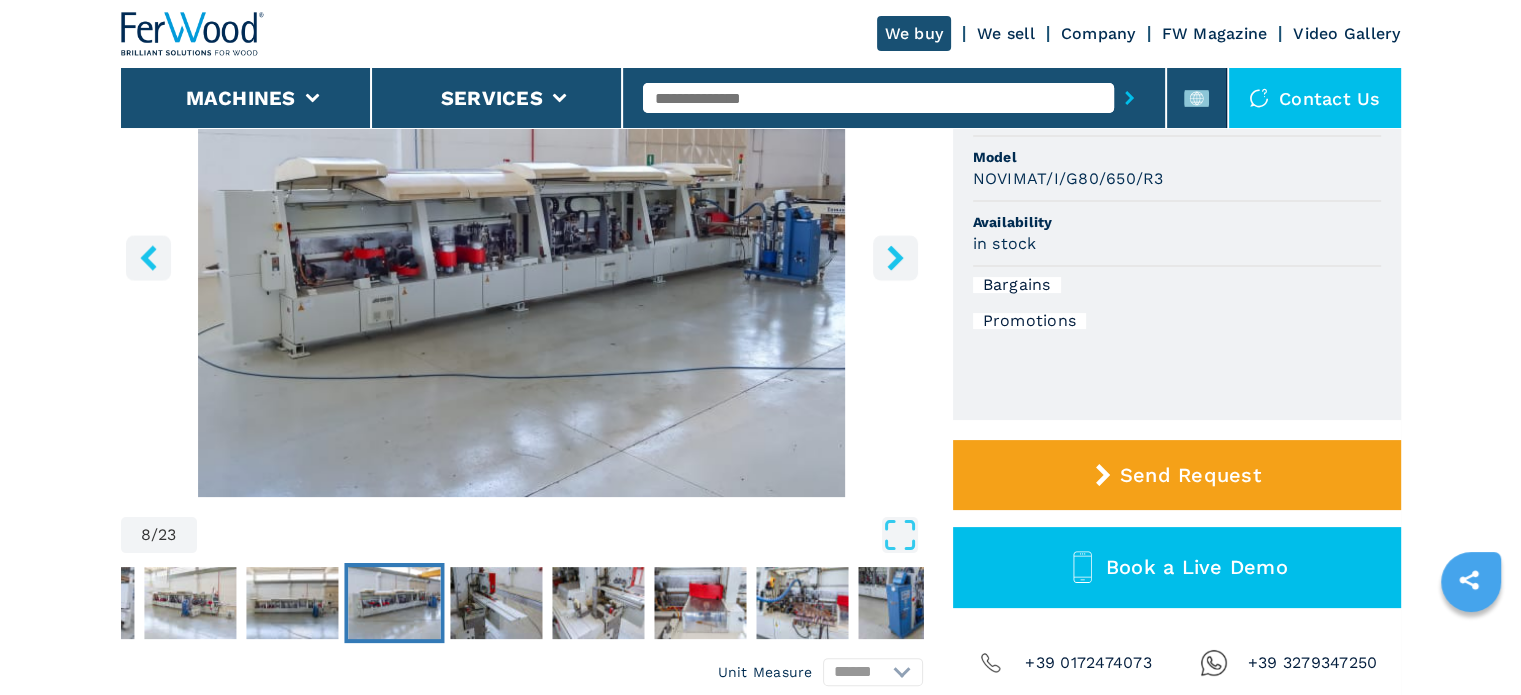 click at bounding box center [895, 257] 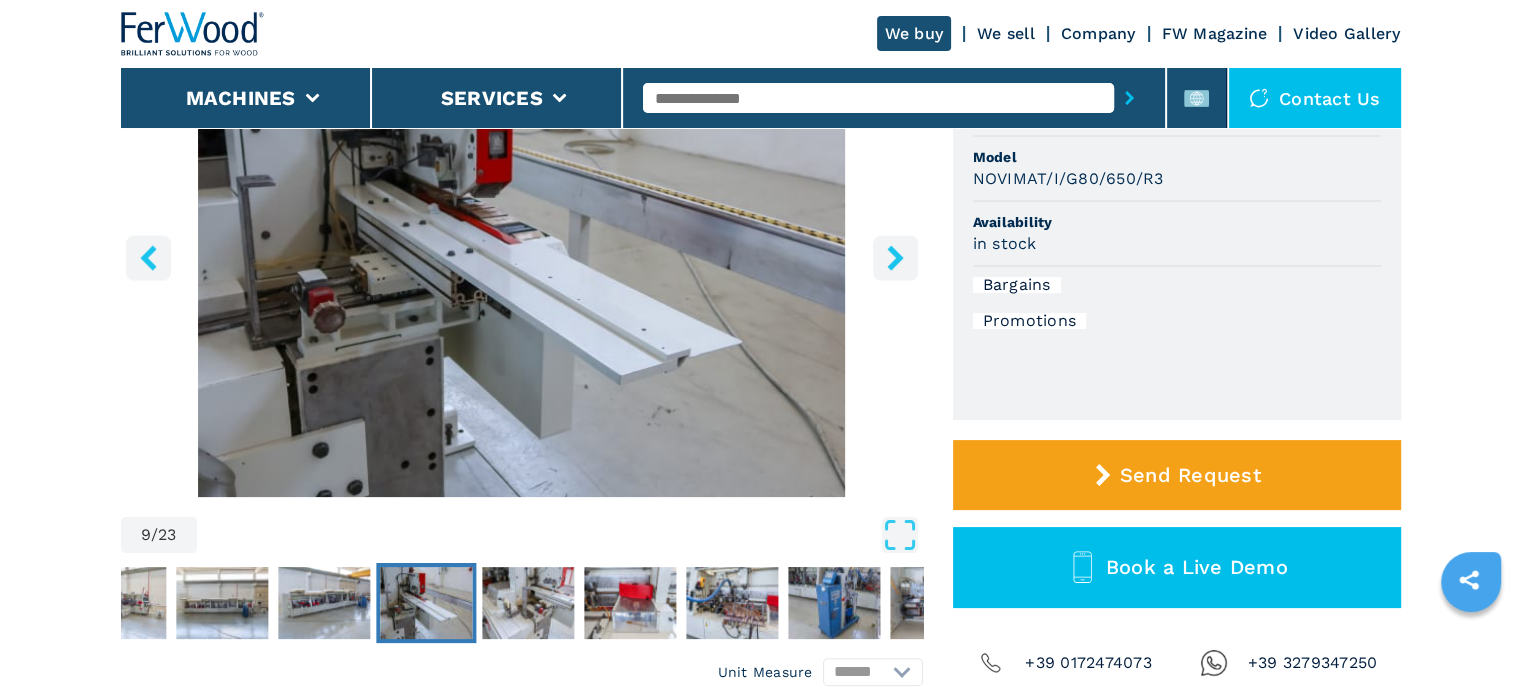 click at bounding box center (895, 257) 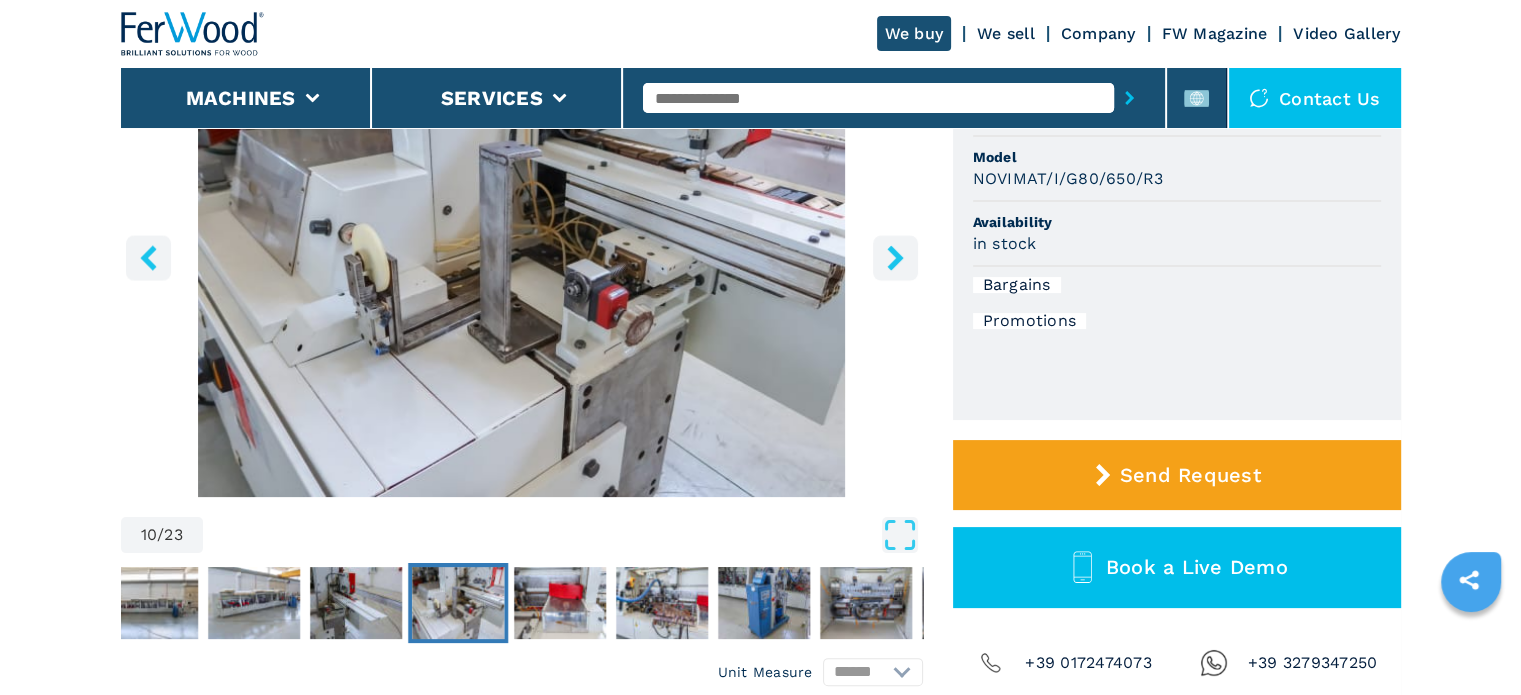 click at bounding box center [895, 257] 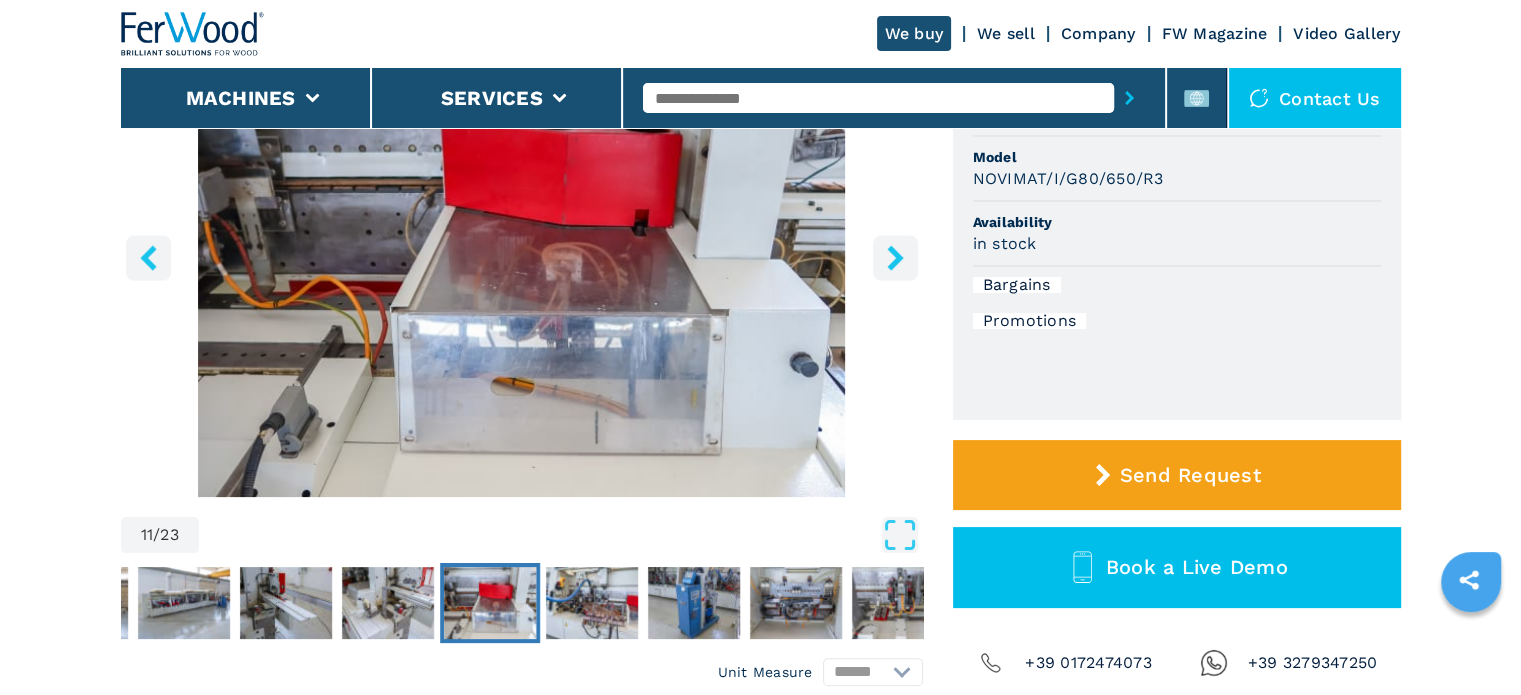 click at bounding box center [895, 257] 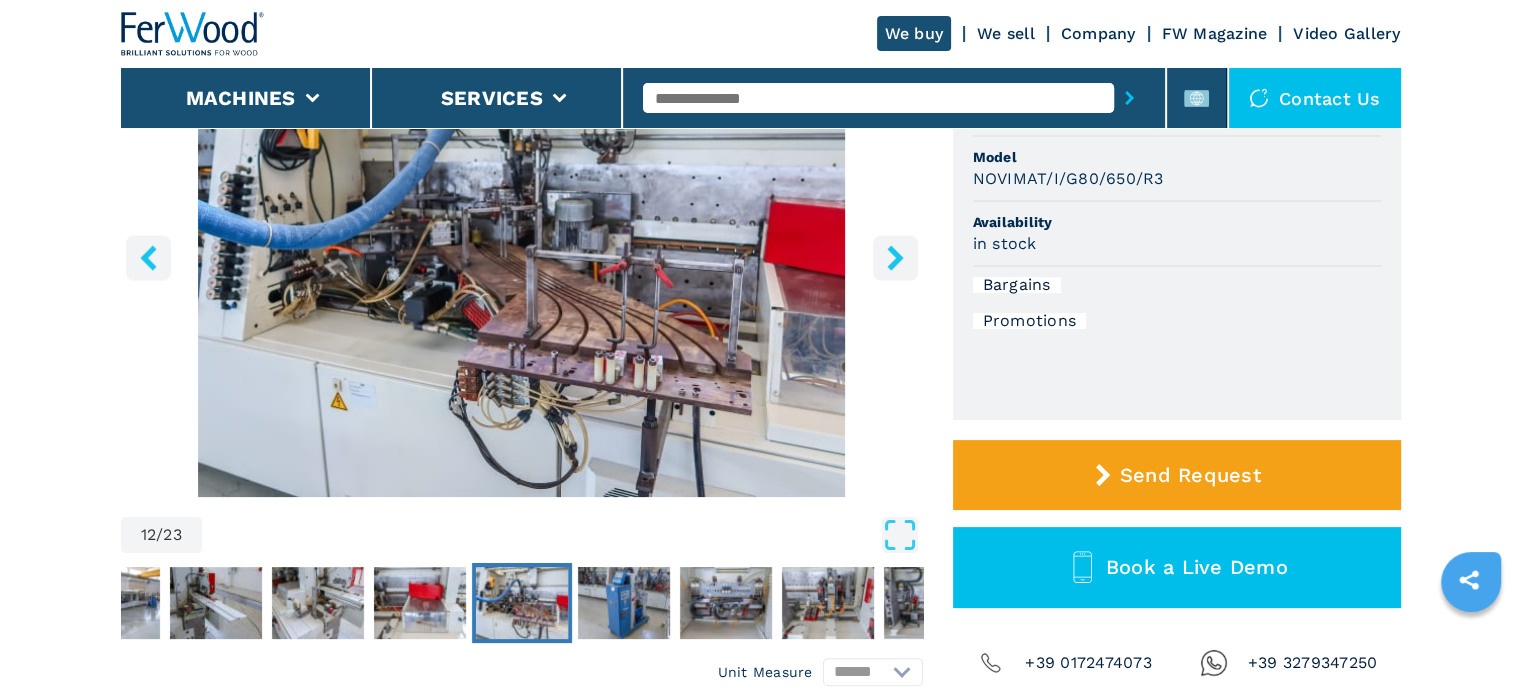 click at bounding box center [895, 257] 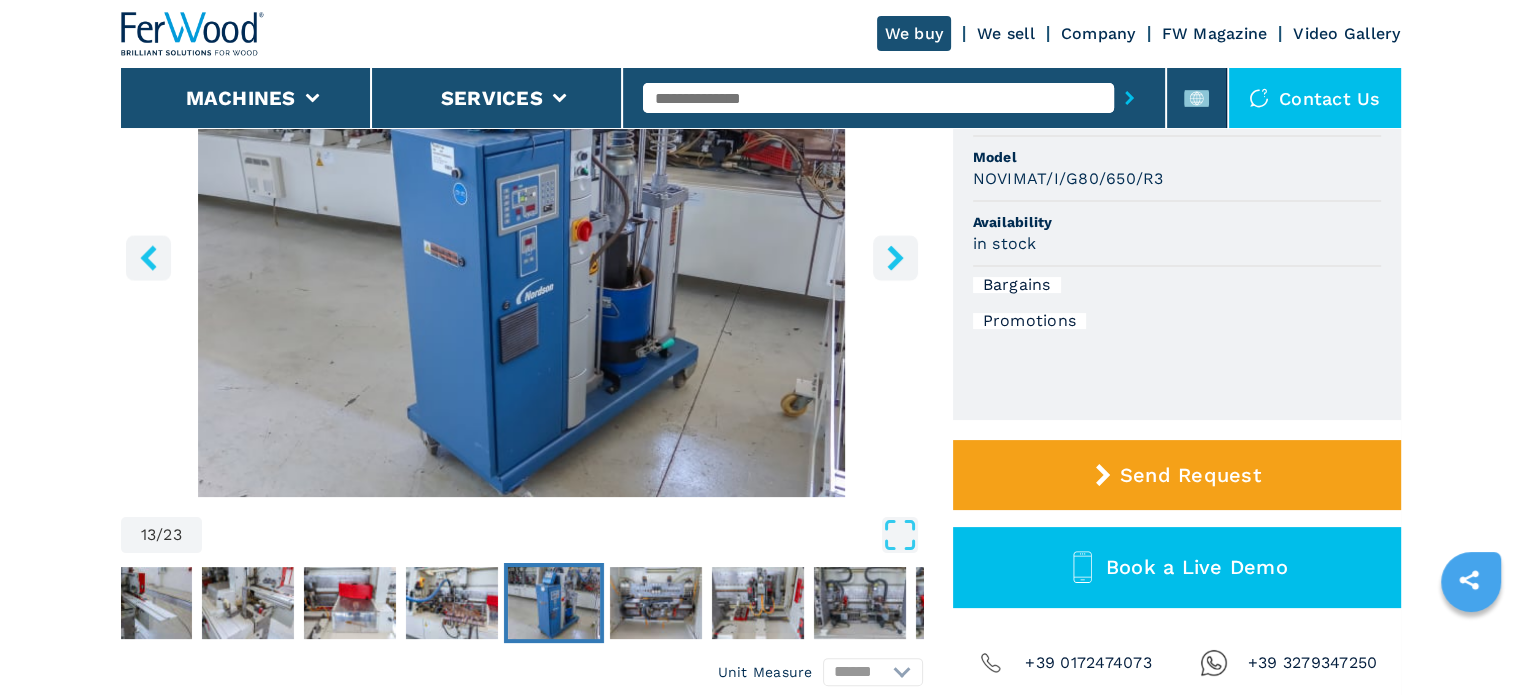 click at bounding box center [895, 257] 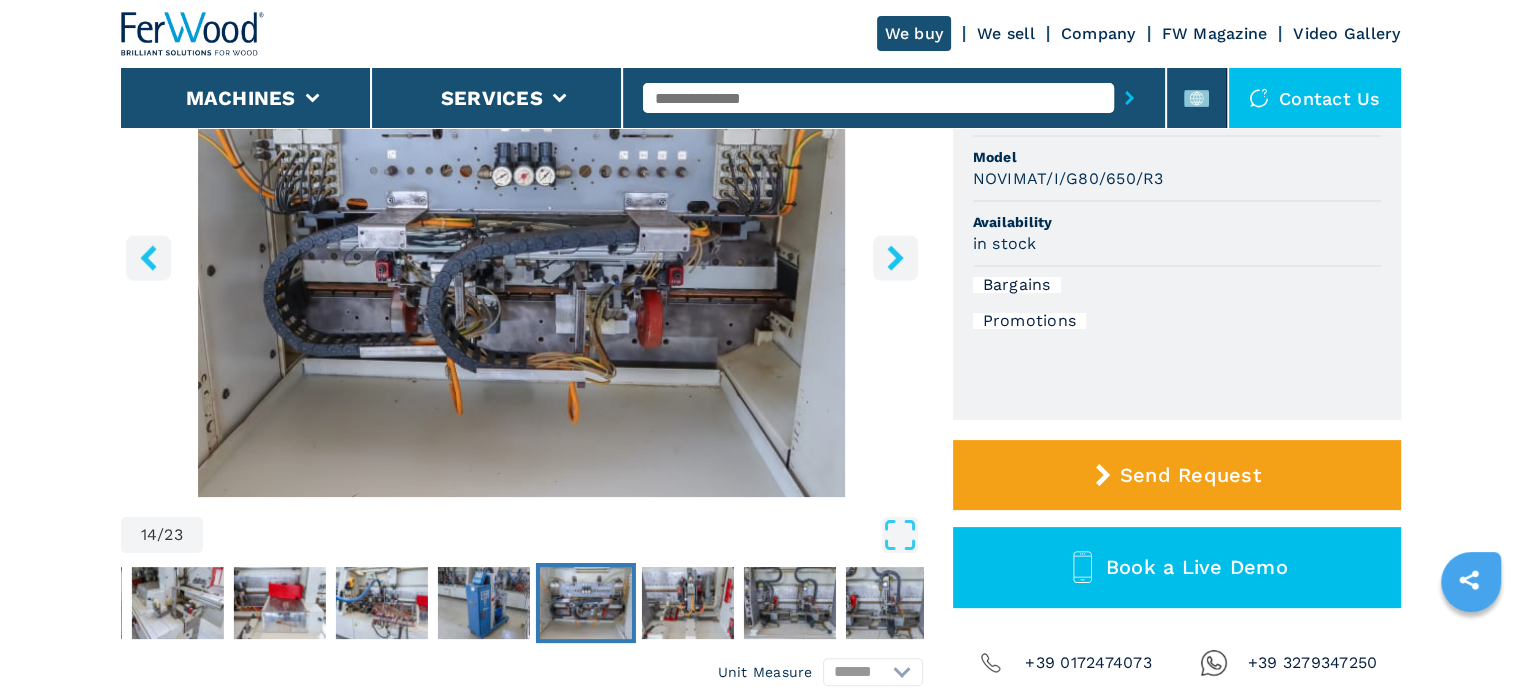 click at bounding box center [895, 257] 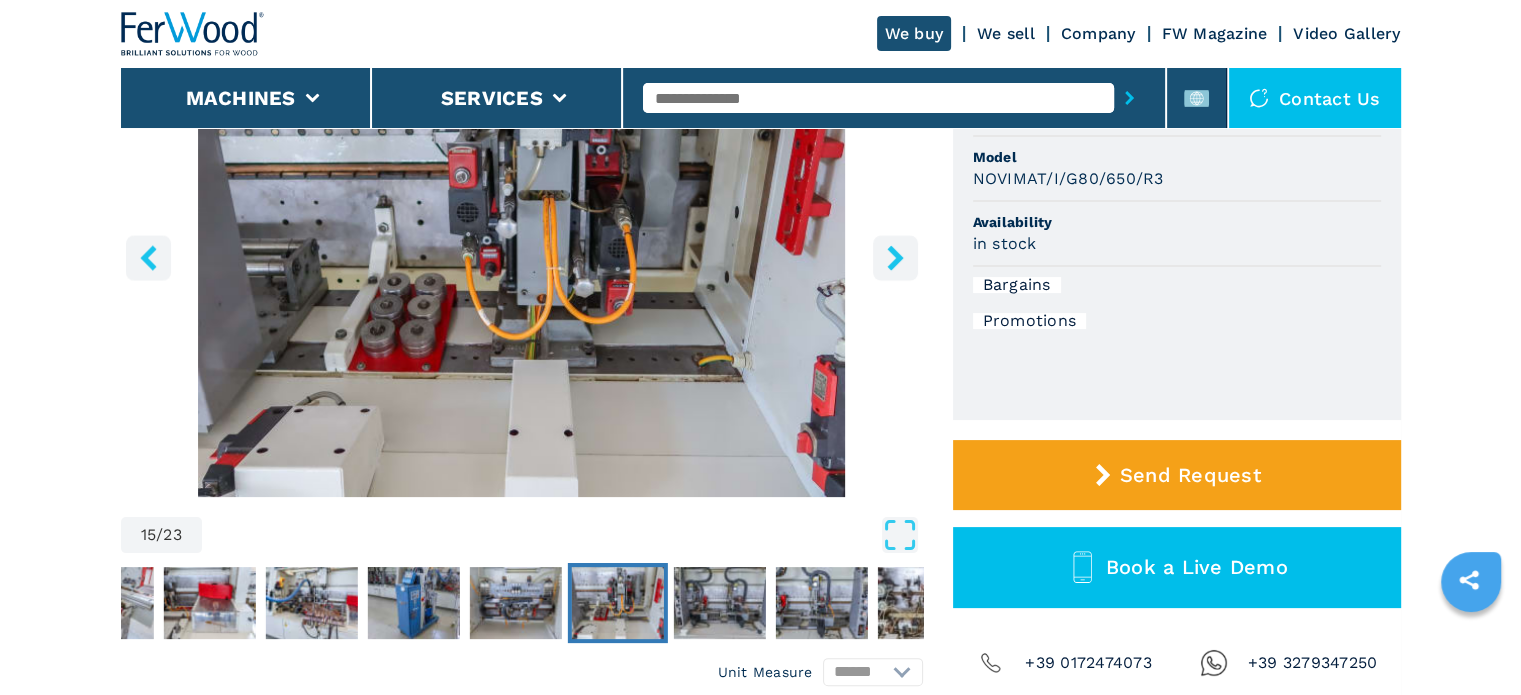 click at bounding box center (895, 257) 